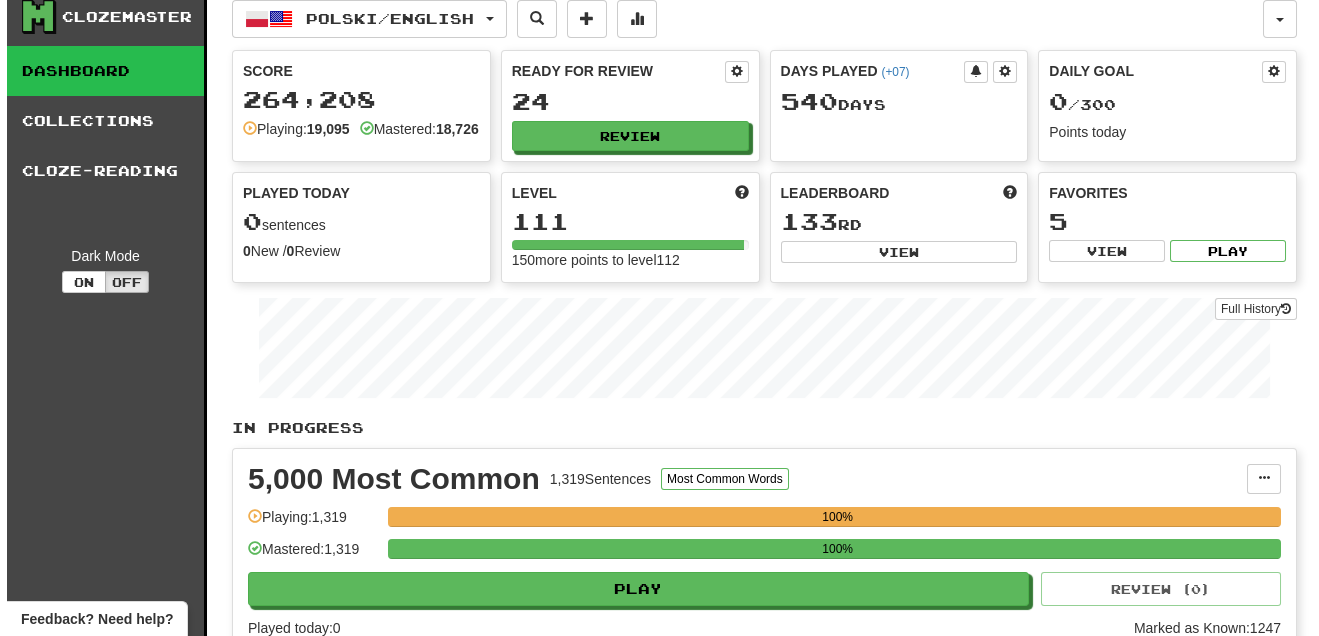scroll, scrollTop: 424, scrollLeft: 0, axis: vertical 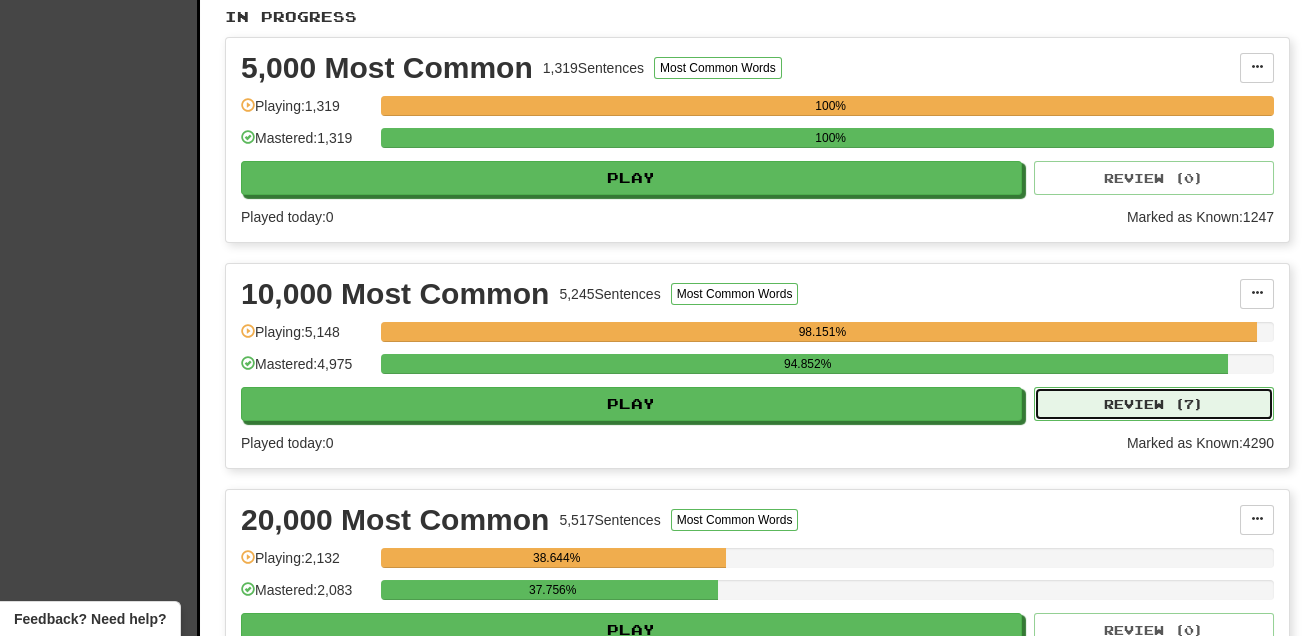 click on "Review ( 7 )" at bounding box center [1154, 404] 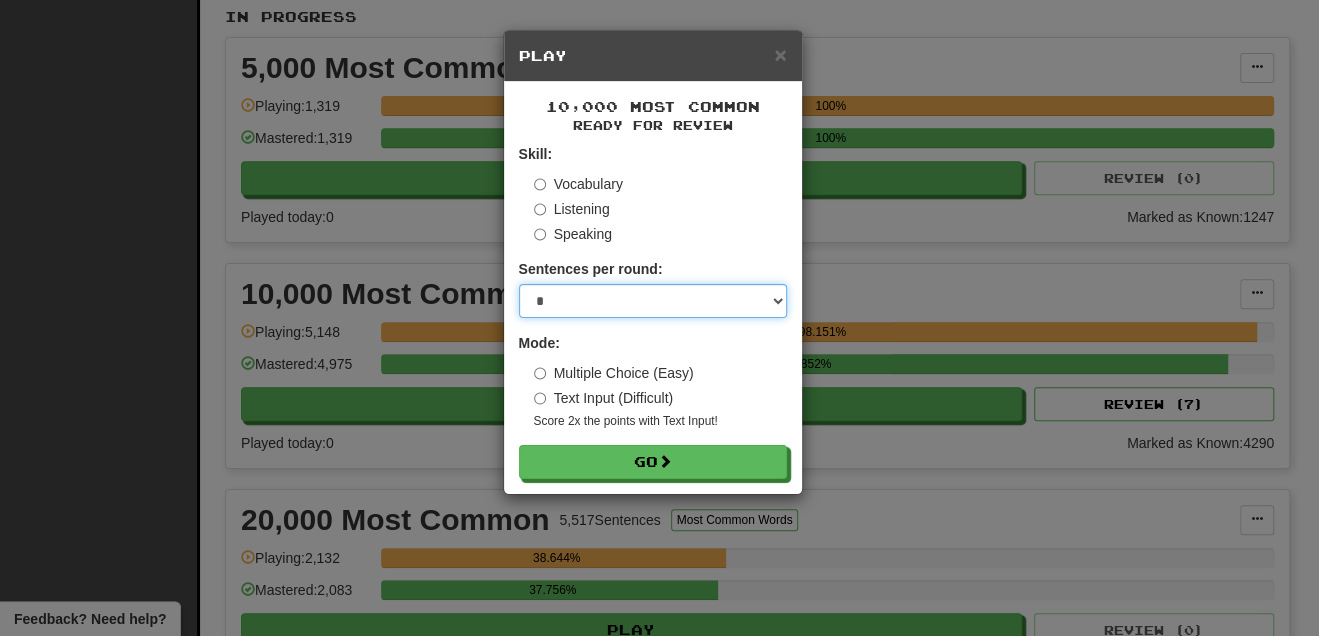 click on "* ** ** ** ** ** *** ********" at bounding box center (653, 301) 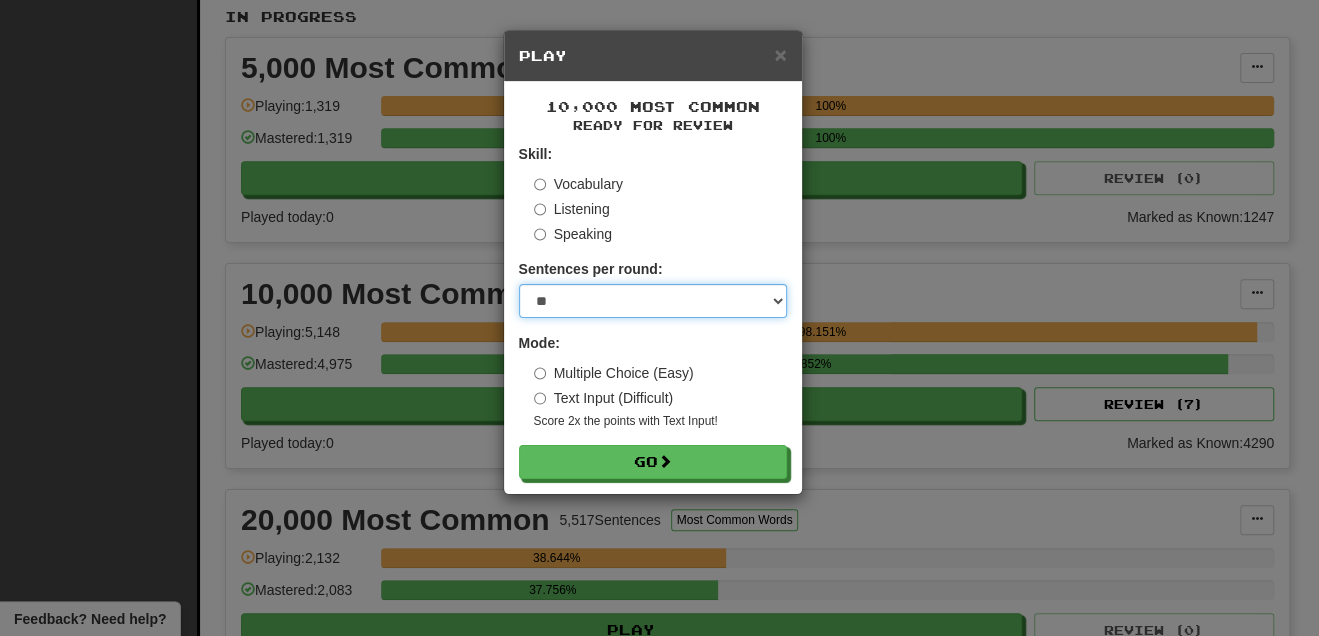 click on "* ** ** ** ** ** *** ********" at bounding box center (653, 301) 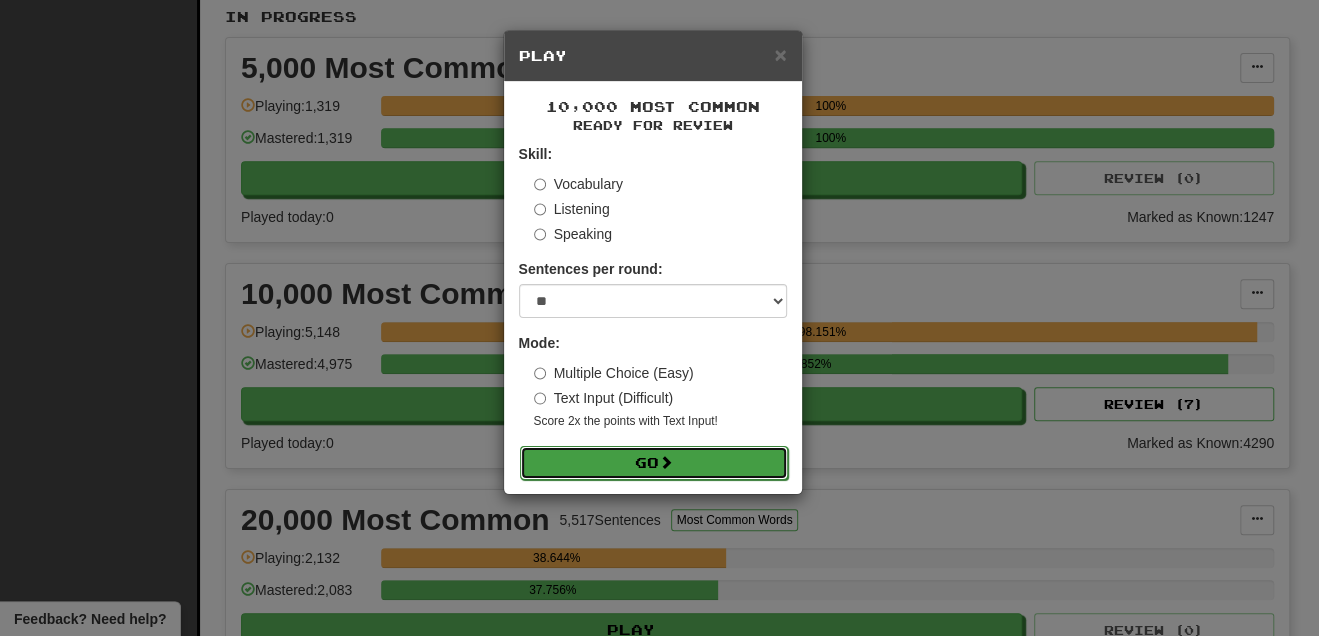 click on "Go" at bounding box center [654, 463] 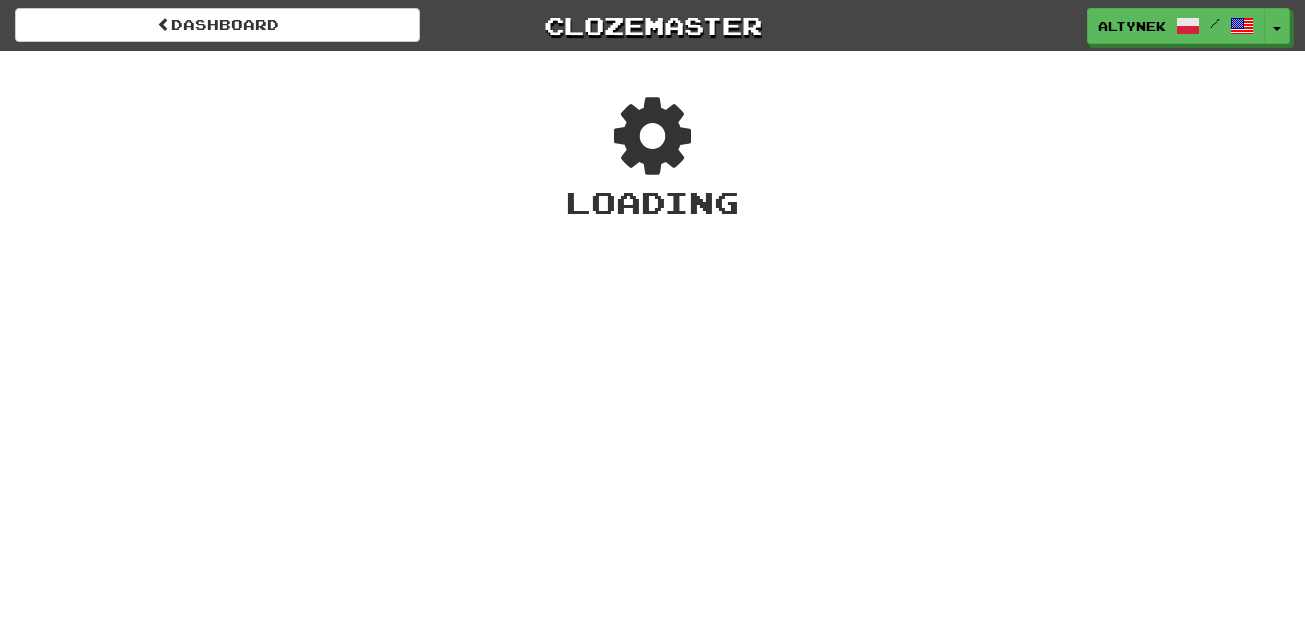 scroll, scrollTop: 0, scrollLeft: 0, axis: both 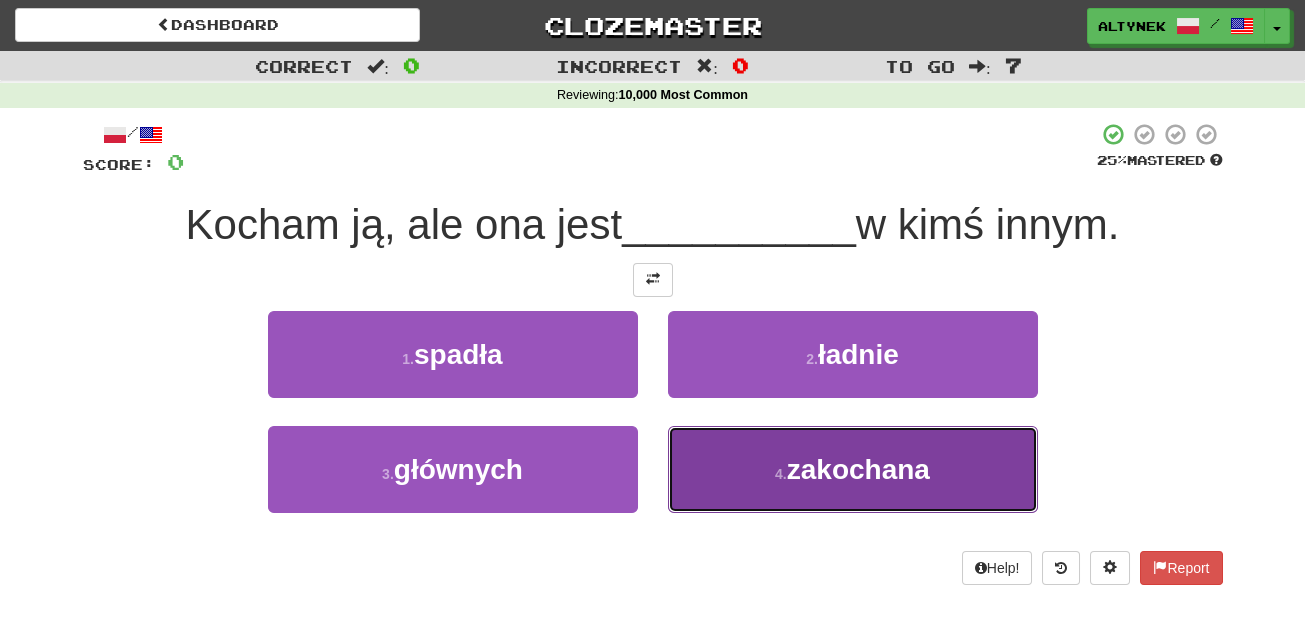 click on "zakochana" at bounding box center [858, 469] 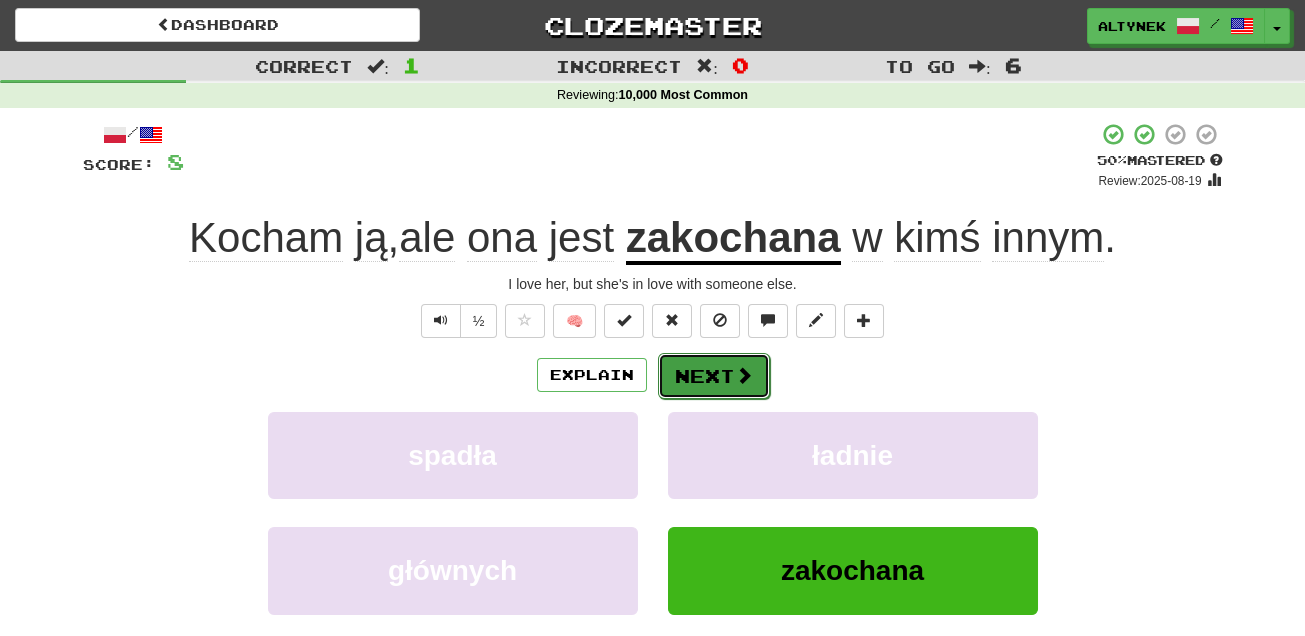 click on "Next" at bounding box center (714, 376) 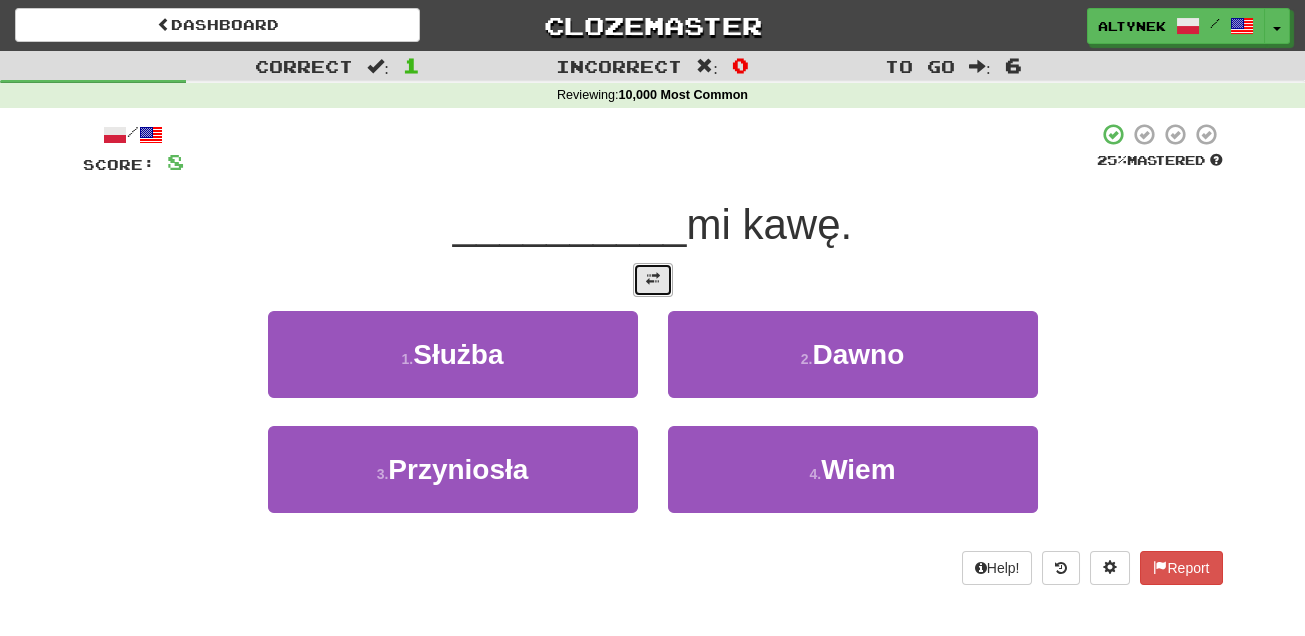 click at bounding box center (653, 280) 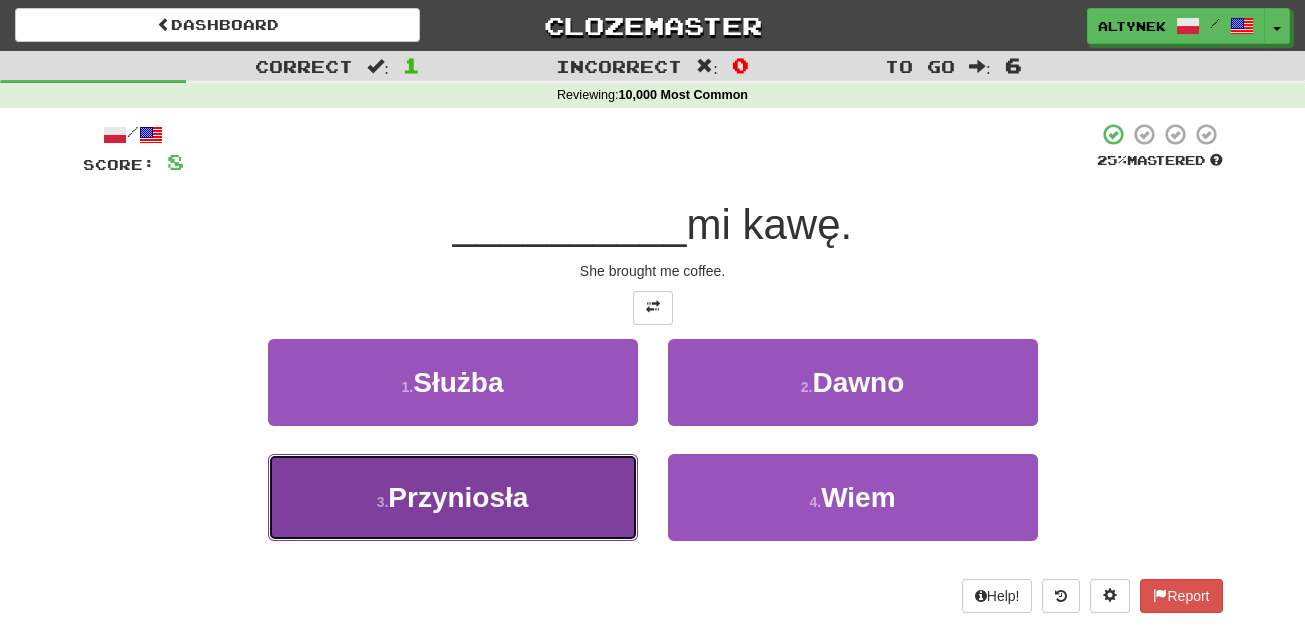 click on "3 .  Przyniosła" at bounding box center [453, 497] 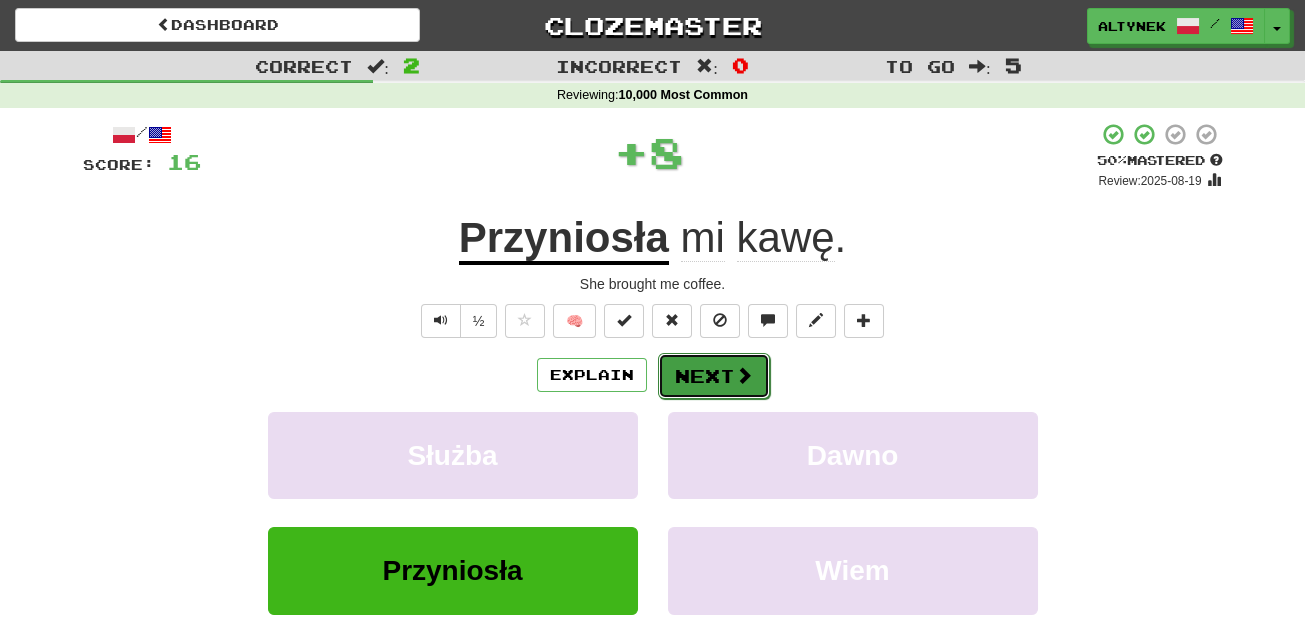 click on "Next" at bounding box center [714, 376] 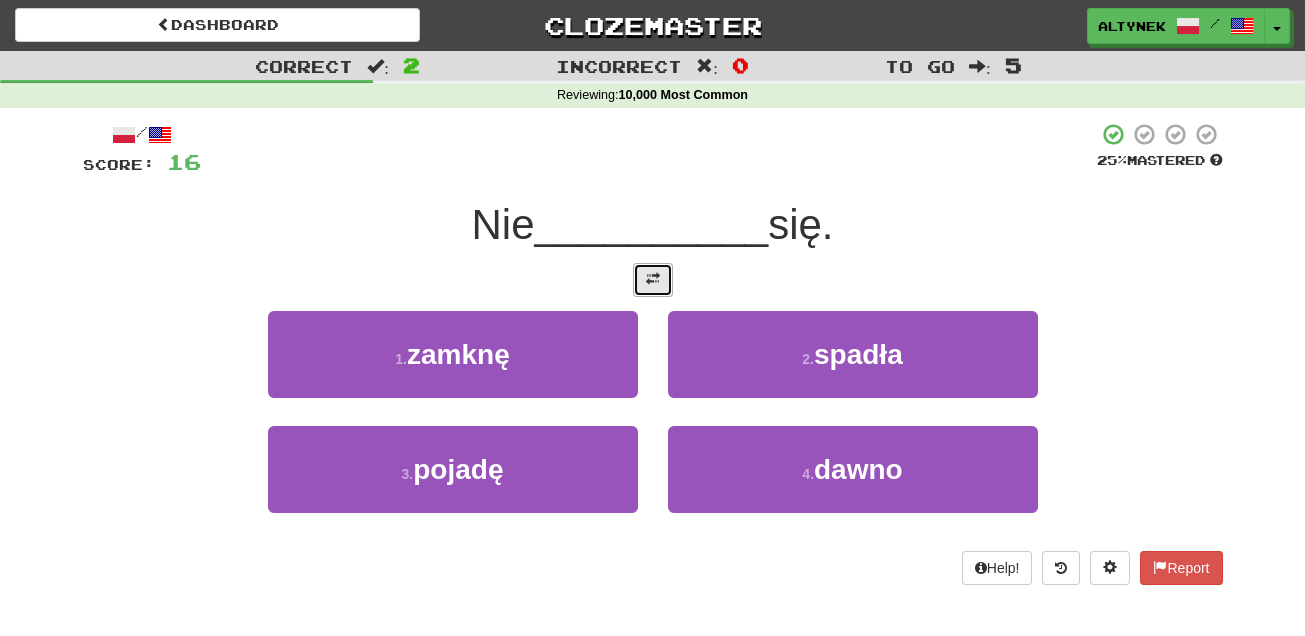 click at bounding box center (653, 280) 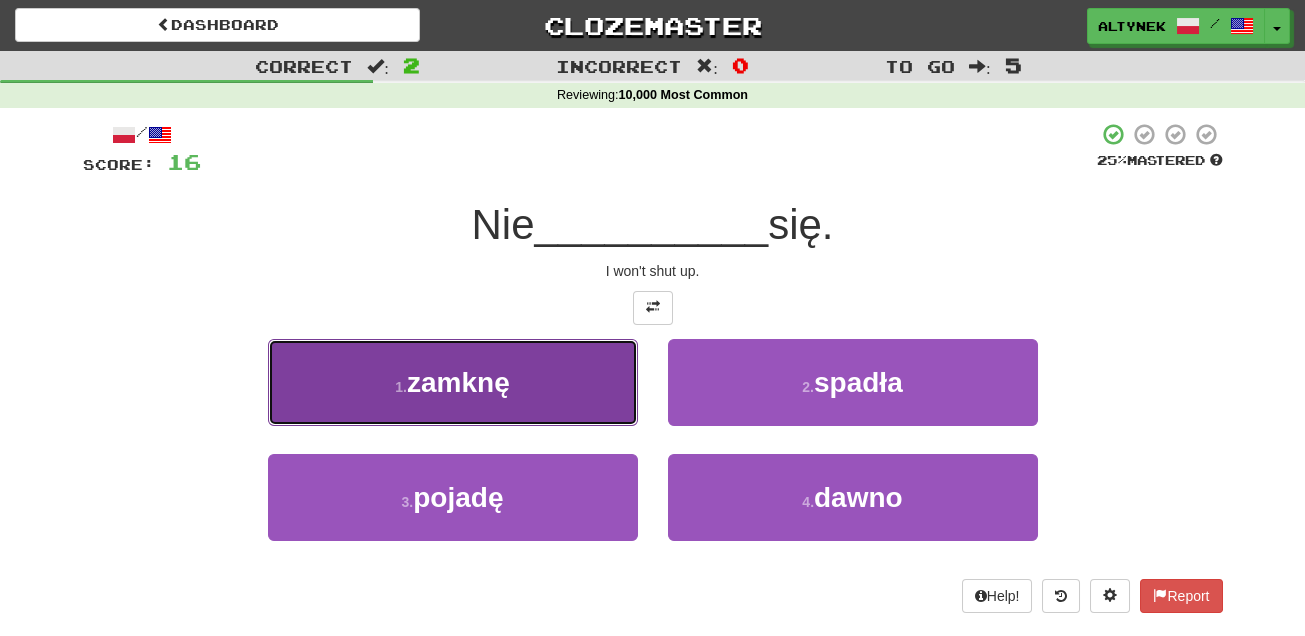click on "1 .  zamknę" at bounding box center (453, 382) 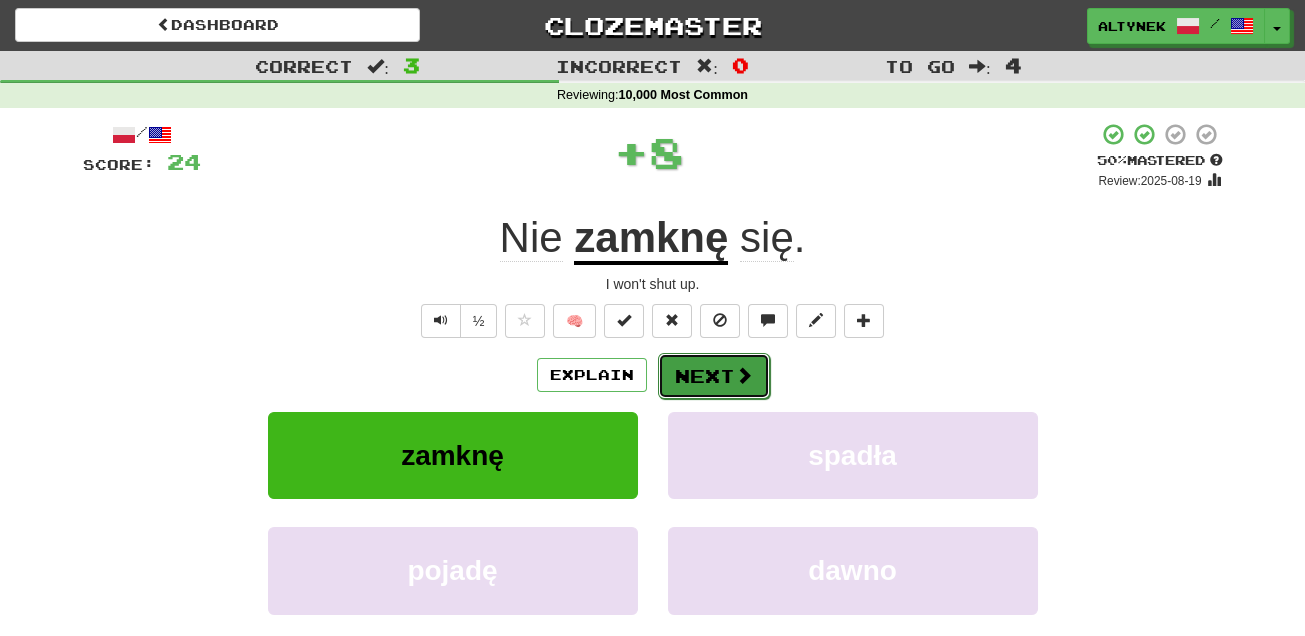 click on "Next" at bounding box center (714, 376) 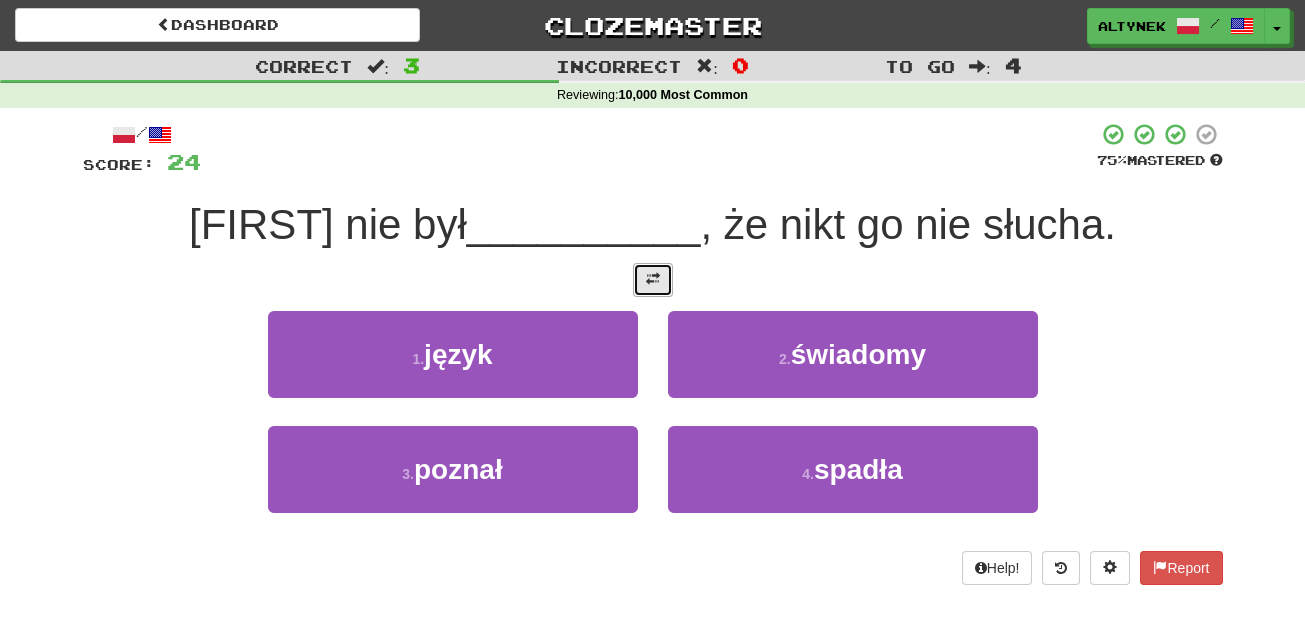 click at bounding box center (653, 279) 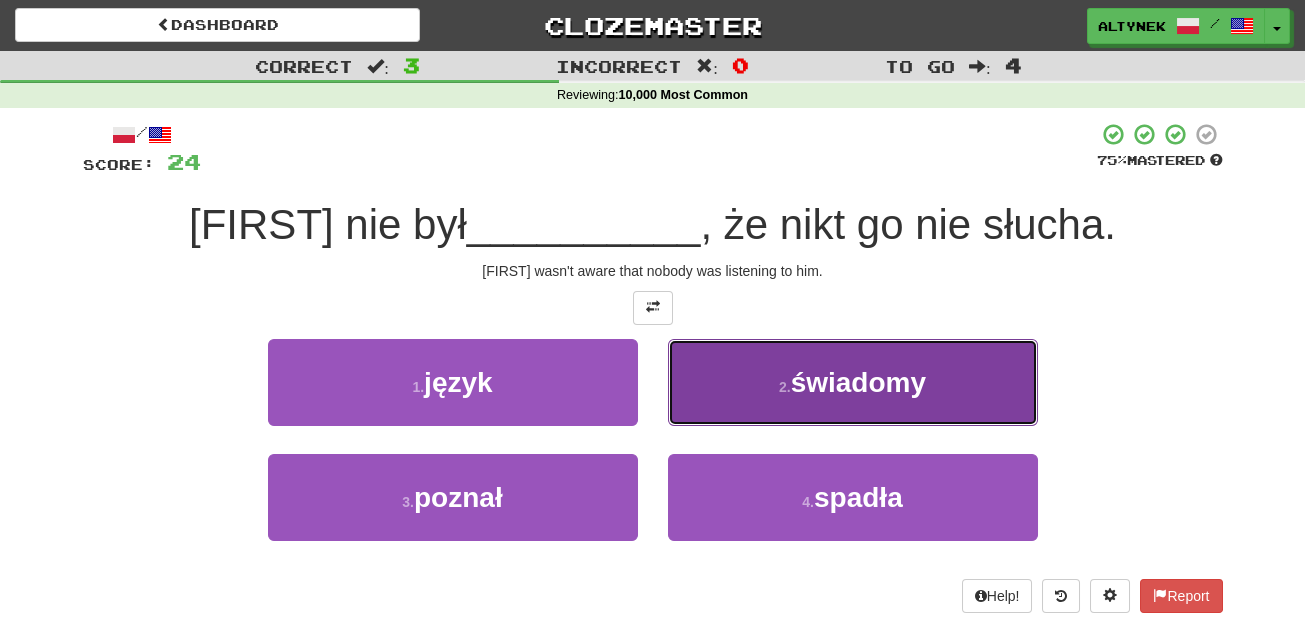 click on "2 .  świadomy" at bounding box center [853, 382] 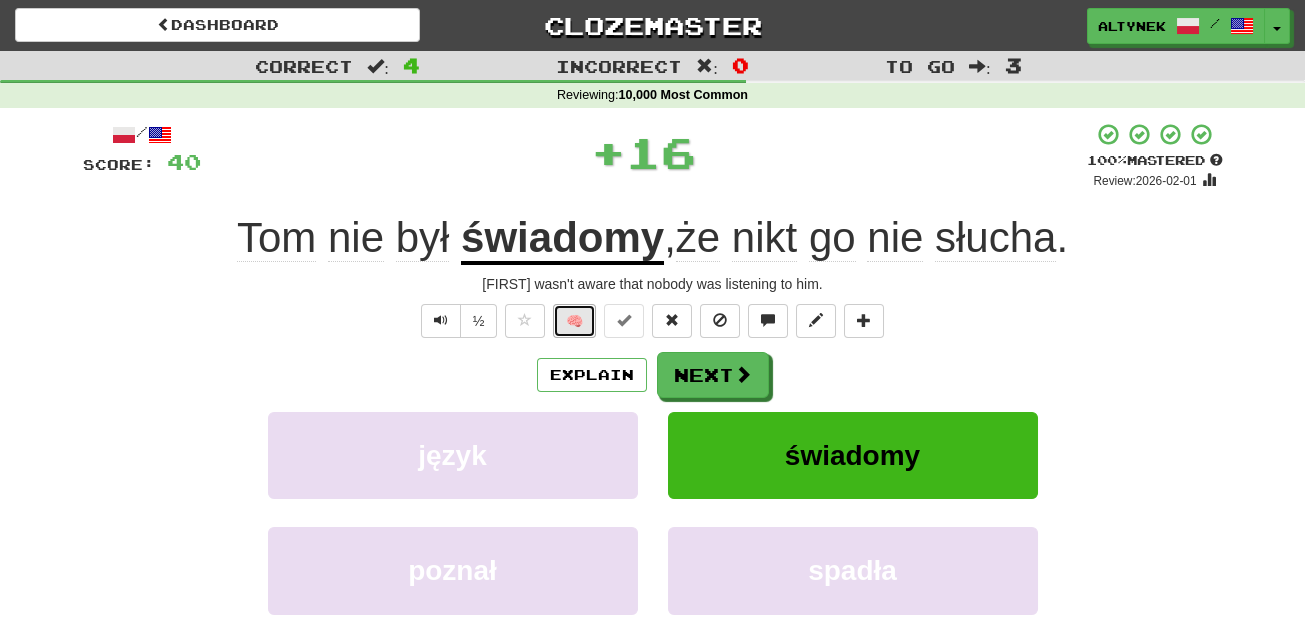 click on "🧠" at bounding box center [574, 321] 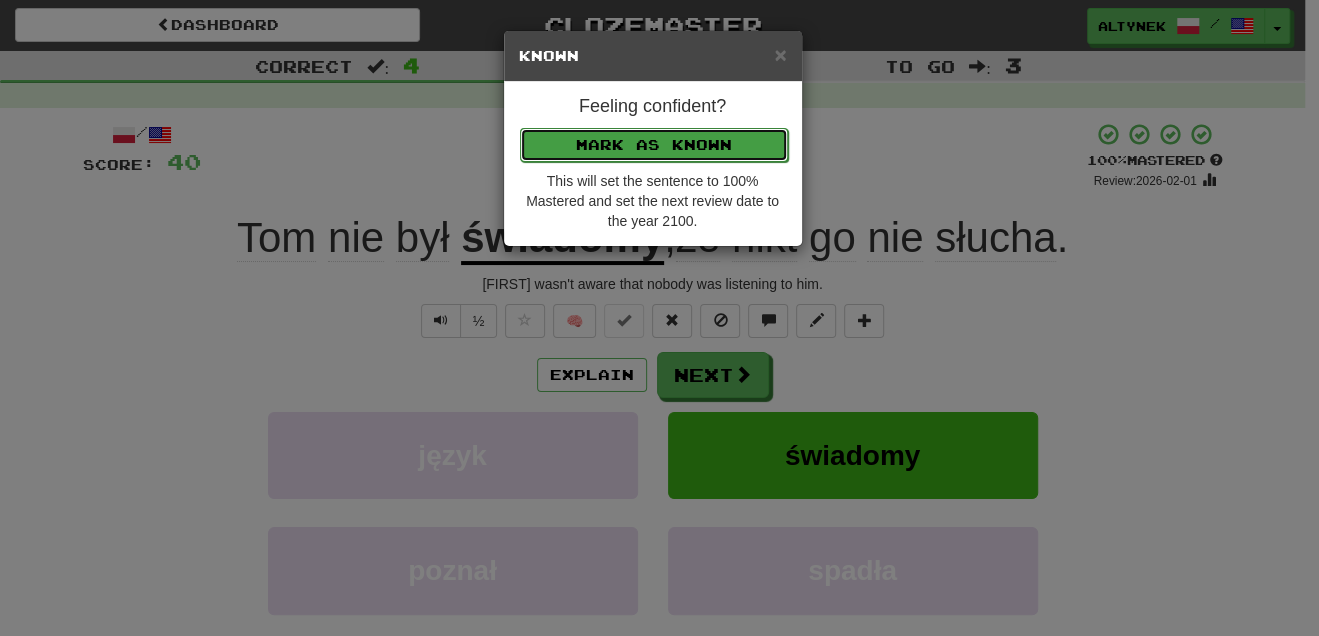 click on "Mark as Known" at bounding box center (654, 145) 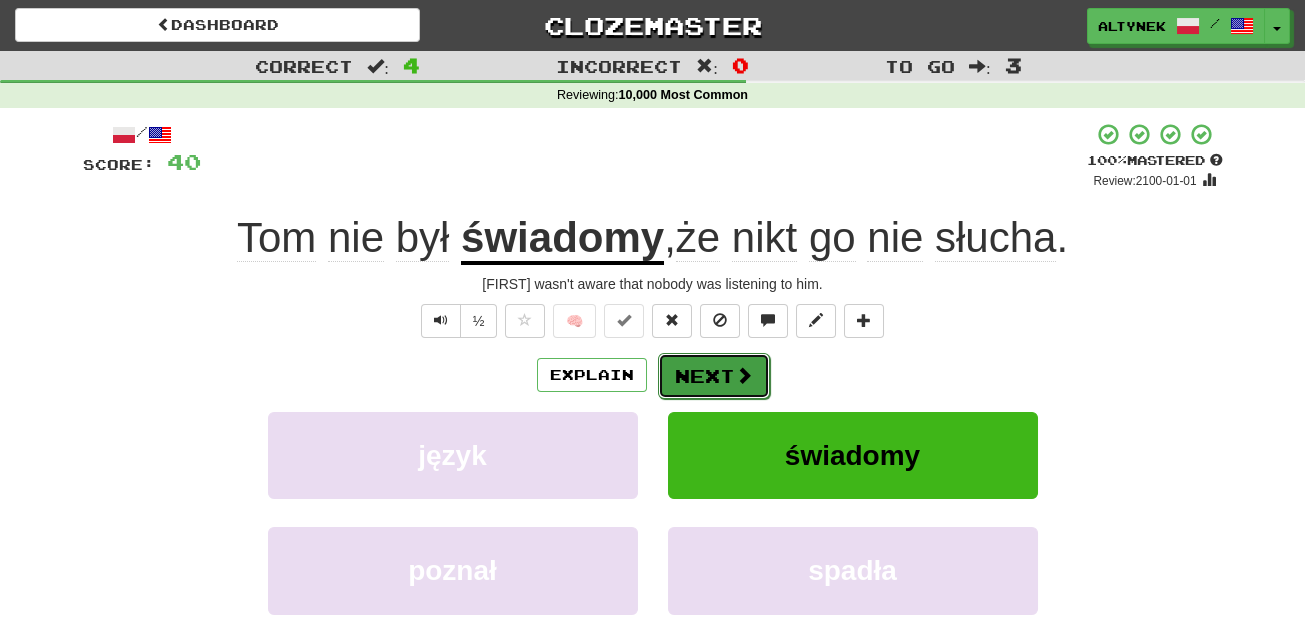click on "Next" at bounding box center (714, 376) 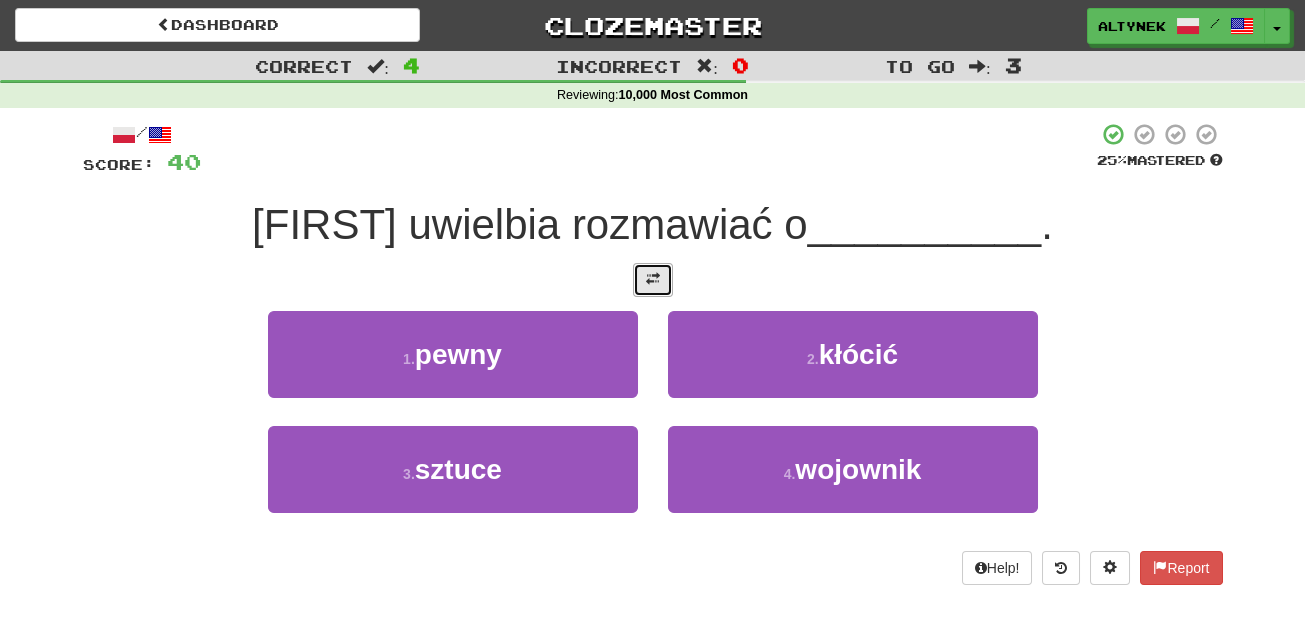 click at bounding box center (653, 280) 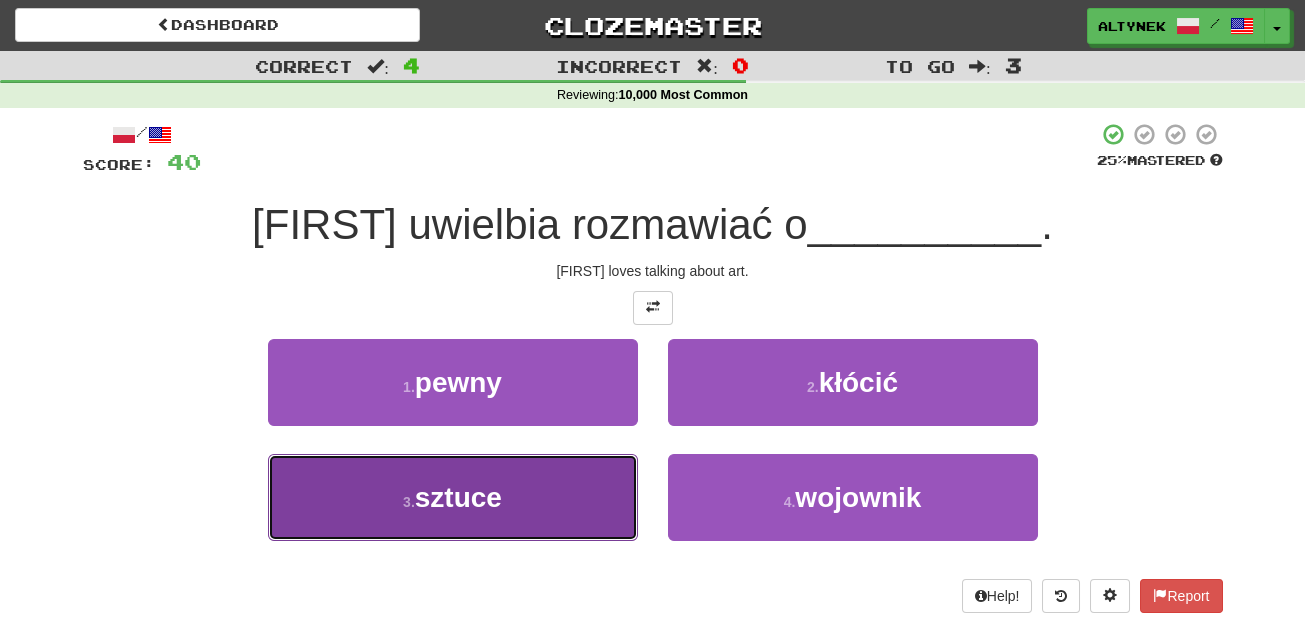 click on "3 .  sztuce" at bounding box center (453, 497) 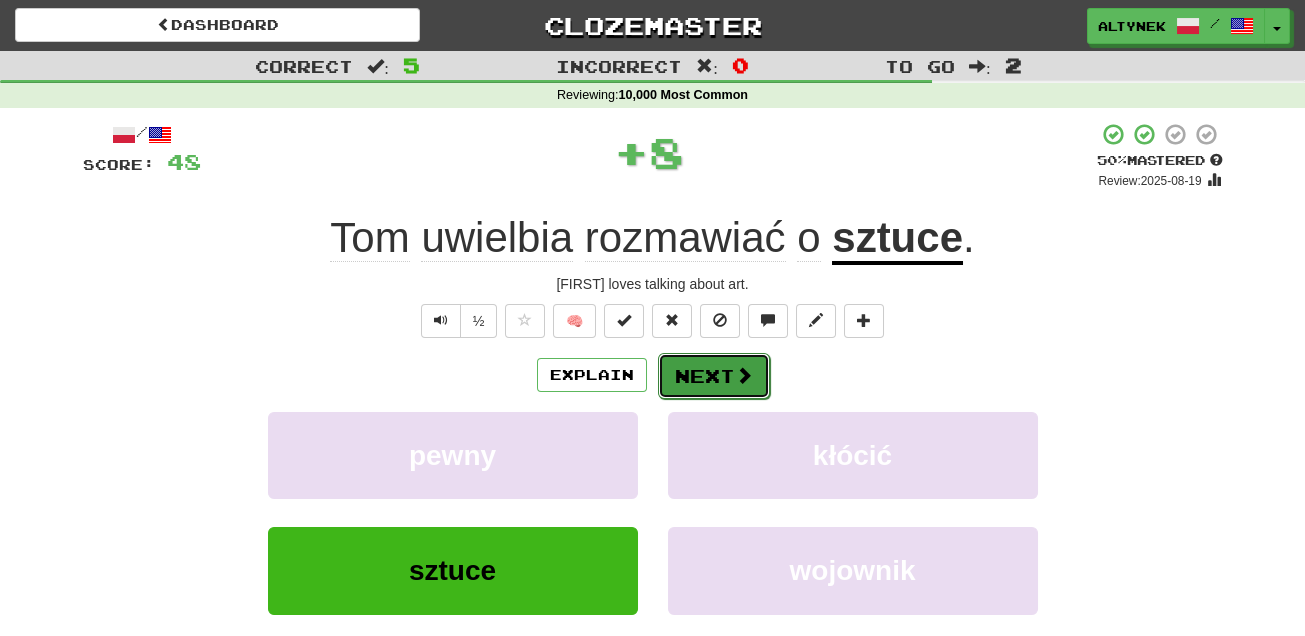 click on "Next" at bounding box center [714, 376] 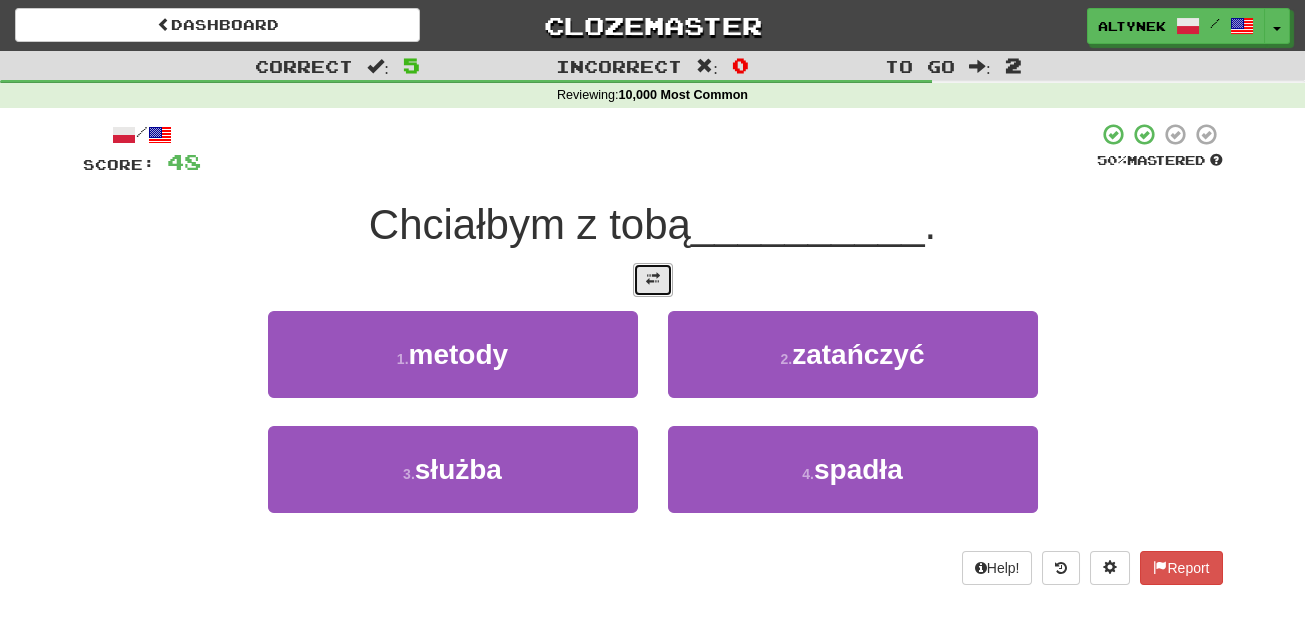click at bounding box center (653, 280) 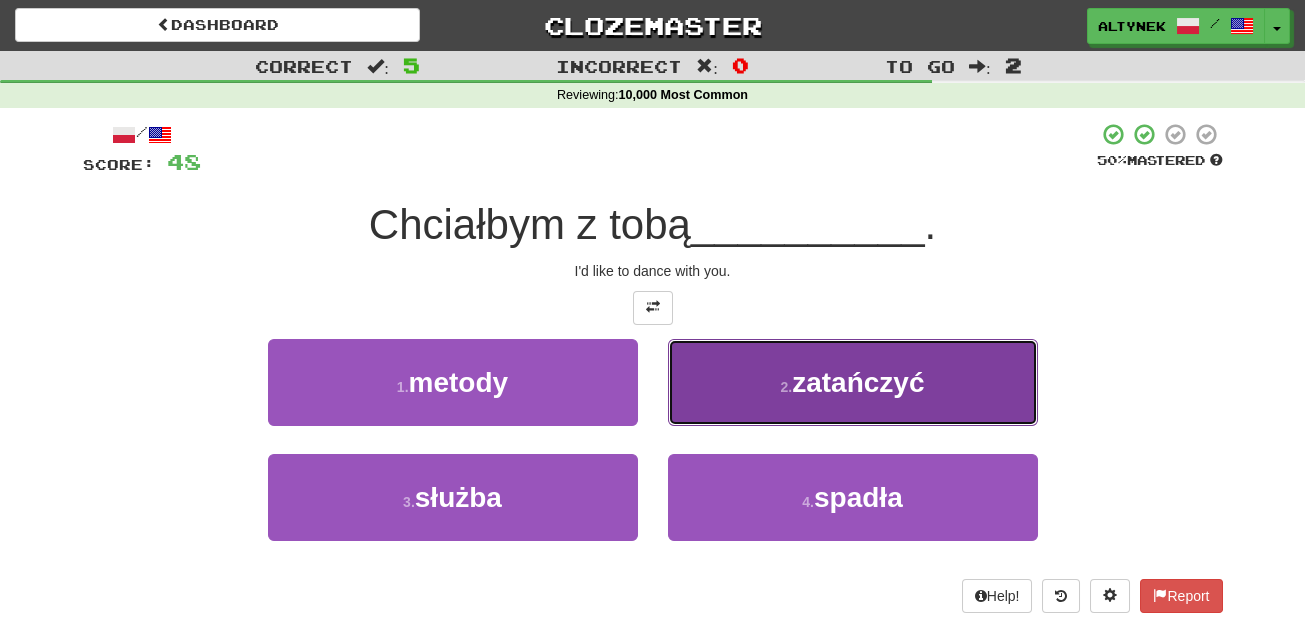 click on "2 .  zatańczyć" at bounding box center (853, 382) 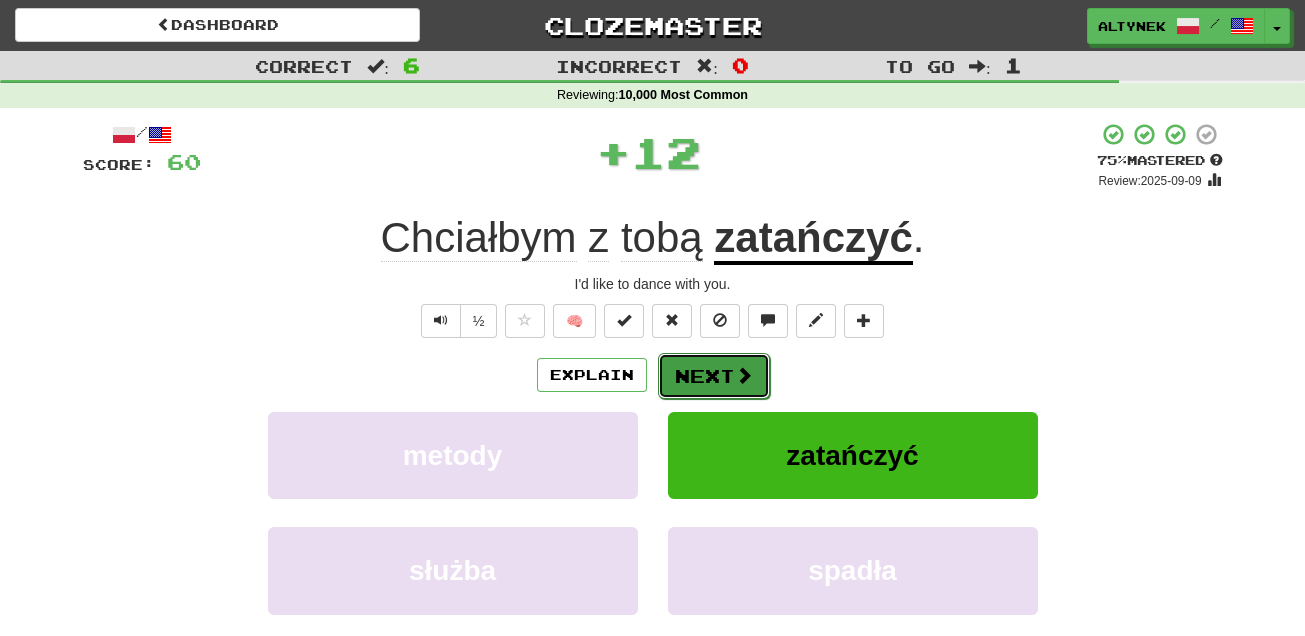click on "Next" at bounding box center [714, 376] 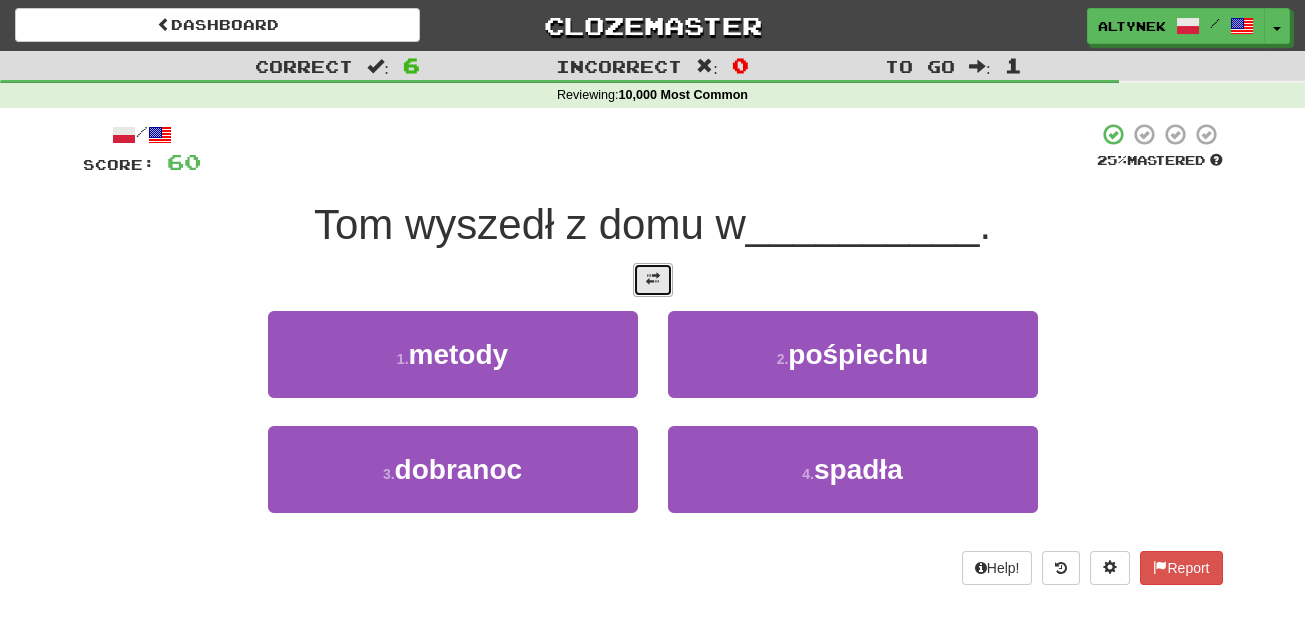 click at bounding box center [653, 279] 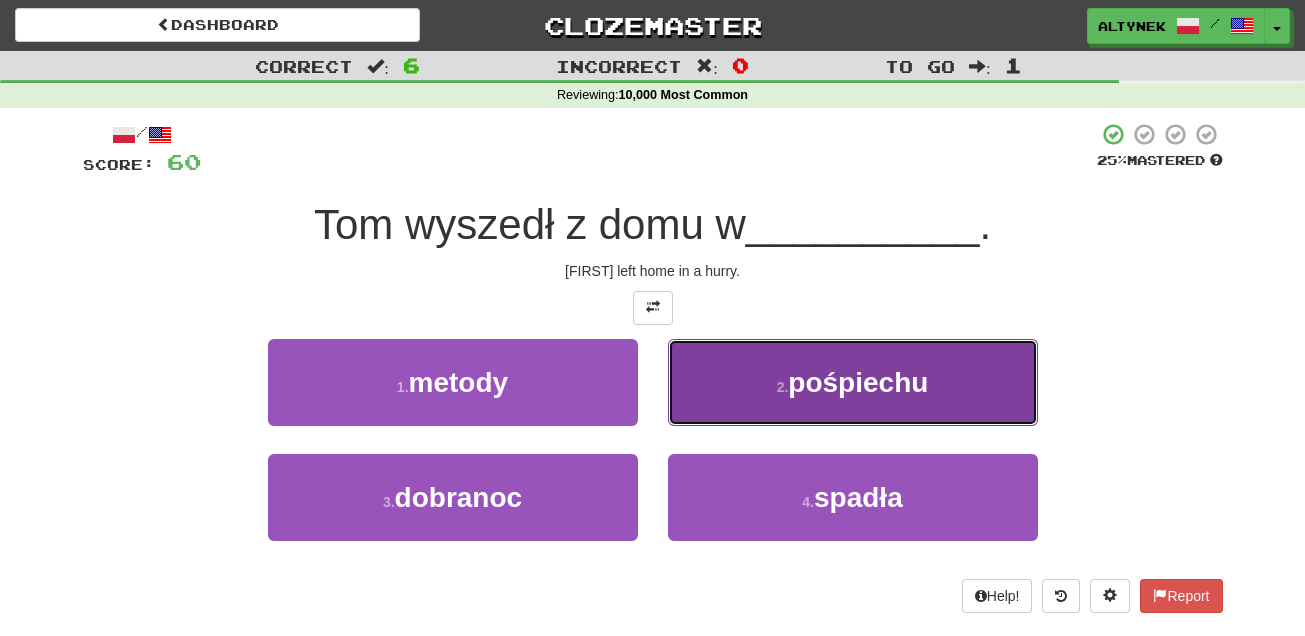 click on "2 .  pośpiechu" at bounding box center (853, 382) 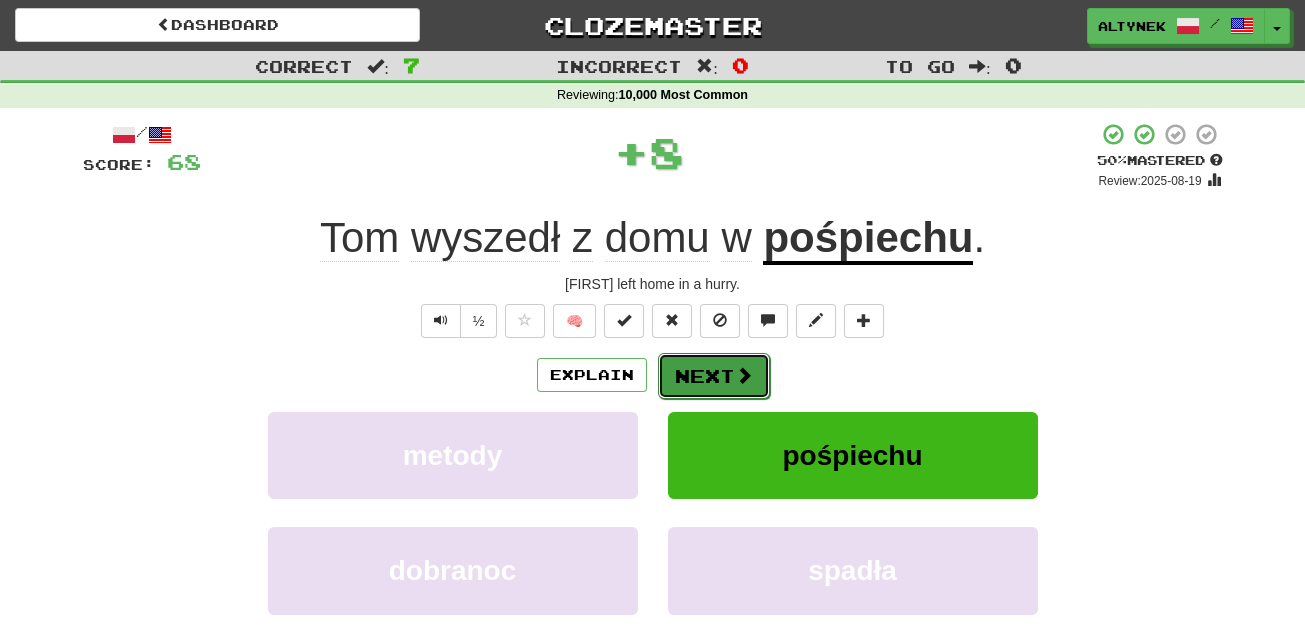 click on "Next" at bounding box center [714, 376] 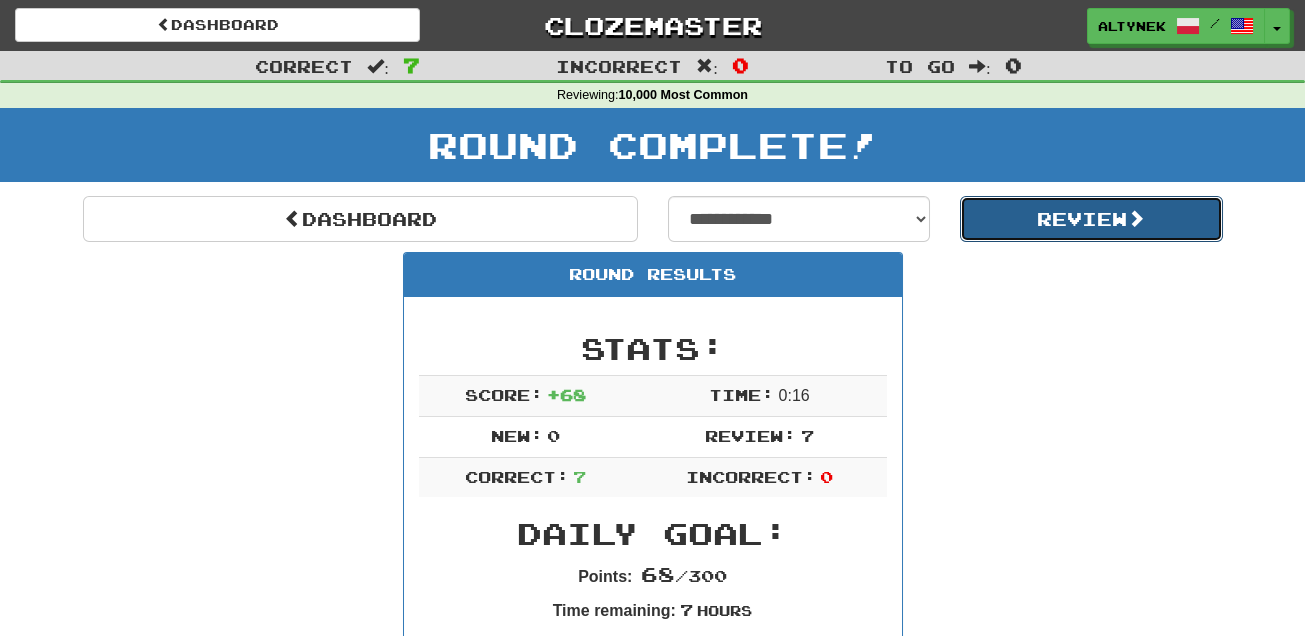 click on "Review" at bounding box center [1091, 219] 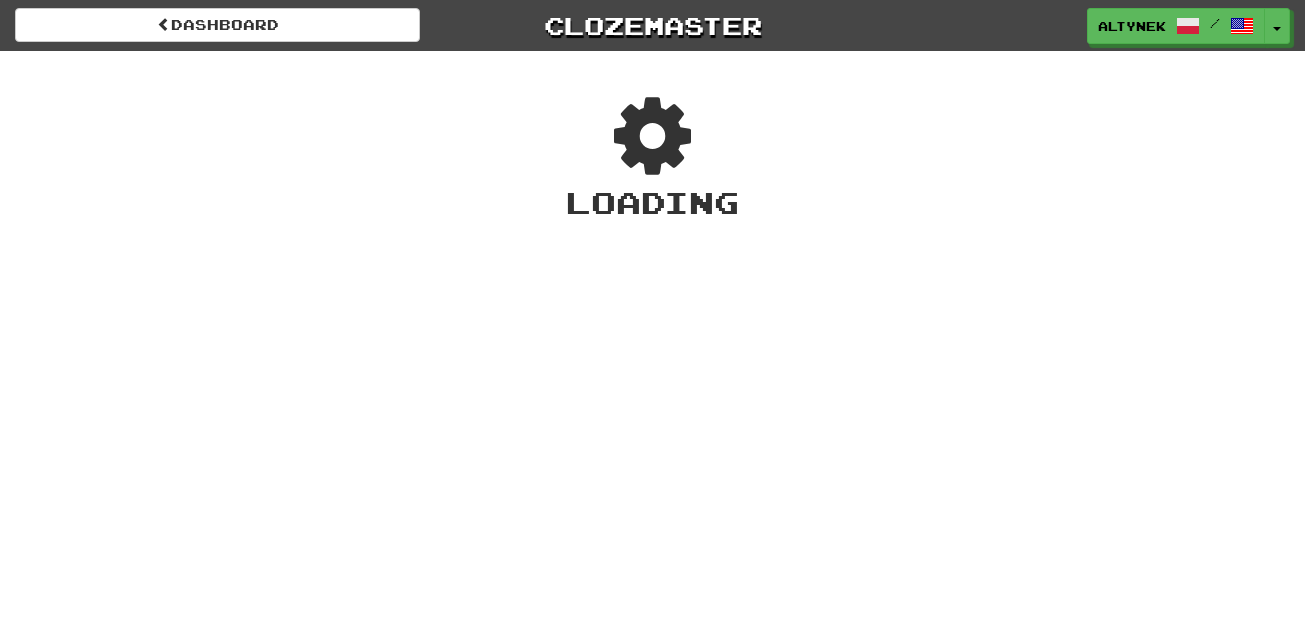 scroll, scrollTop: 0, scrollLeft: 0, axis: both 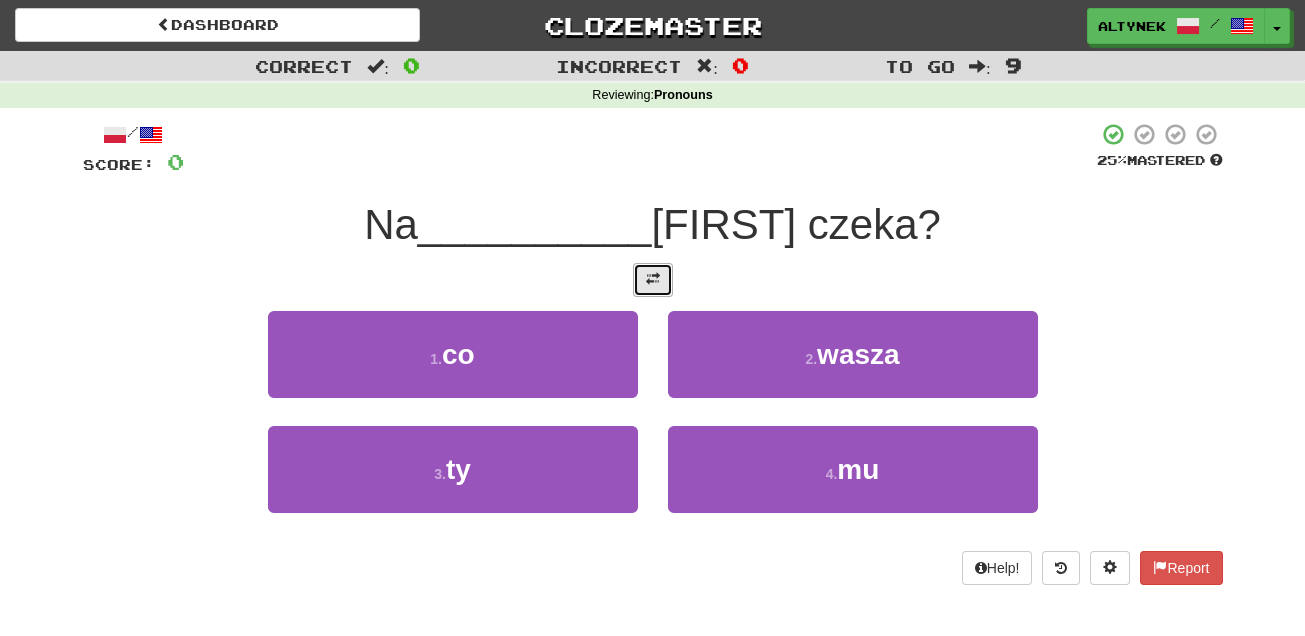 click at bounding box center (653, 280) 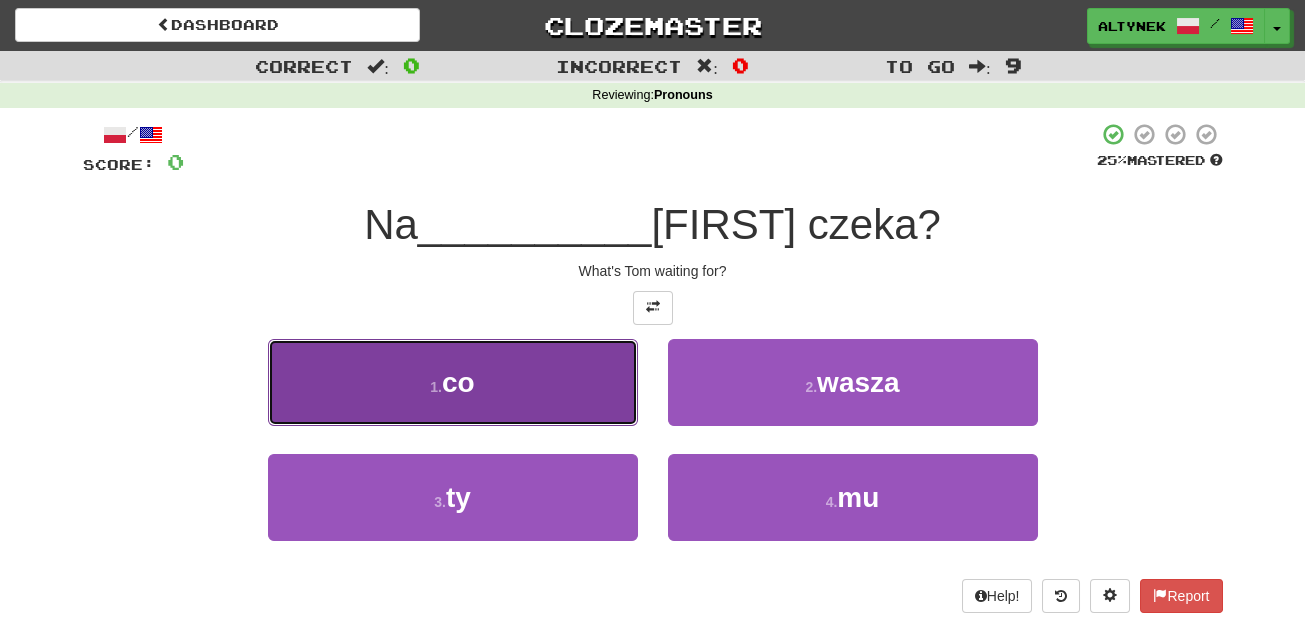 click on "1 . co" at bounding box center (453, 382) 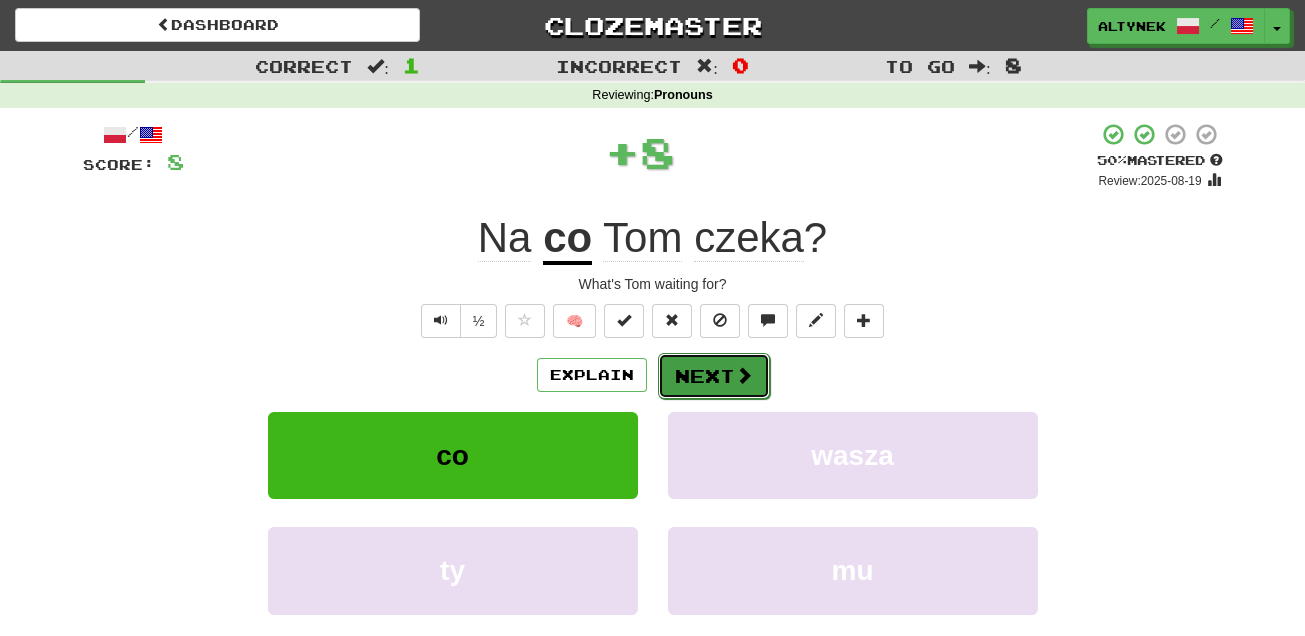 click on "Next" at bounding box center [714, 376] 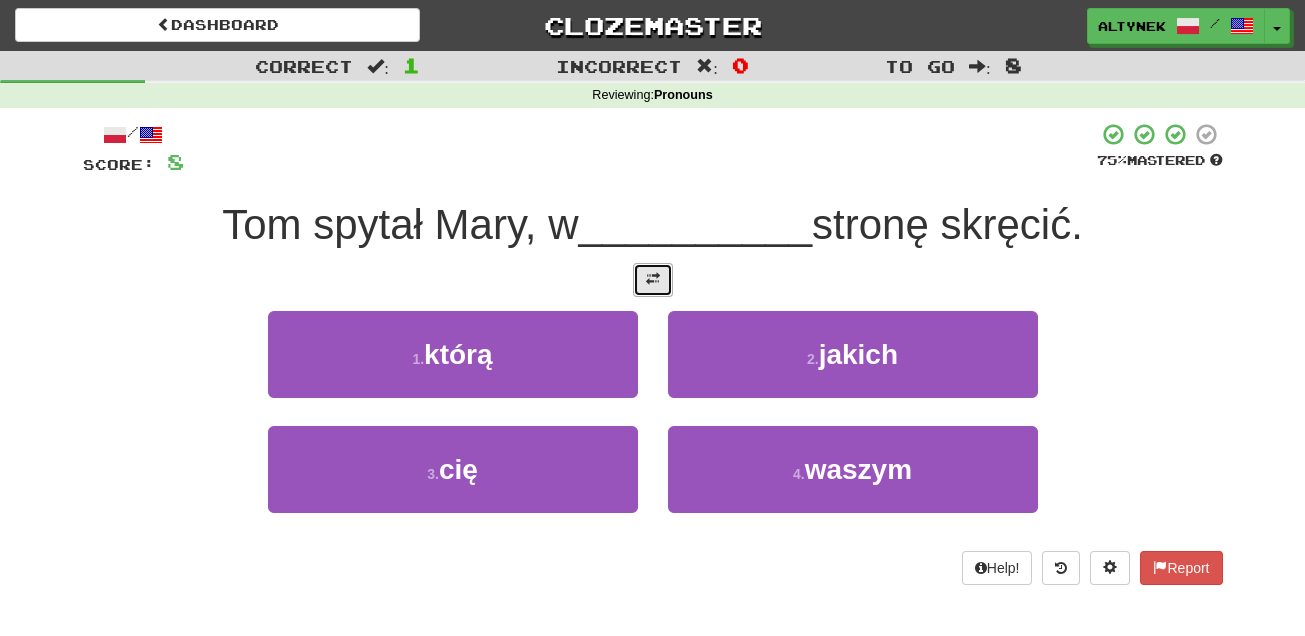 click at bounding box center [653, 279] 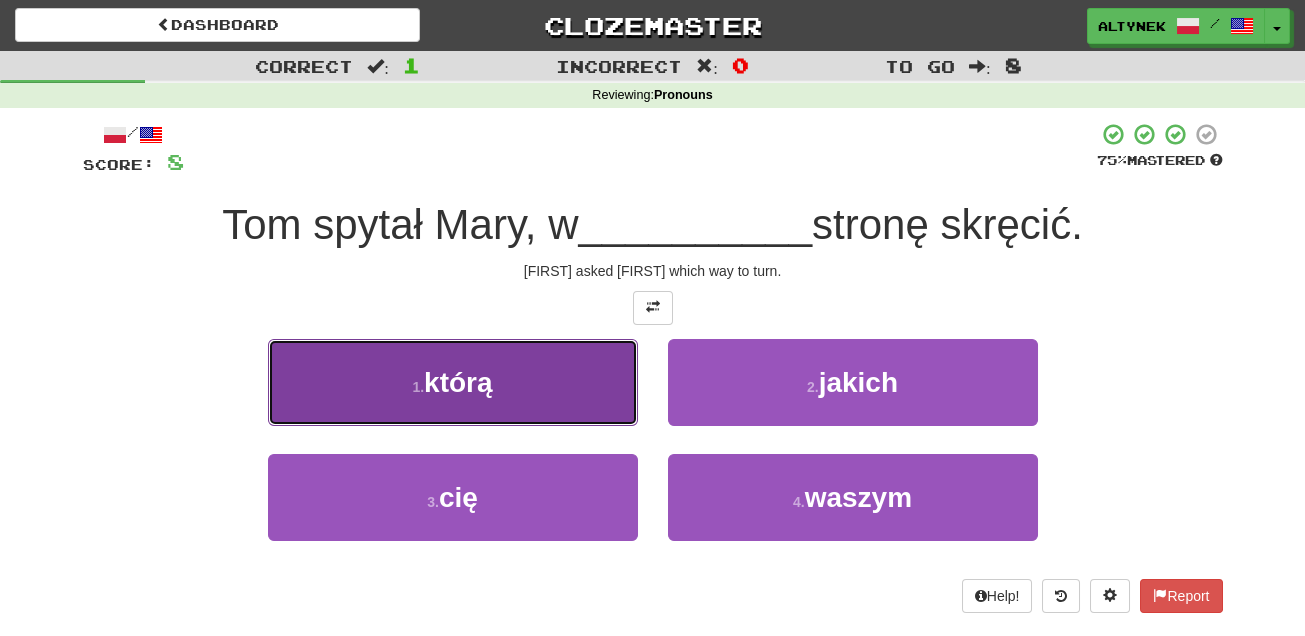 click on "1 . którą" at bounding box center (453, 382) 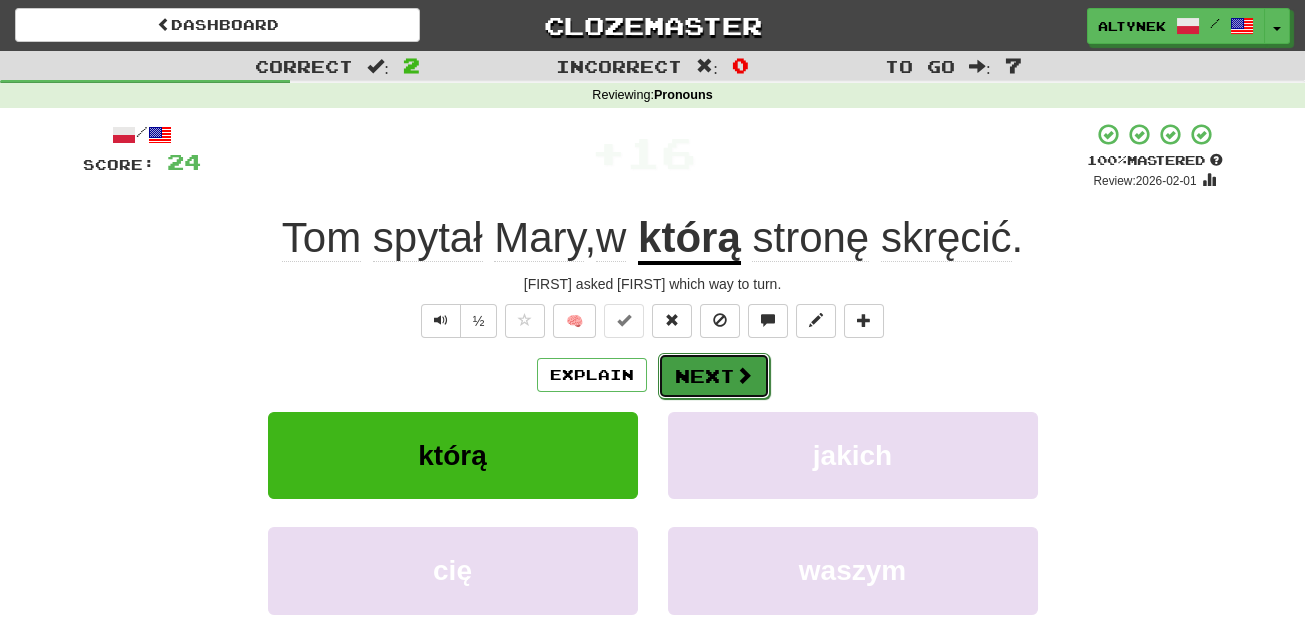 click on "Next" at bounding box center (714, 376) 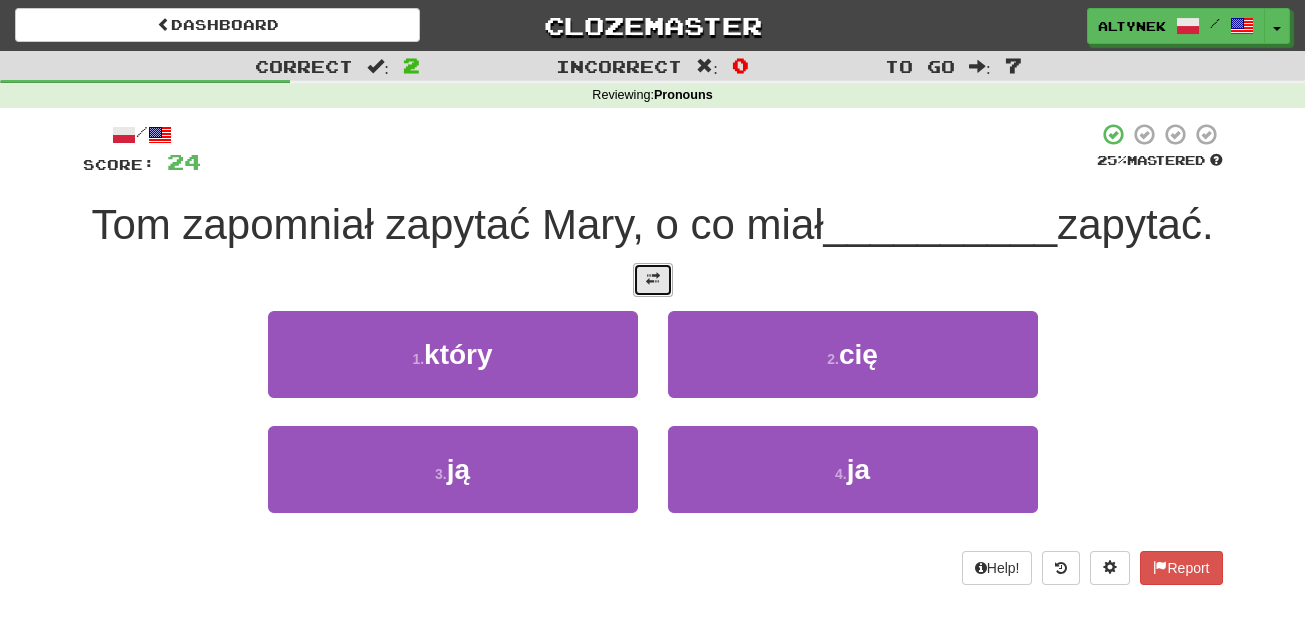 click at bounding box center [653, 279] 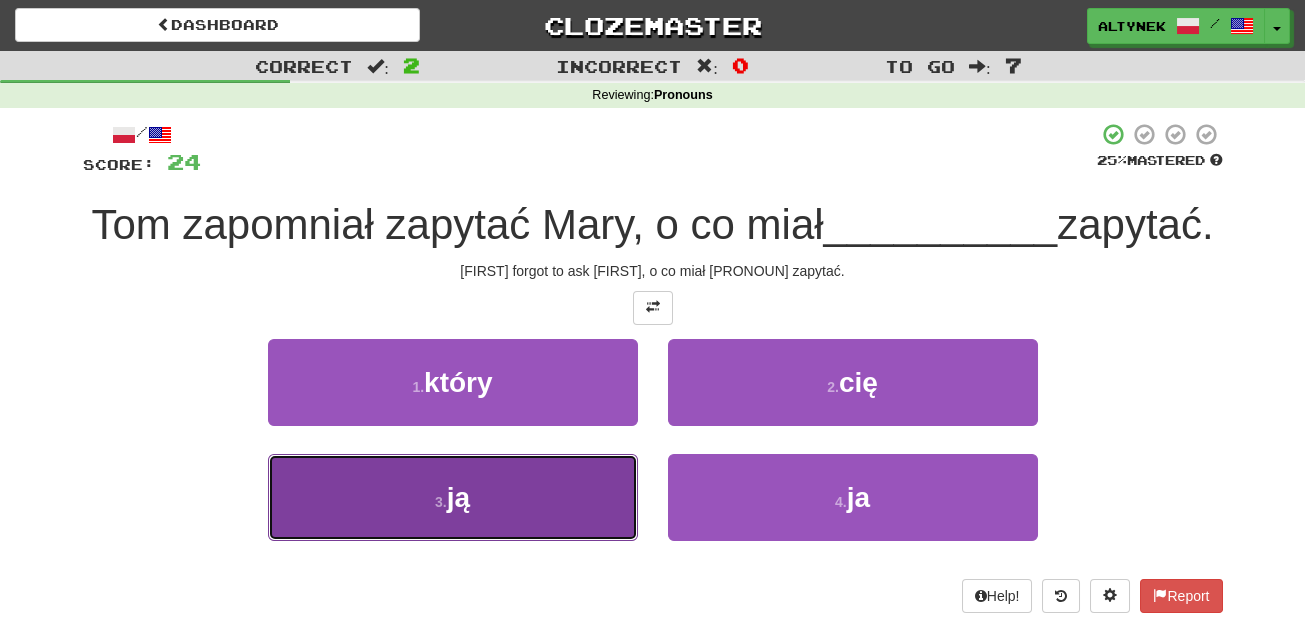click on "3 .  ją" at bounding box center [453, 497] 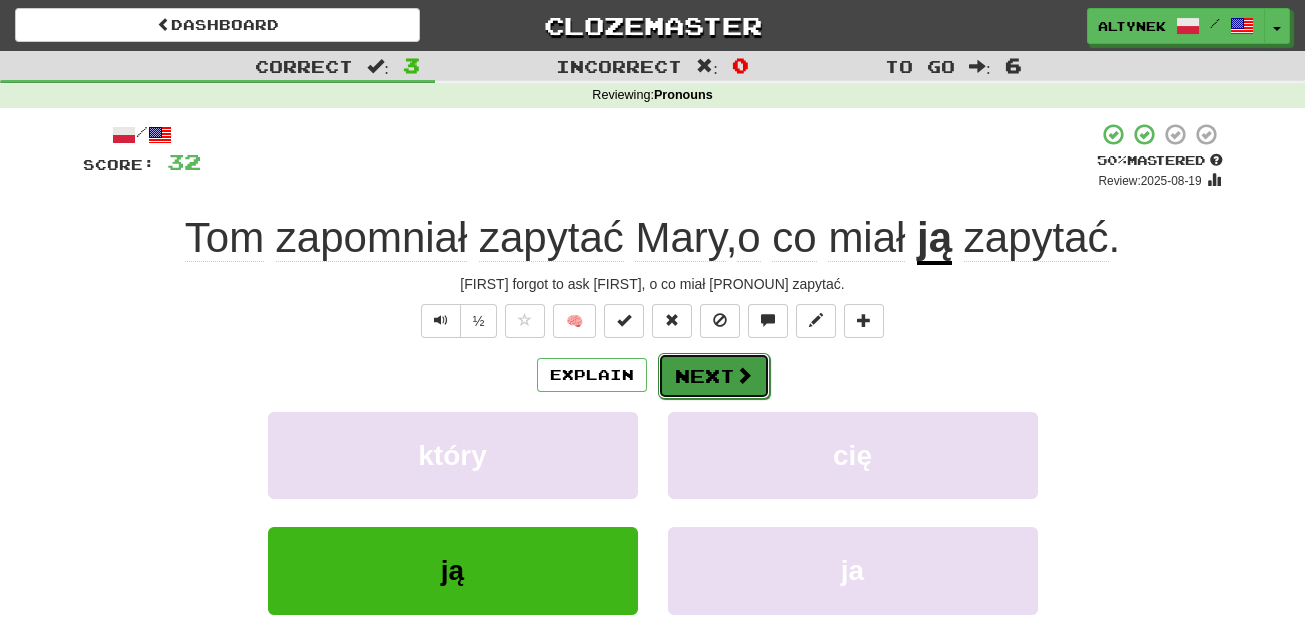 click on "Next" at bounding box center (714, 376) 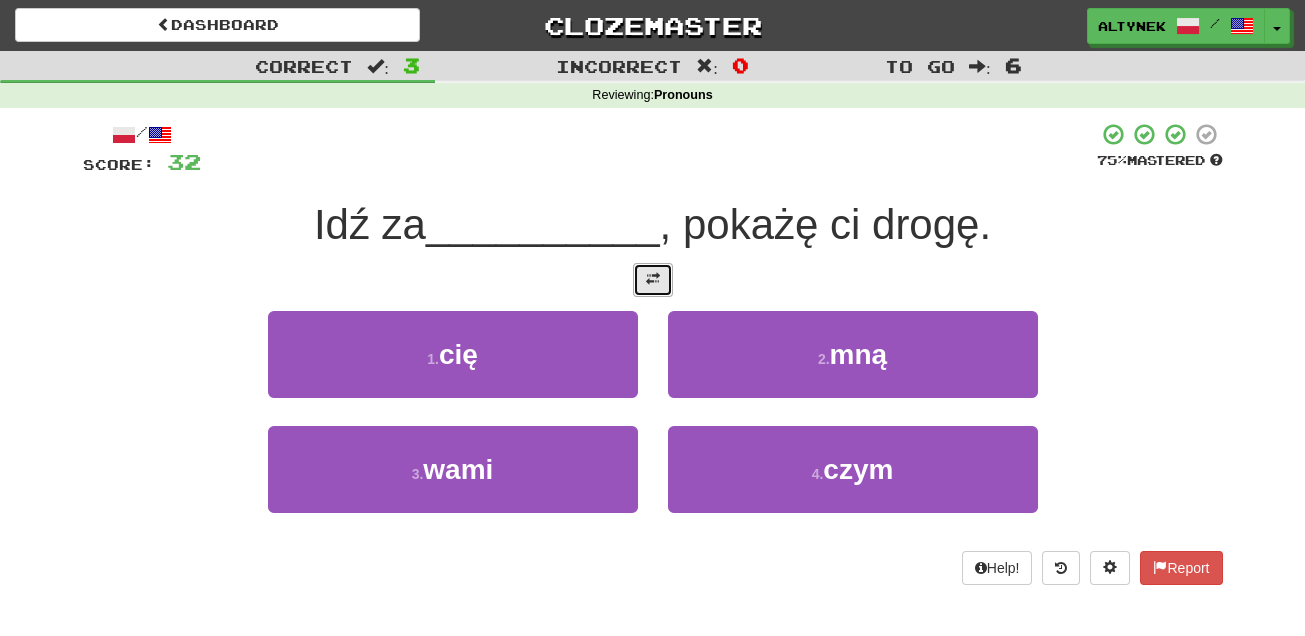 click at bounding box center [653, 280] 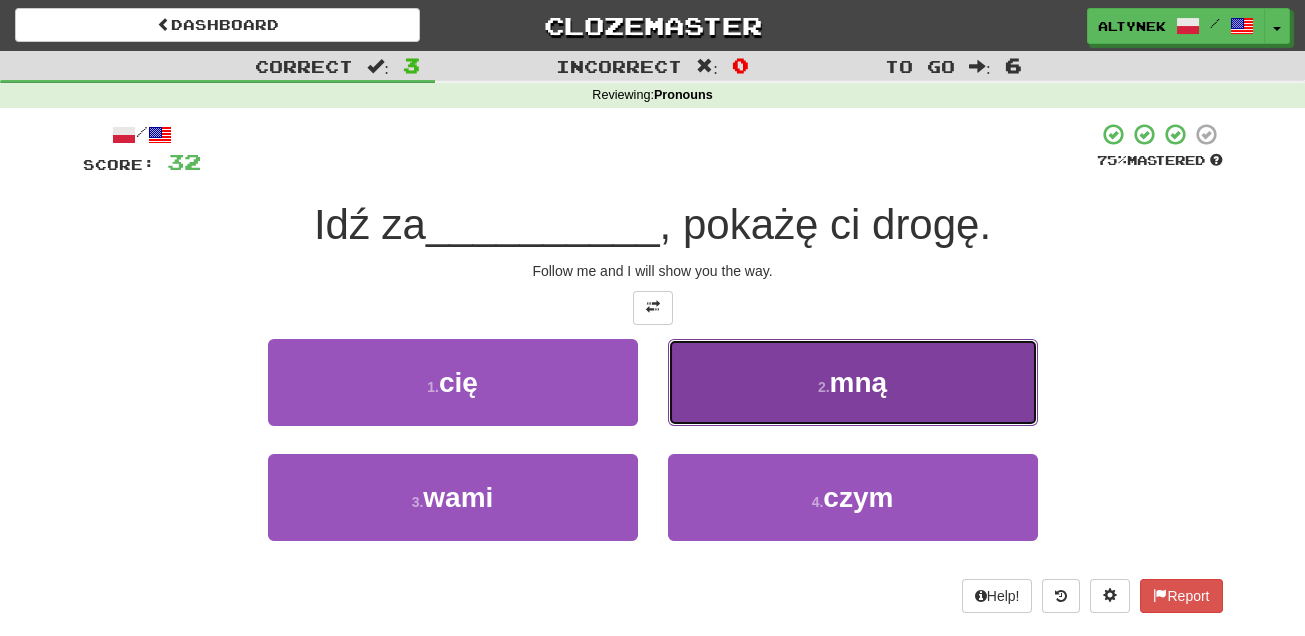 click on "2 .  mną" at bounding box center [853, 382] 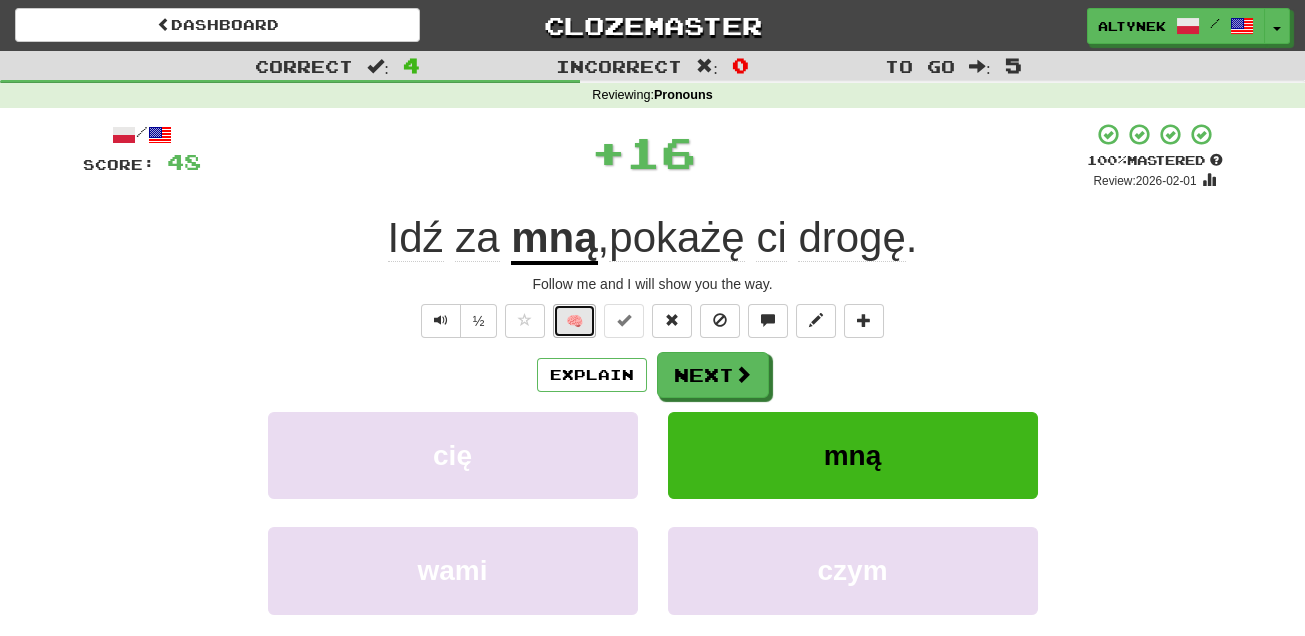 click on "🧠" at bounding box center [574, 321] 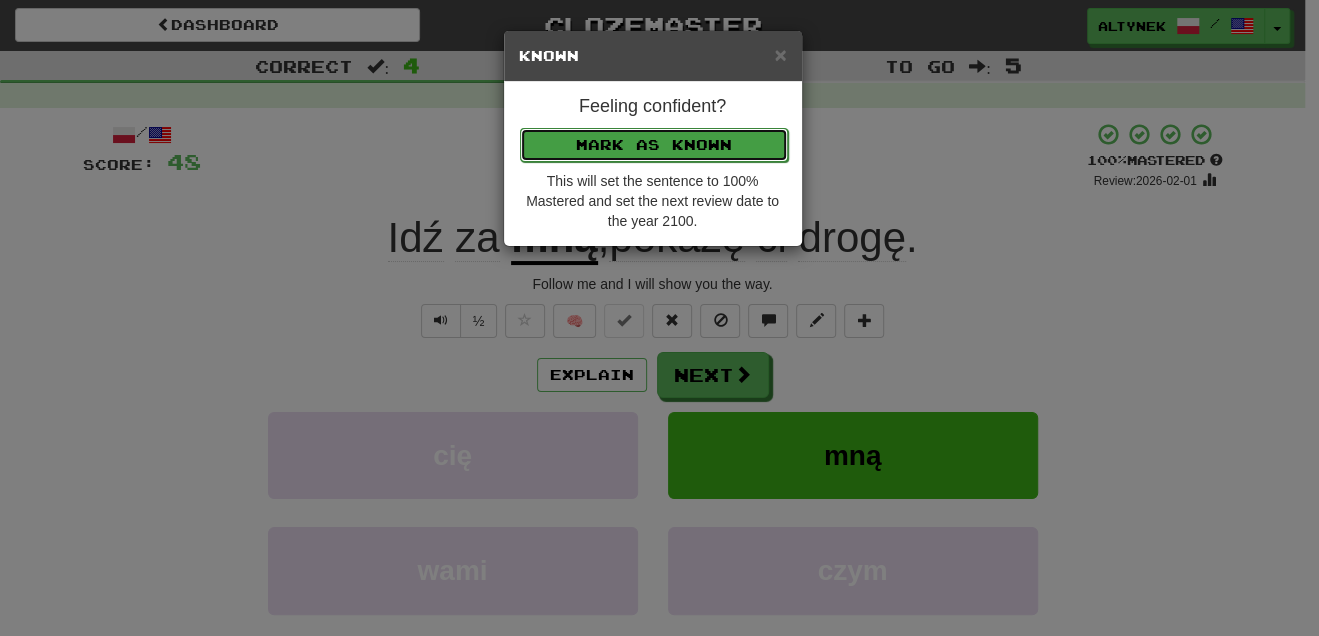 click on "Mark as Known" at bounding box center (654, 145) 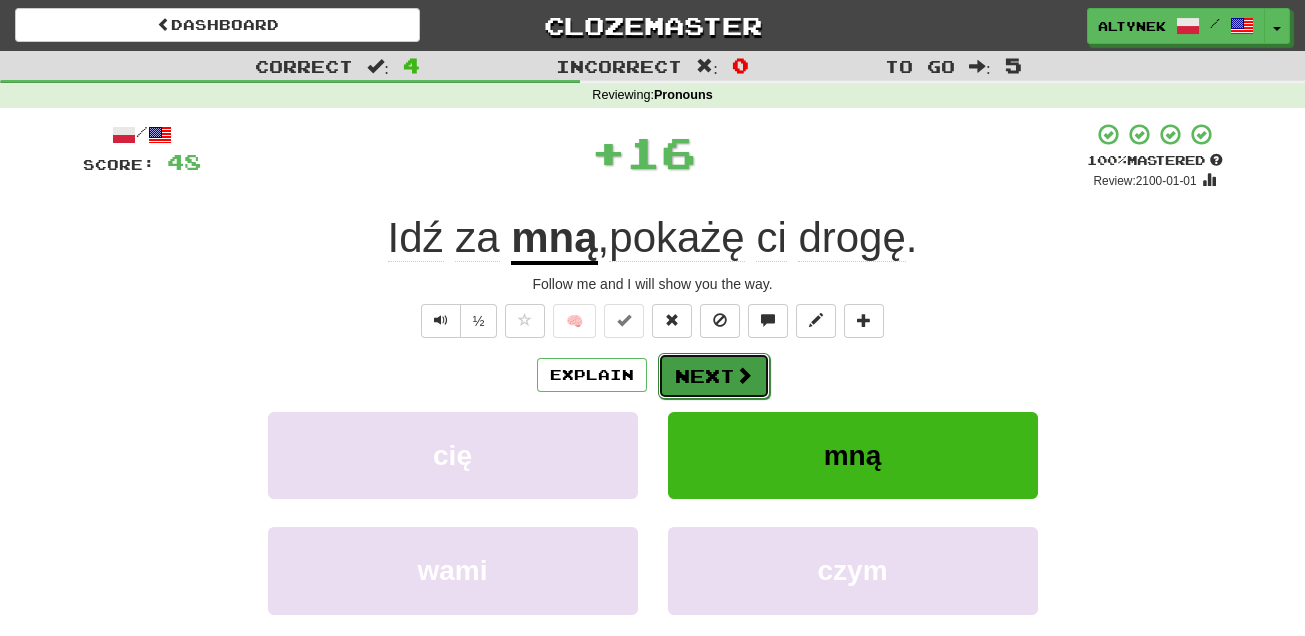 click on "Next" at bounding box center (714, 376) 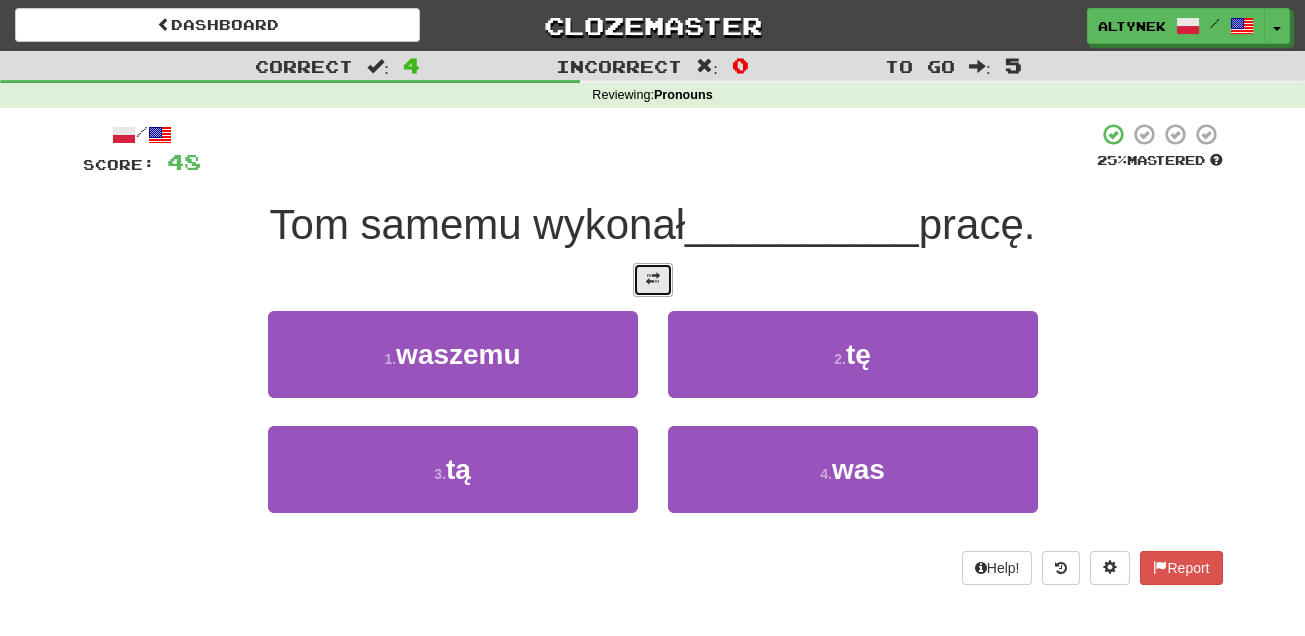 click at bounding box center [653, 280] 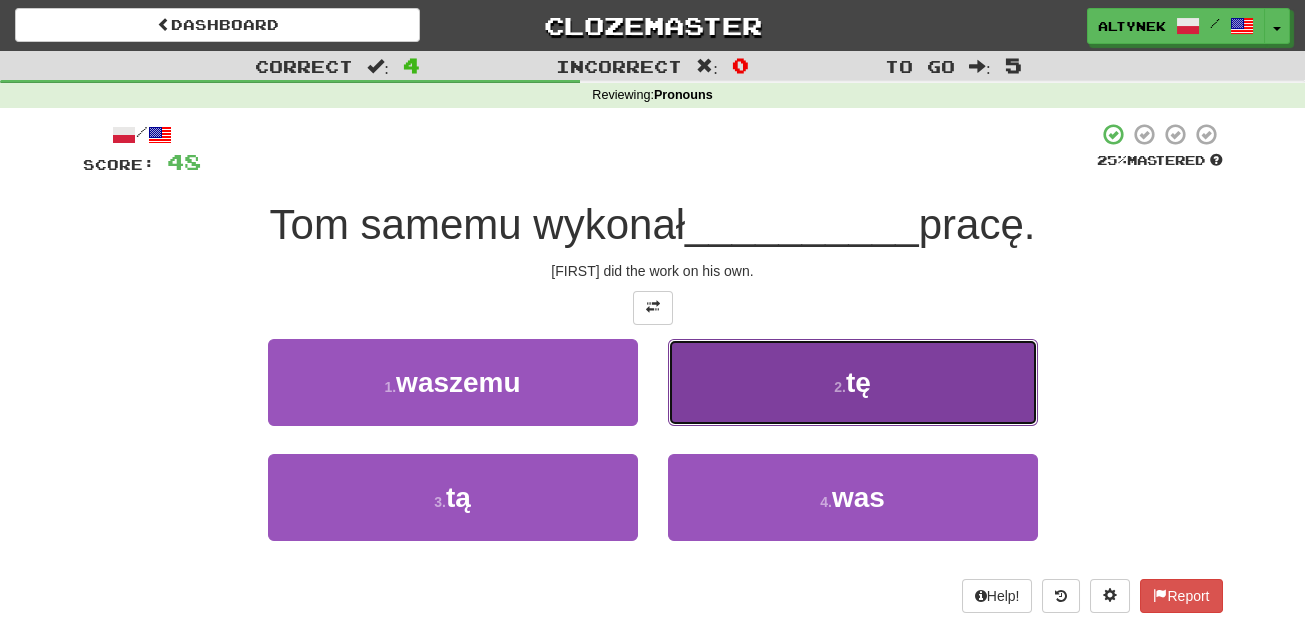 click on "2 .  tę" at bounding box center [853, 382] 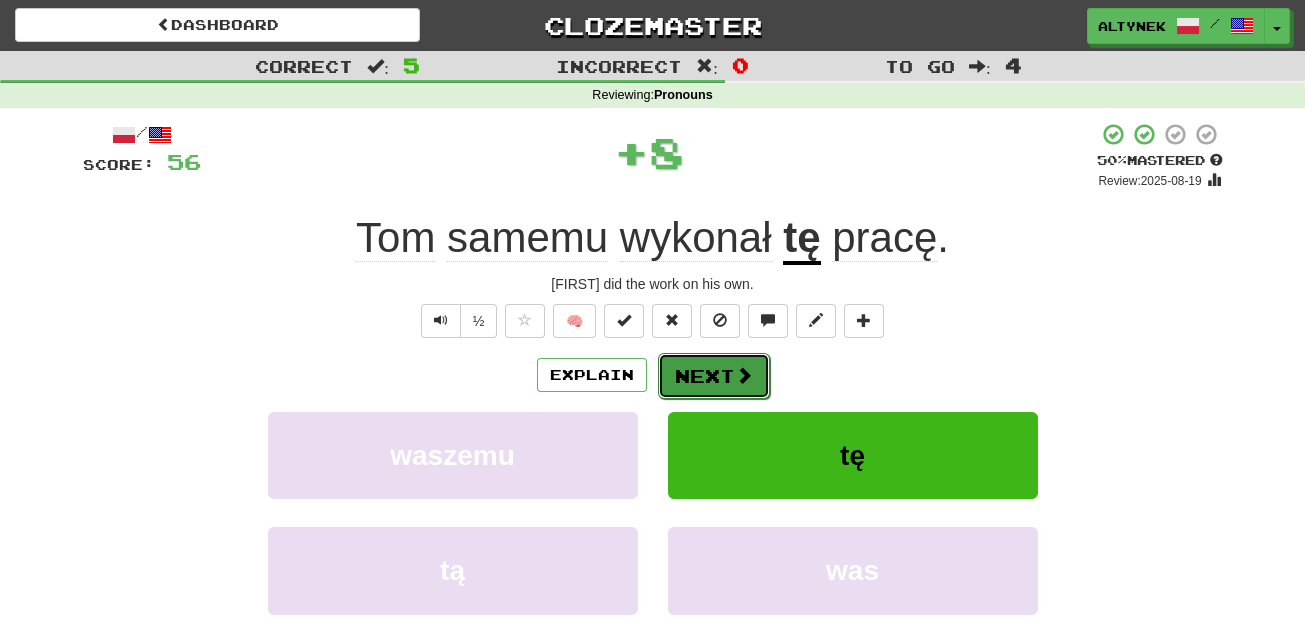 click on "Next" at bounding box center (714, 376) 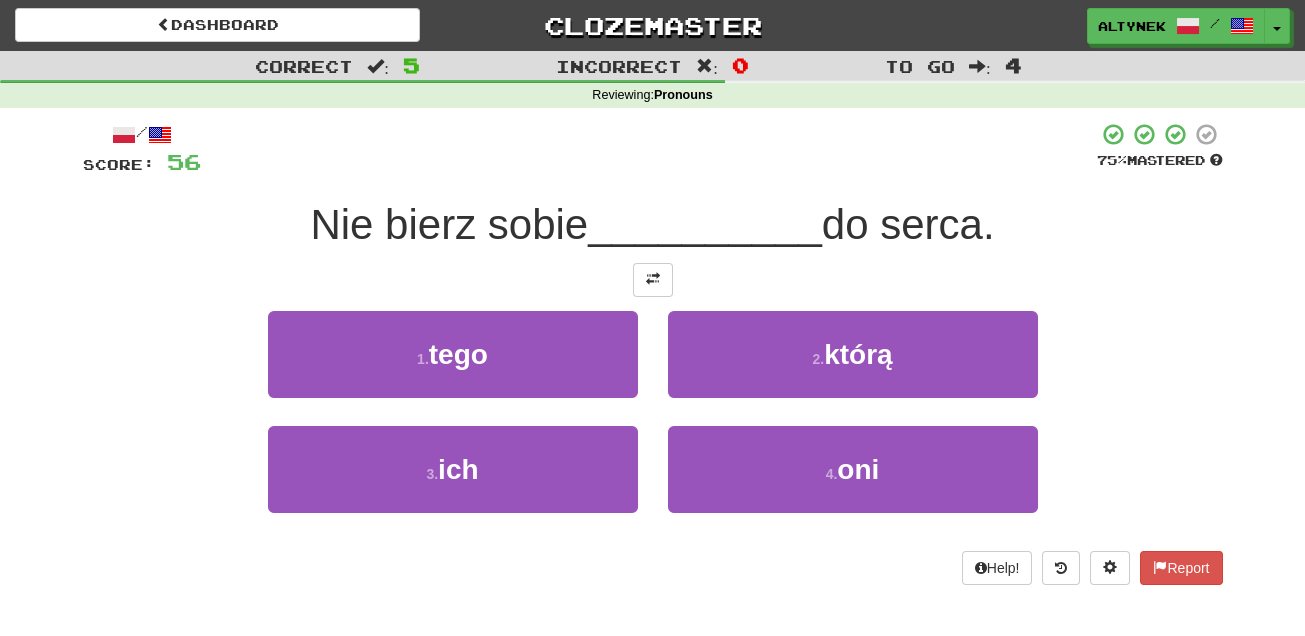 click on "/  Score:   56 75 %  Mastered Nie bierz sobie  __________  do serca. 1 .  tego 2 .  którą 3 .  ich 4 .  oni  Help!  Report" at bounding box center [653, 353] 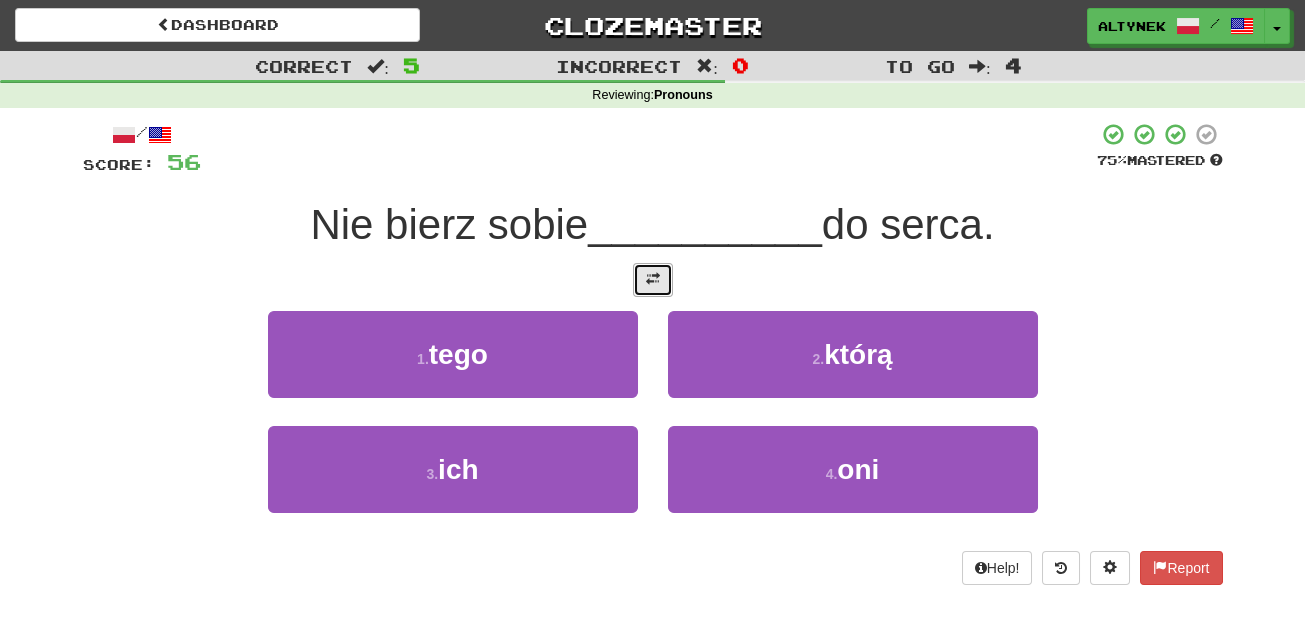 click at bounding box center (653, 280) 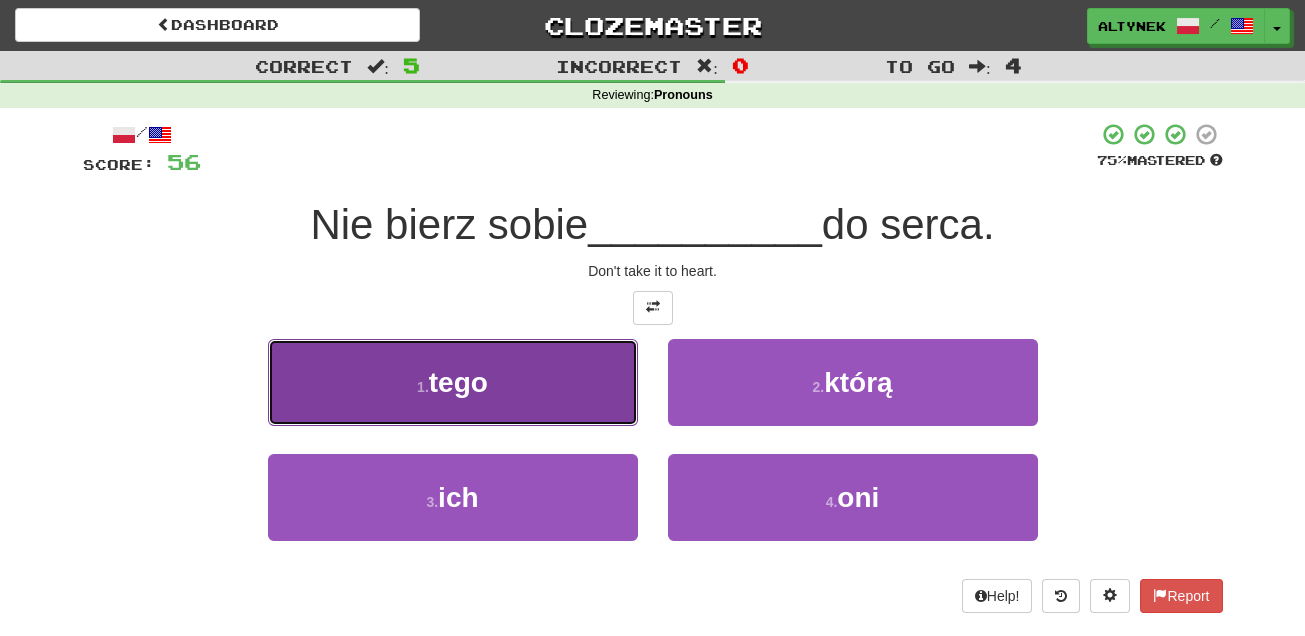 click on "1 .  tego" at bounding box center (453, 382) 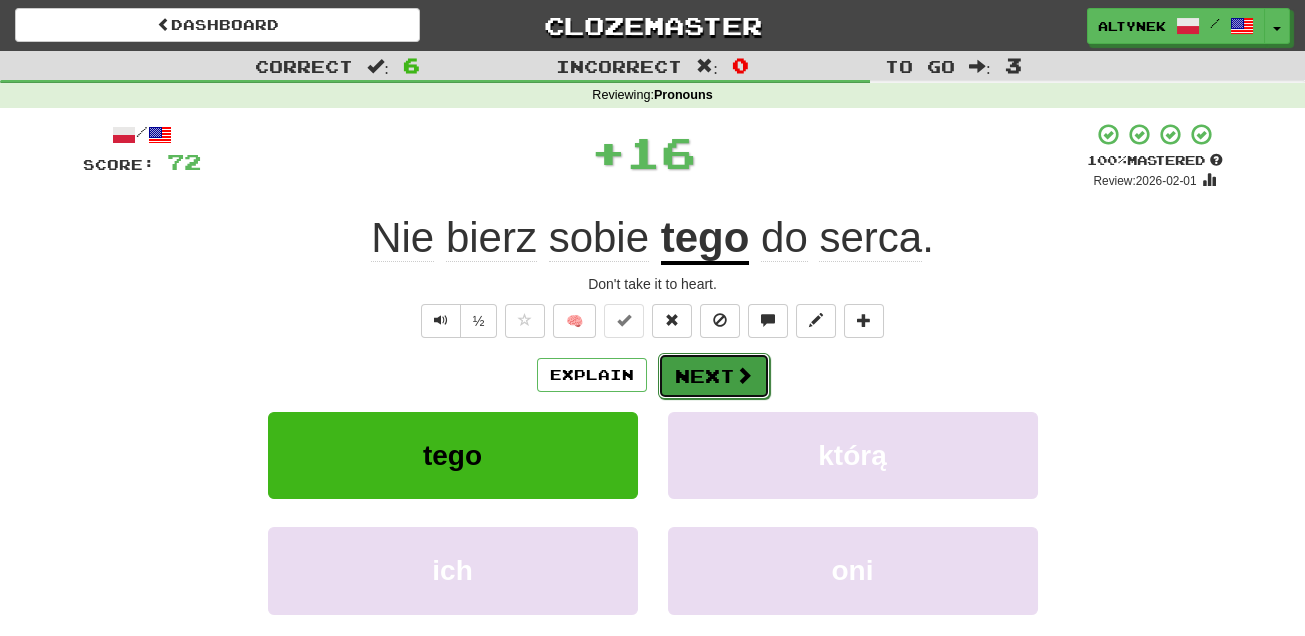 click on "Next" at bounding box center (714, 376) 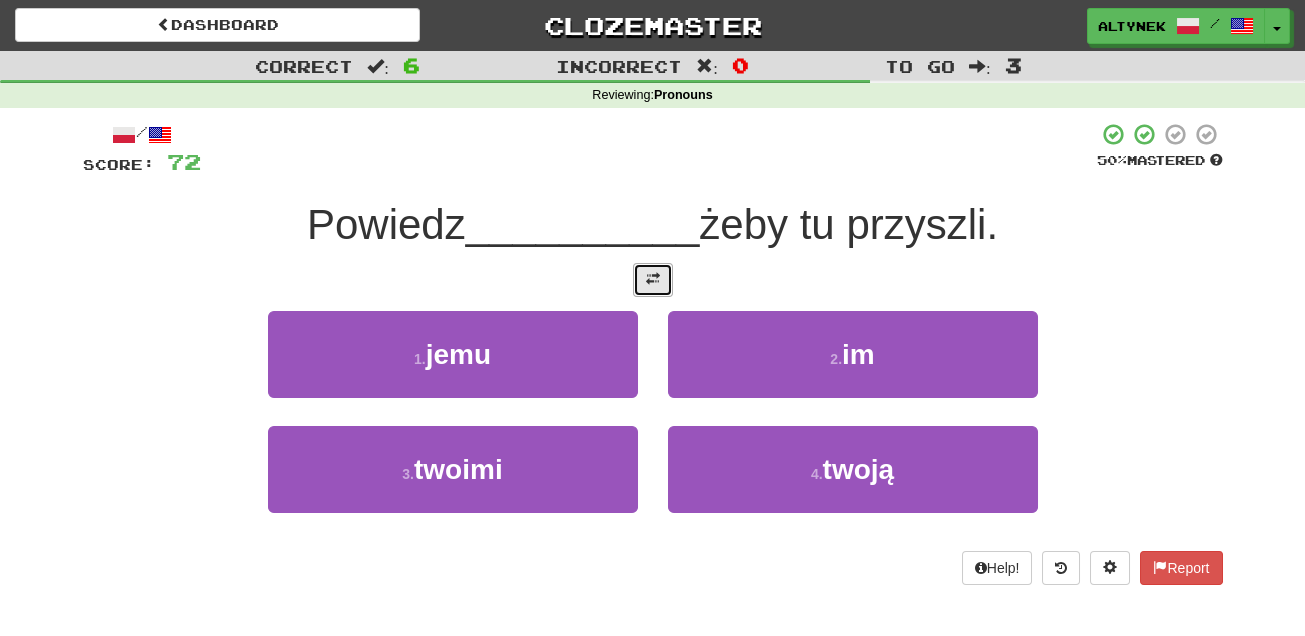 click at bounding box center (653, 280) 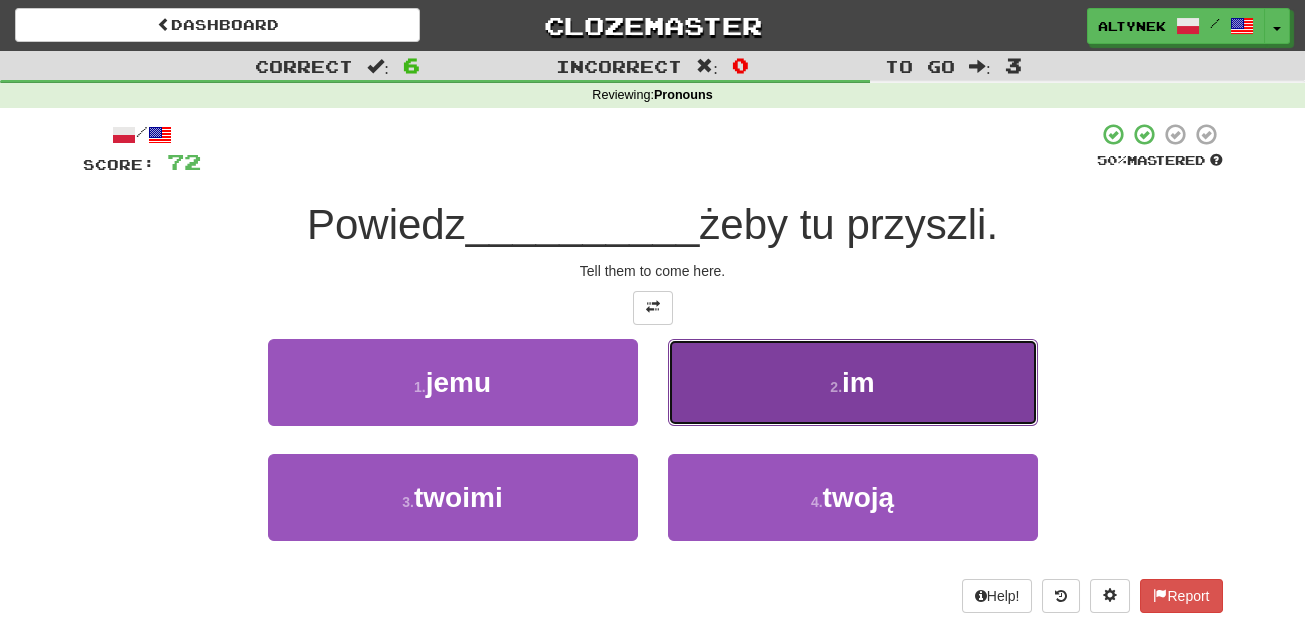 click on "2 .  im" at bounding box center (853, 382) 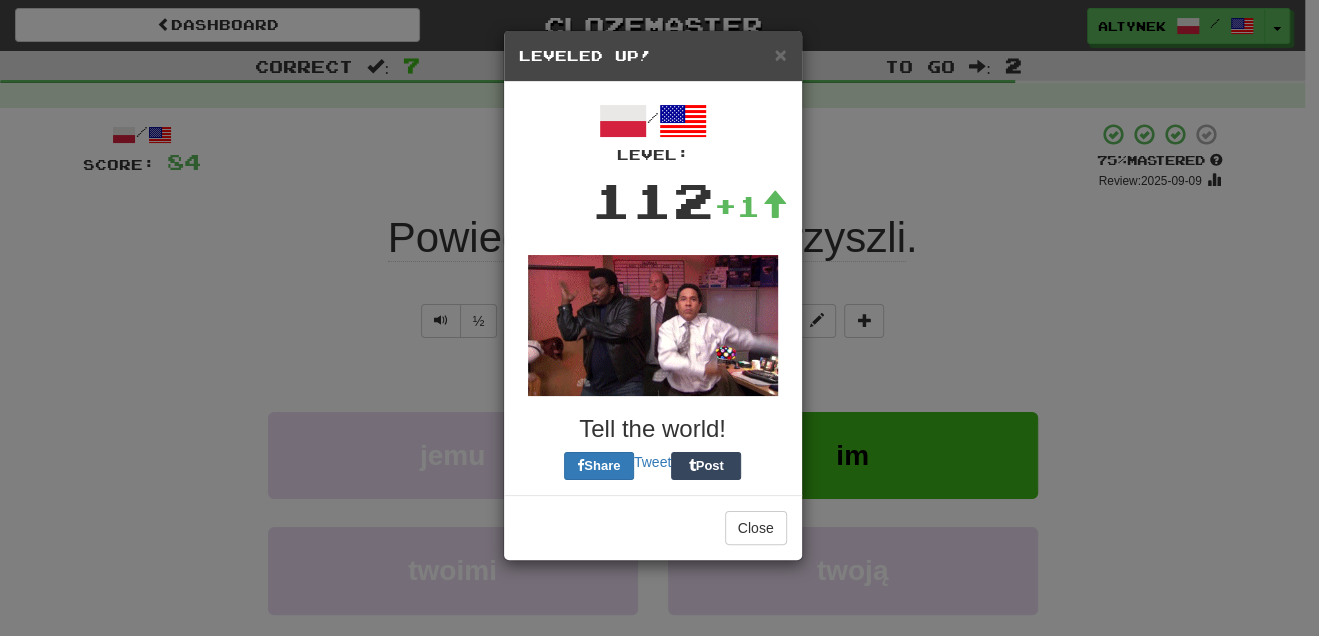 click on "Leveled Up!" at bounding box center (653, 56) 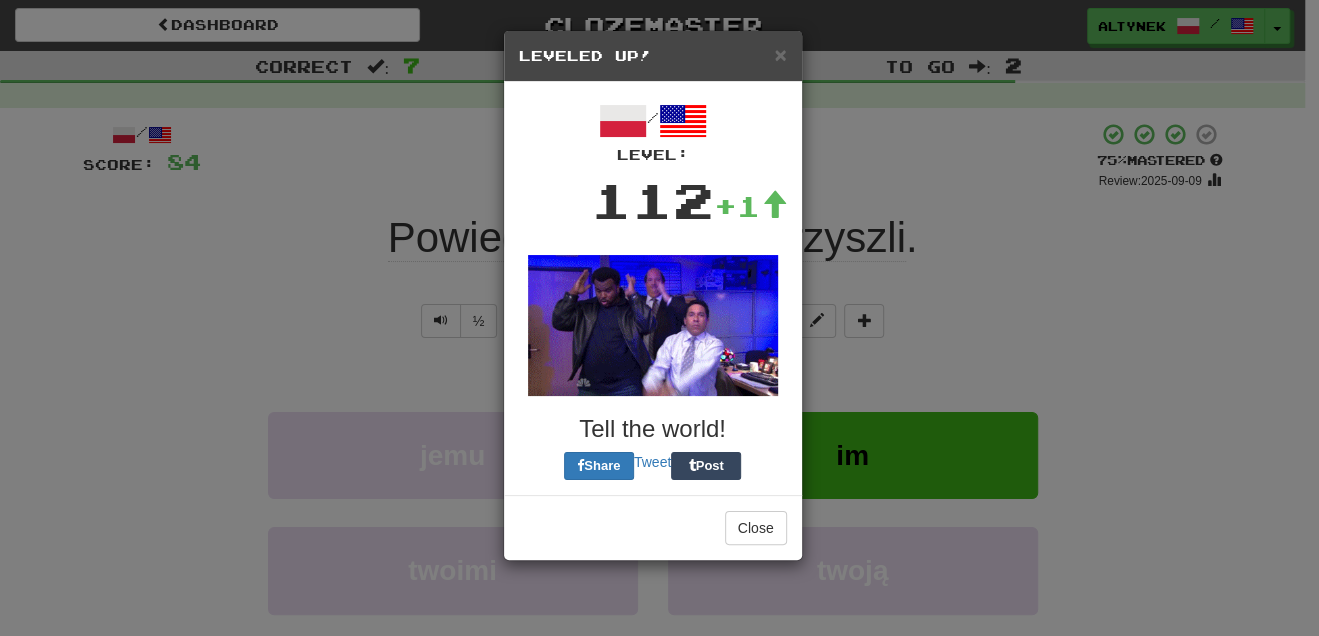 click on "Leveled Up!" at bounding box center [653, 56] 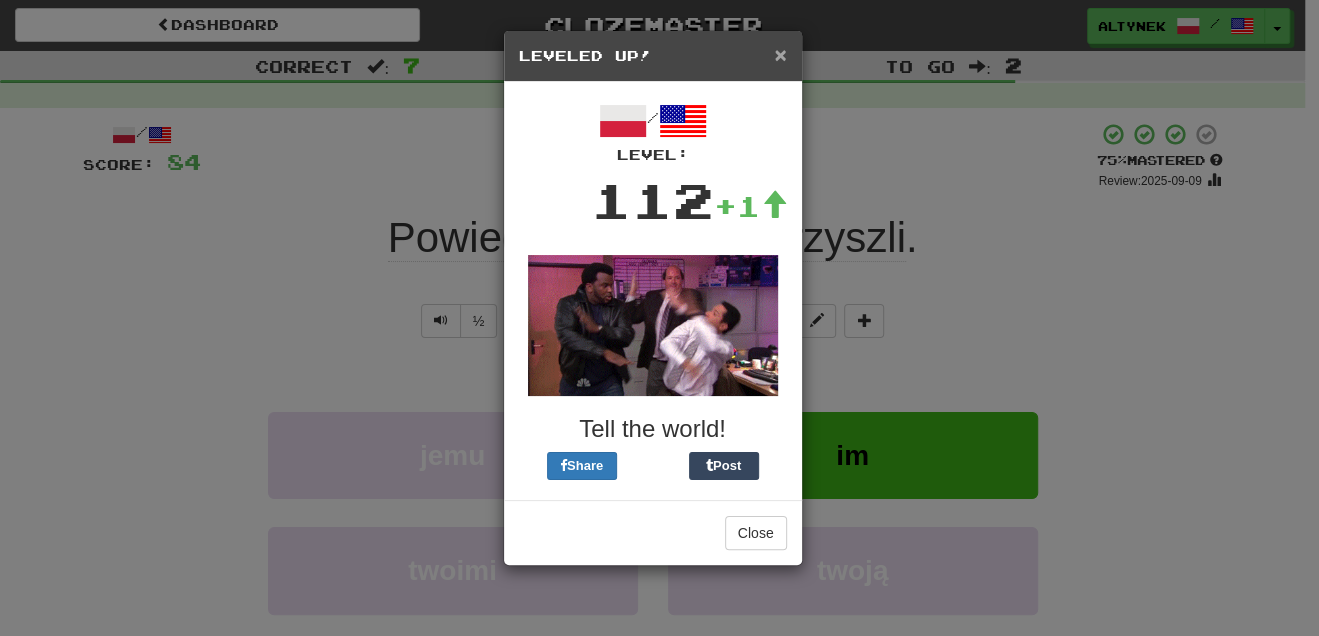 click on "×" at bounding box center [780, 54] 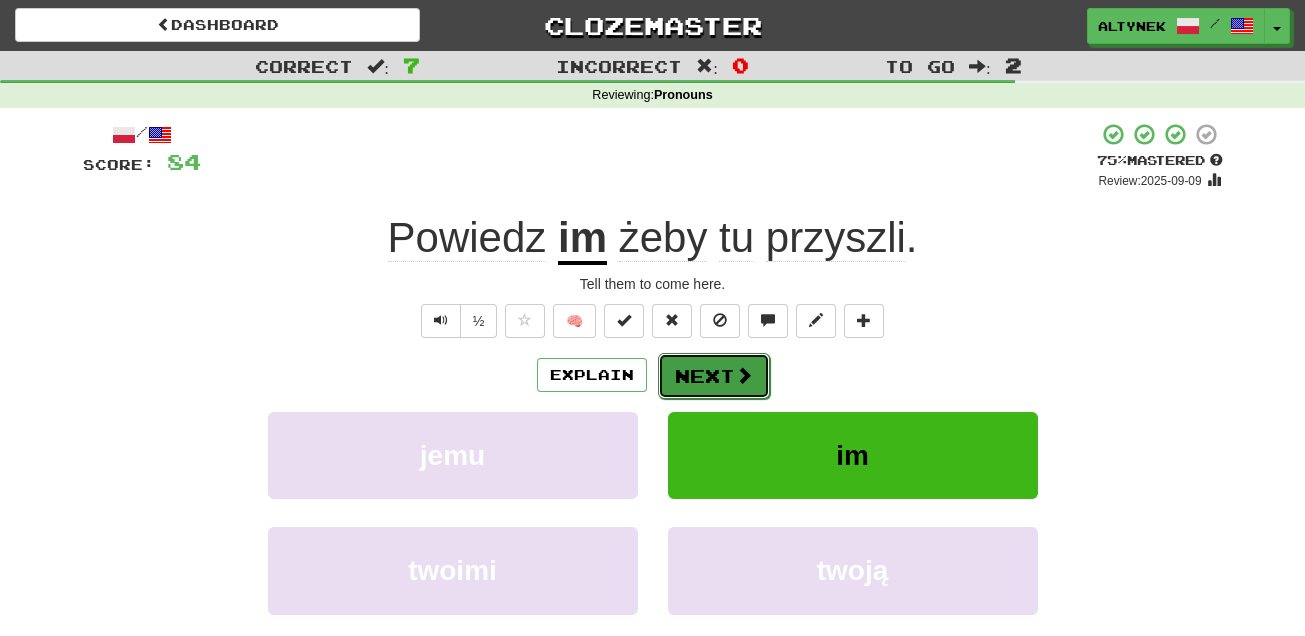 click on "Next" at bounding box center (714, 376) 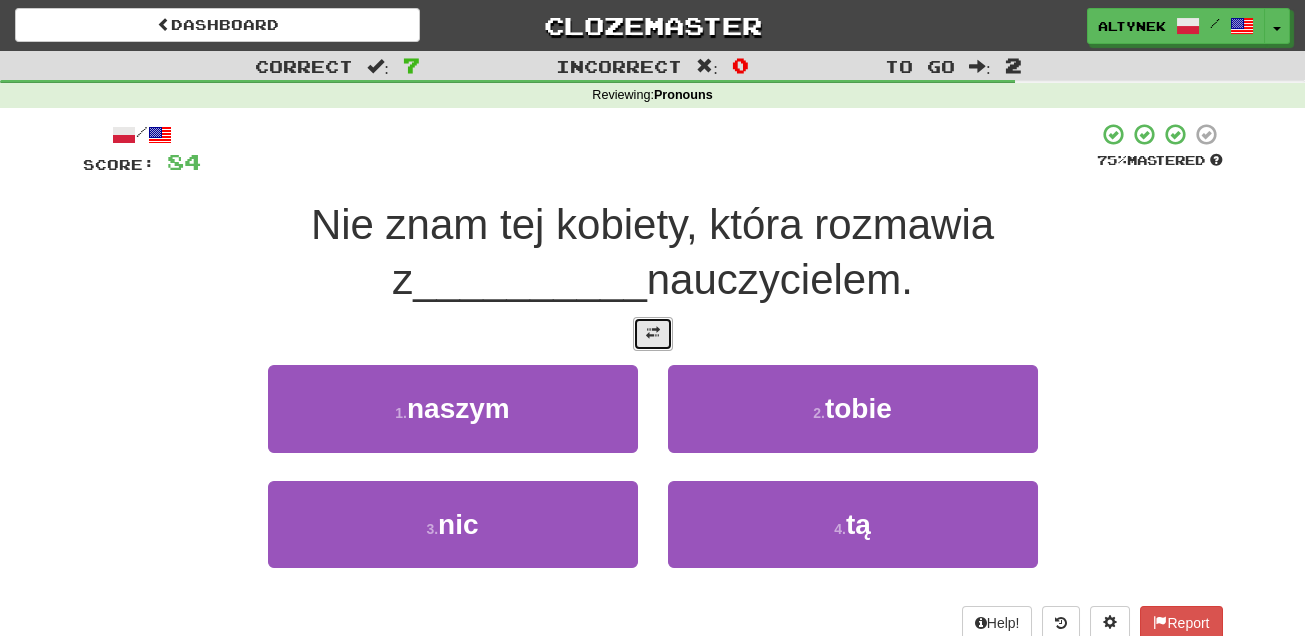click at bounding box center (653, 333) 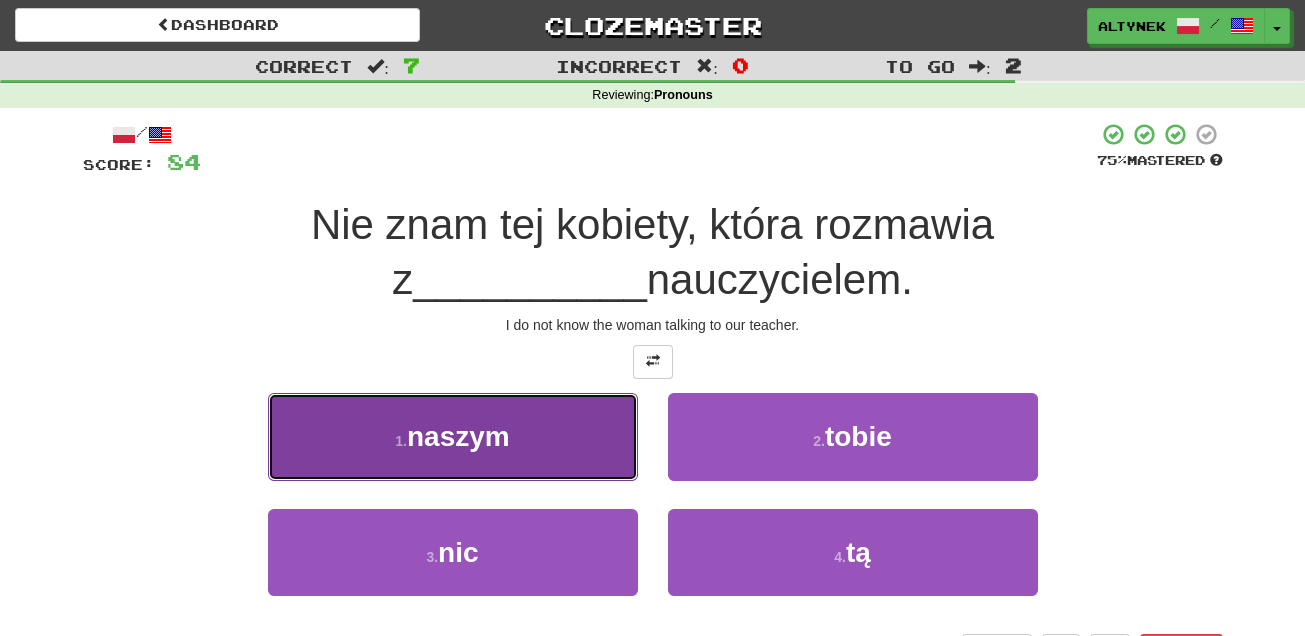 click on "1 .  naszym" at bounding box center (453, 436) 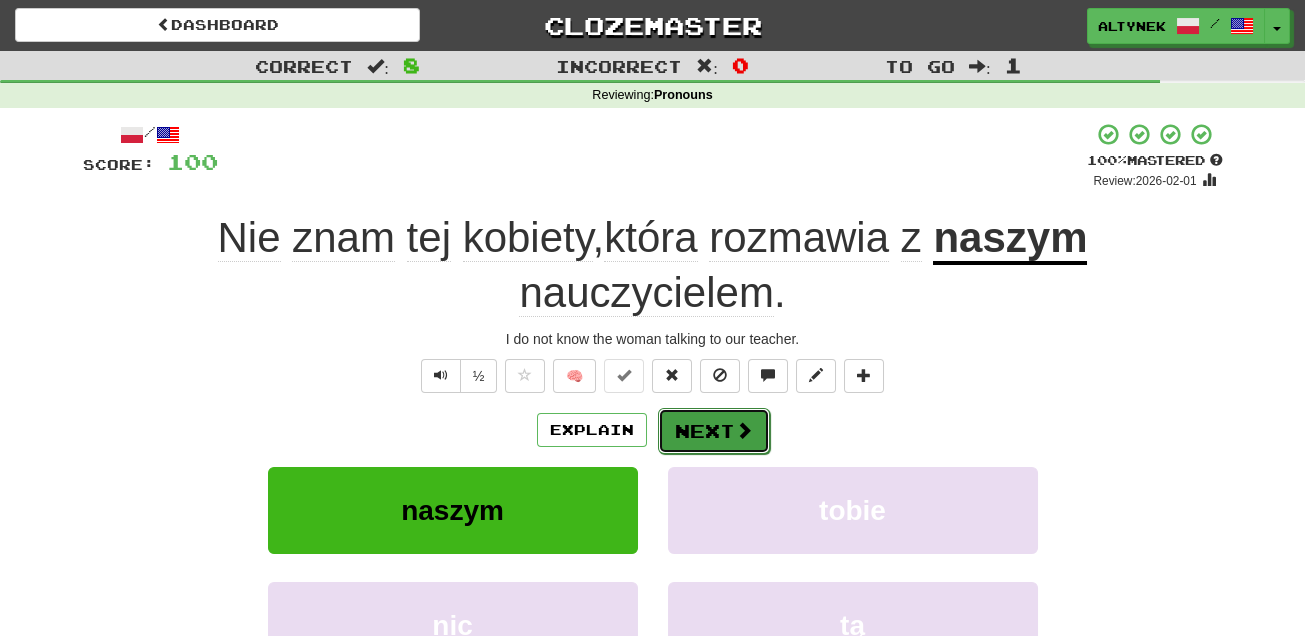 click on "Next" at bounding box center (714, 431) 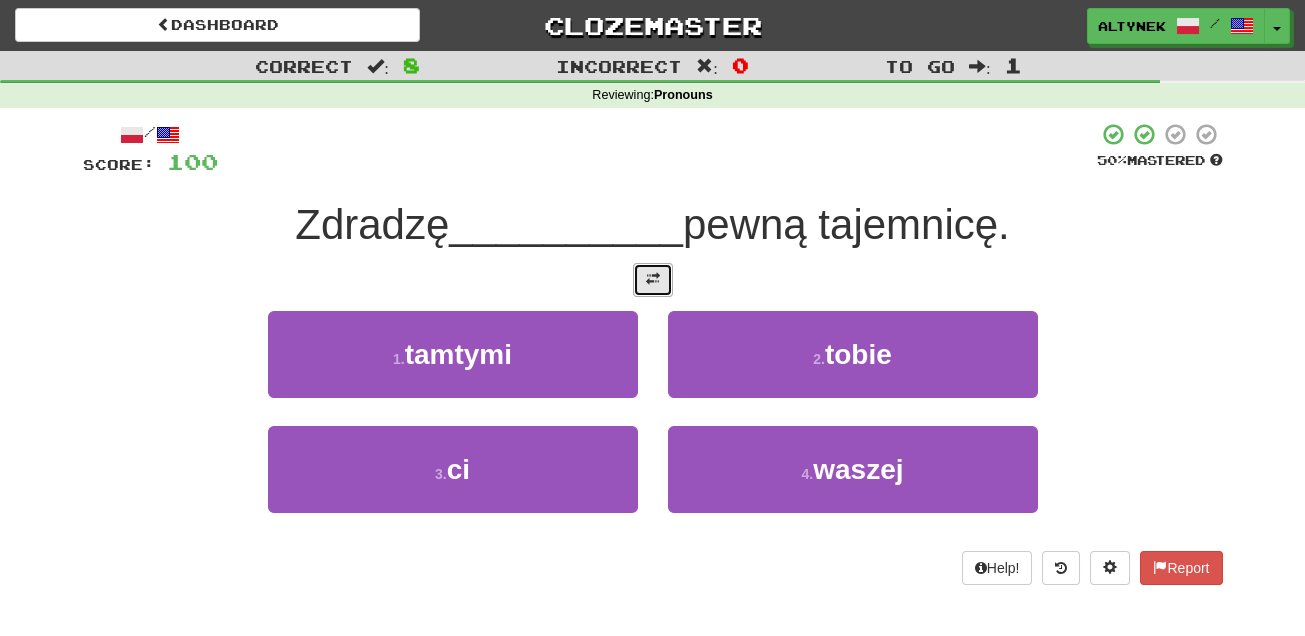 click at bounding box center (653, 280) 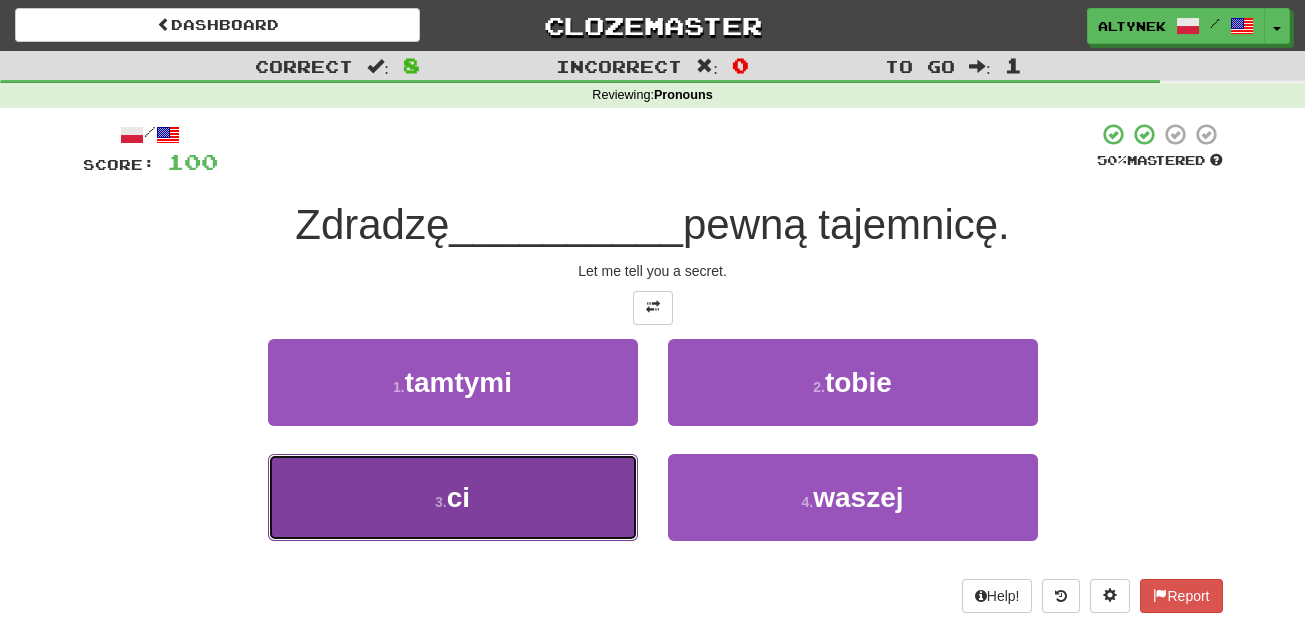 click on "3 .  ci" at bounding box center [453, 497] 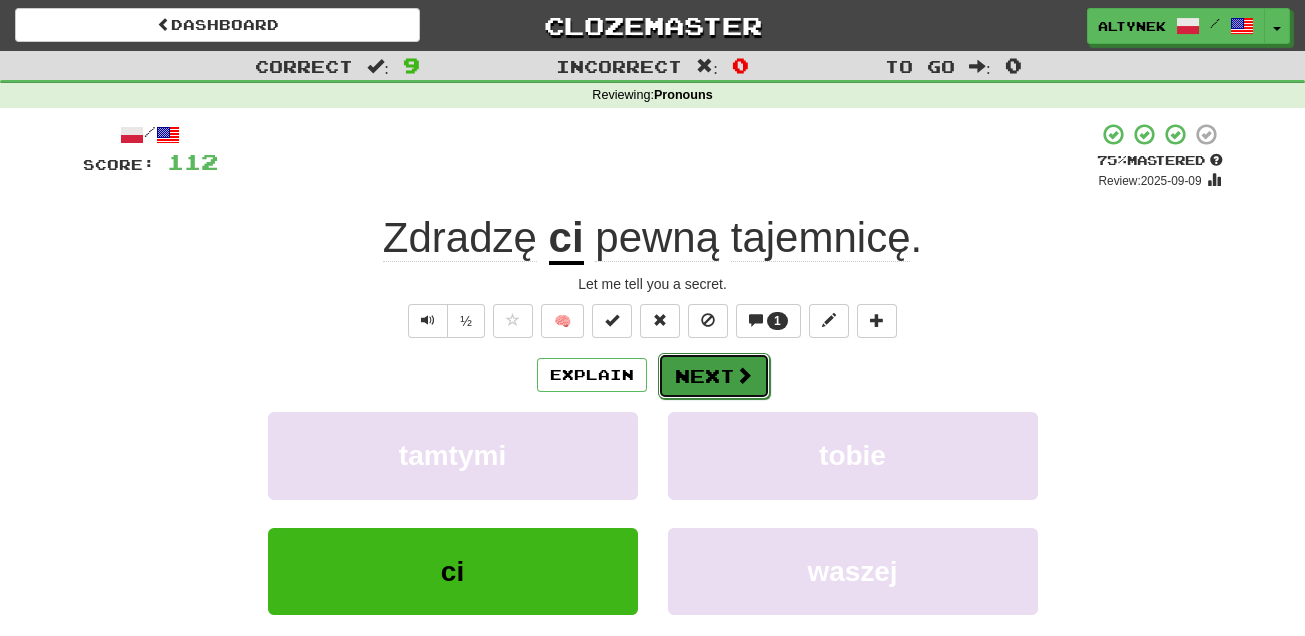 click on "Next" at bounding box center [714, 376] 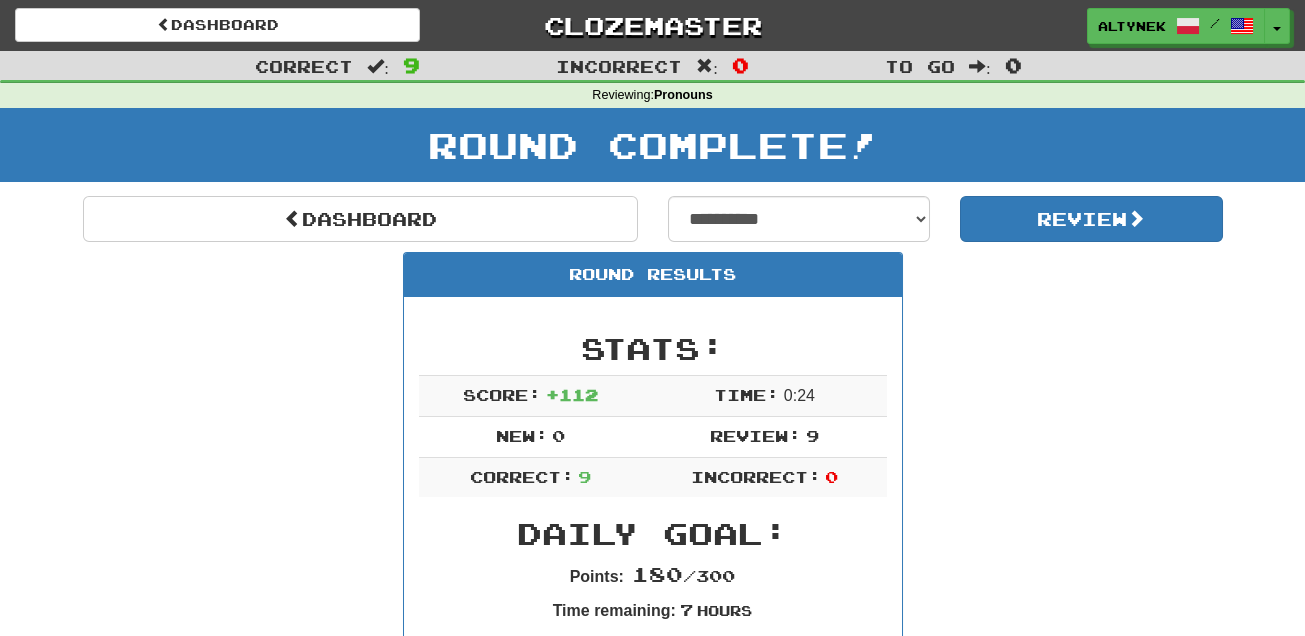click on "**********" at bounding box center (653, 1160) 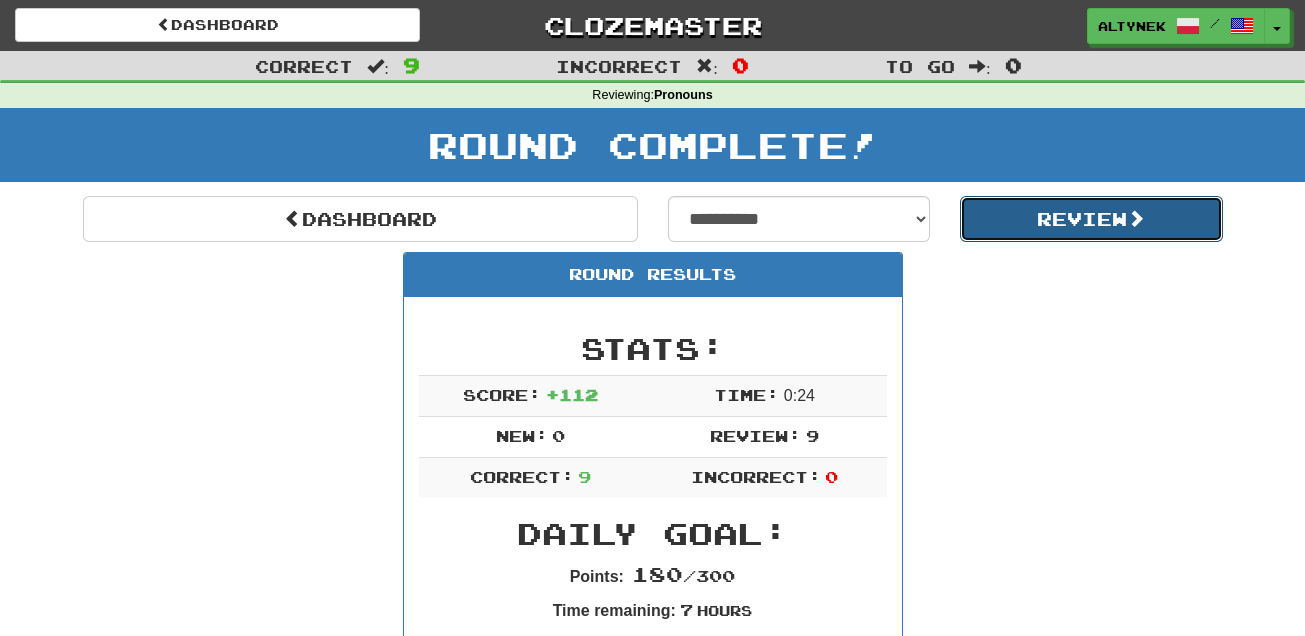 click on "Review" at bounding box center (1091, 219) 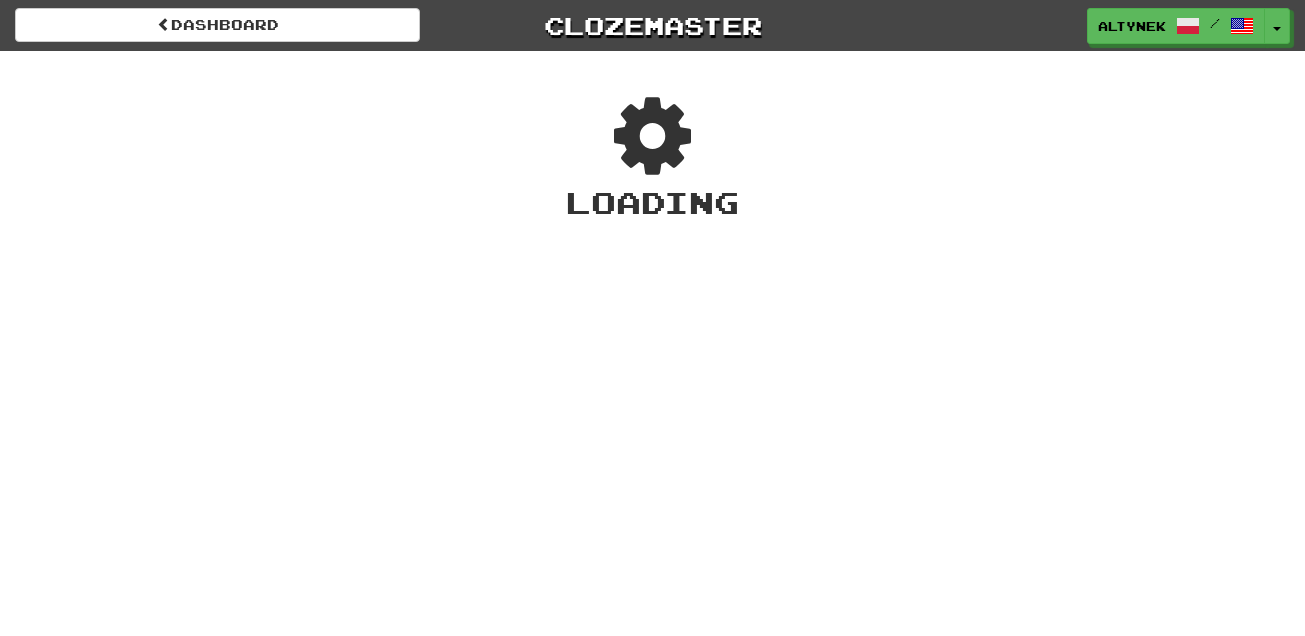 scroll, scrollTop: 0, scrollLeft: 0, axis: both 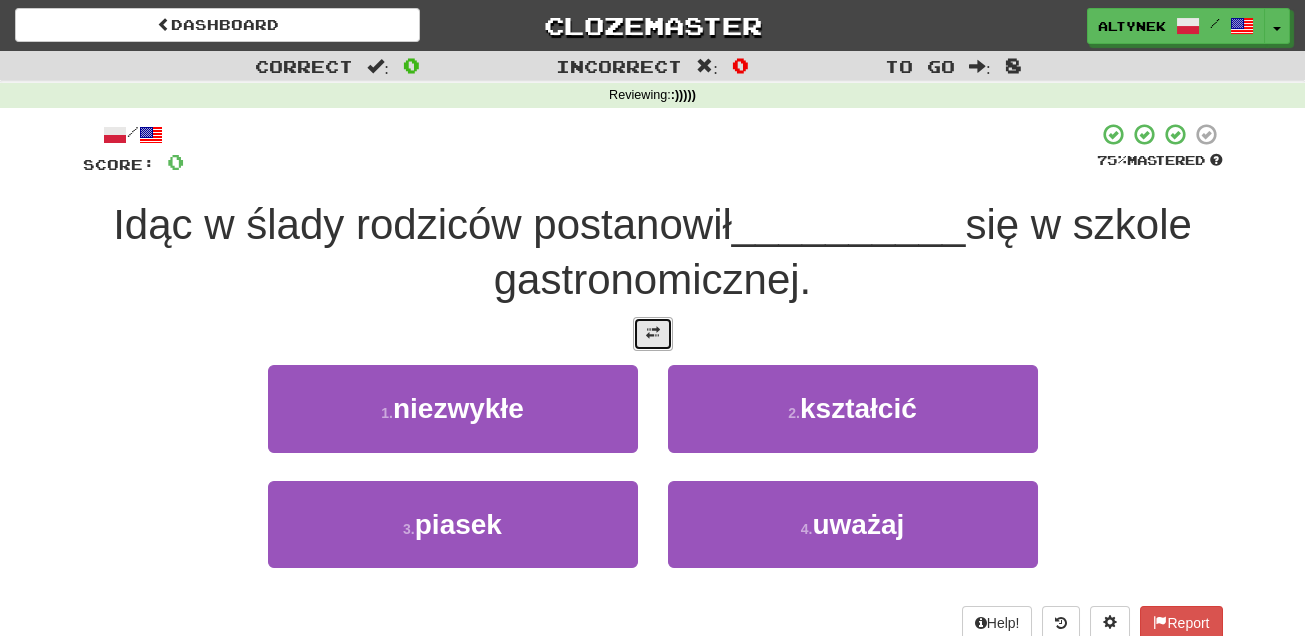 click at bounding box center (653, 333) 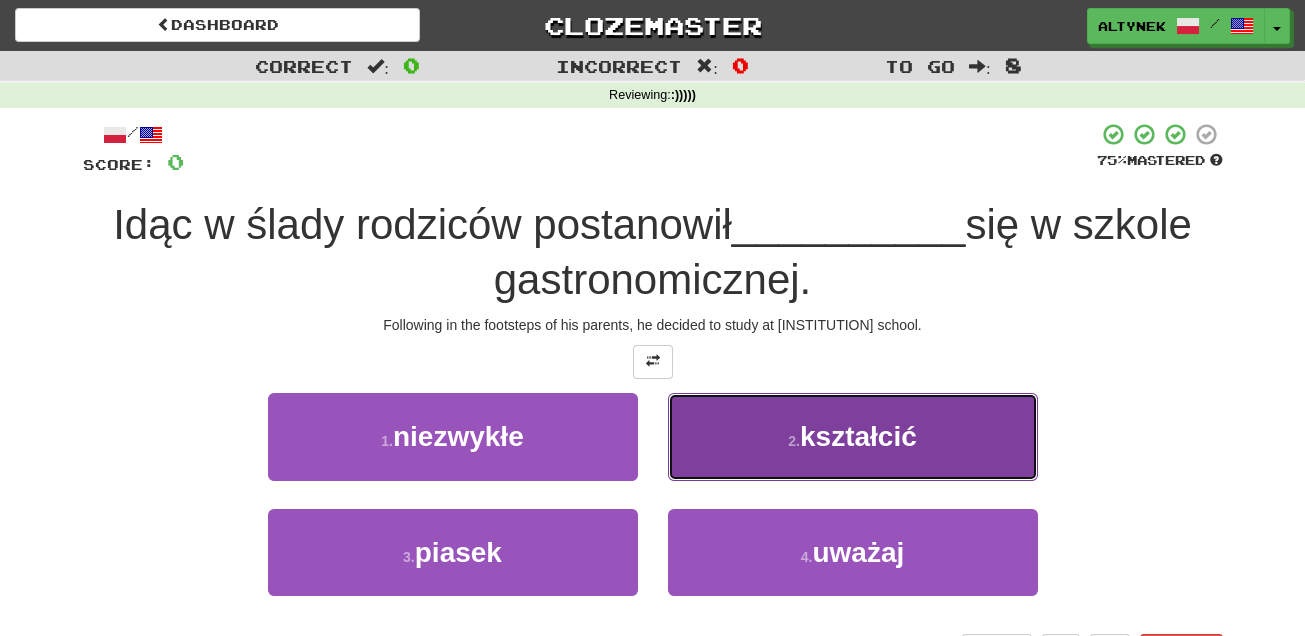 click on "2 .  kształcić" at bounding box center [853, 436] 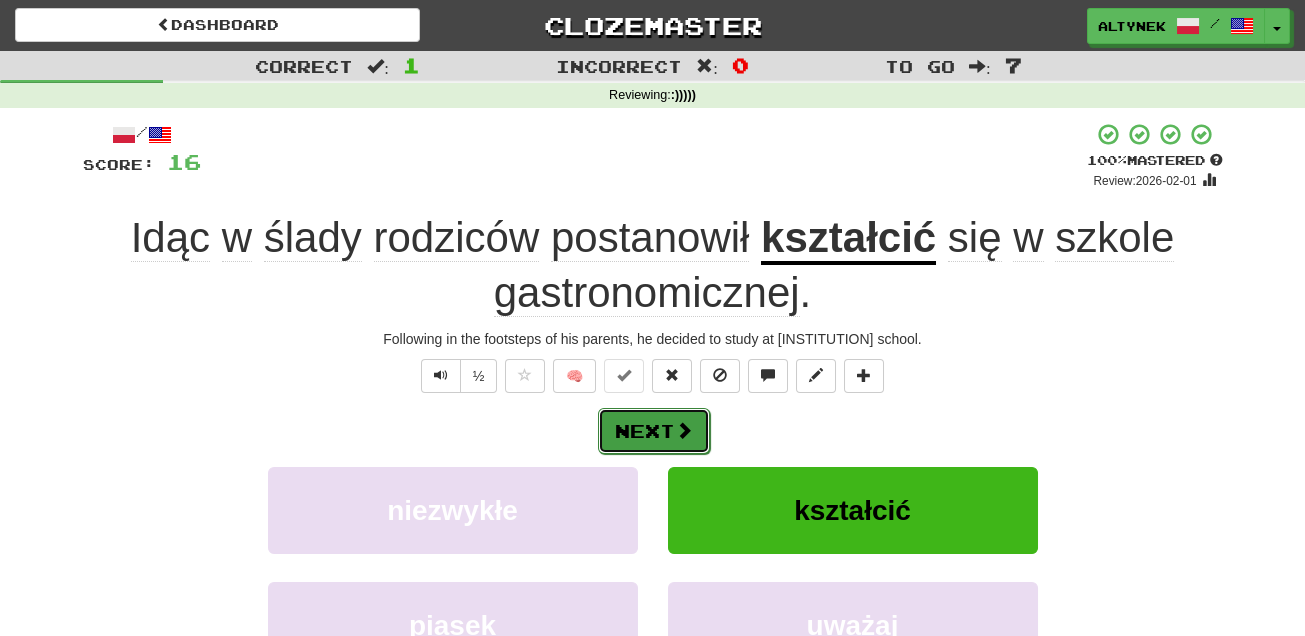 click on "Next" at bounding box center (654, 431) 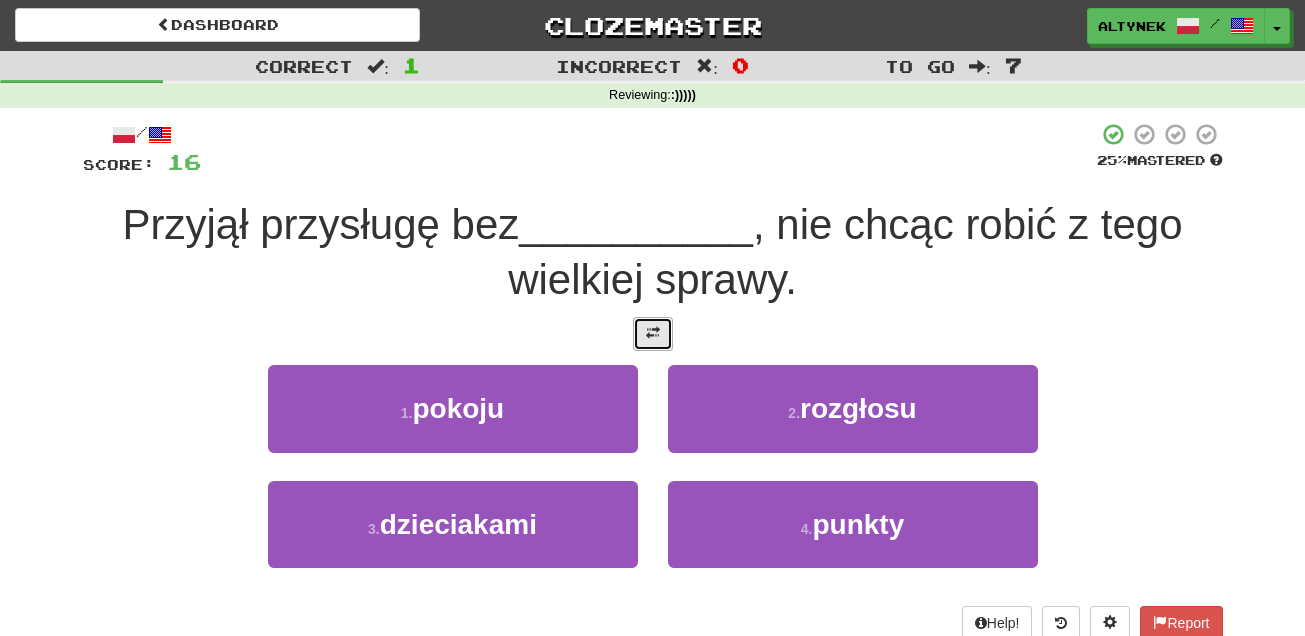 click at bounding box center (653, 334) 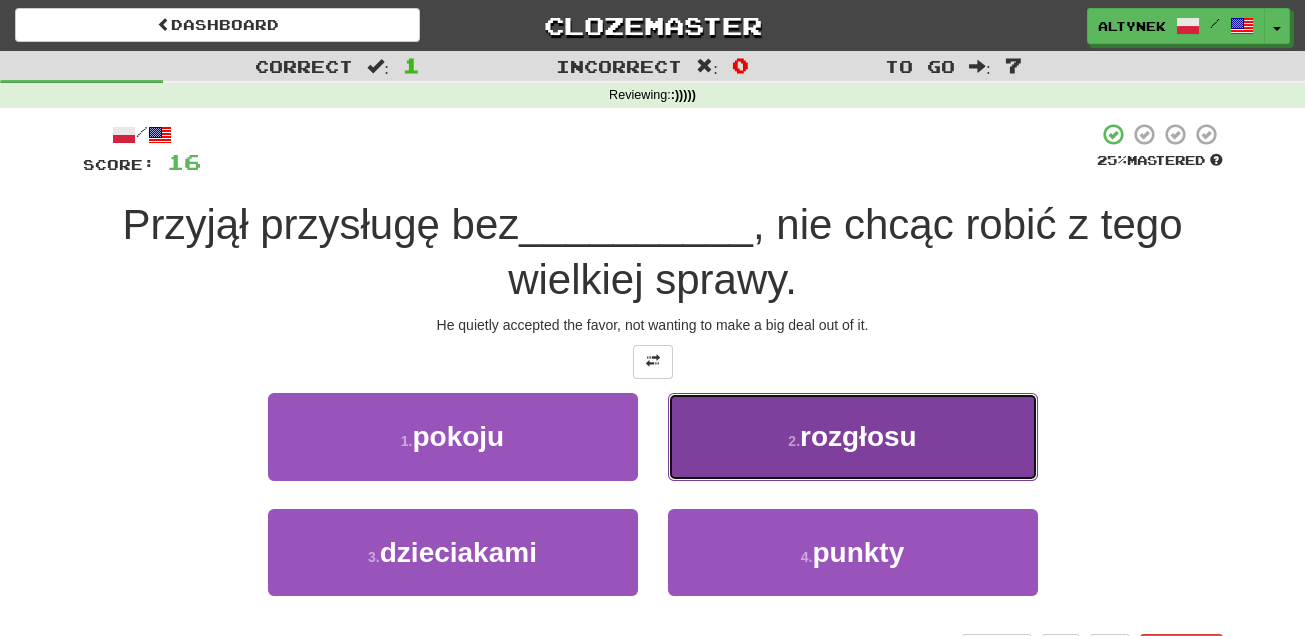 click on "2 .  rozgłosu" at bounding box center (853, 436) 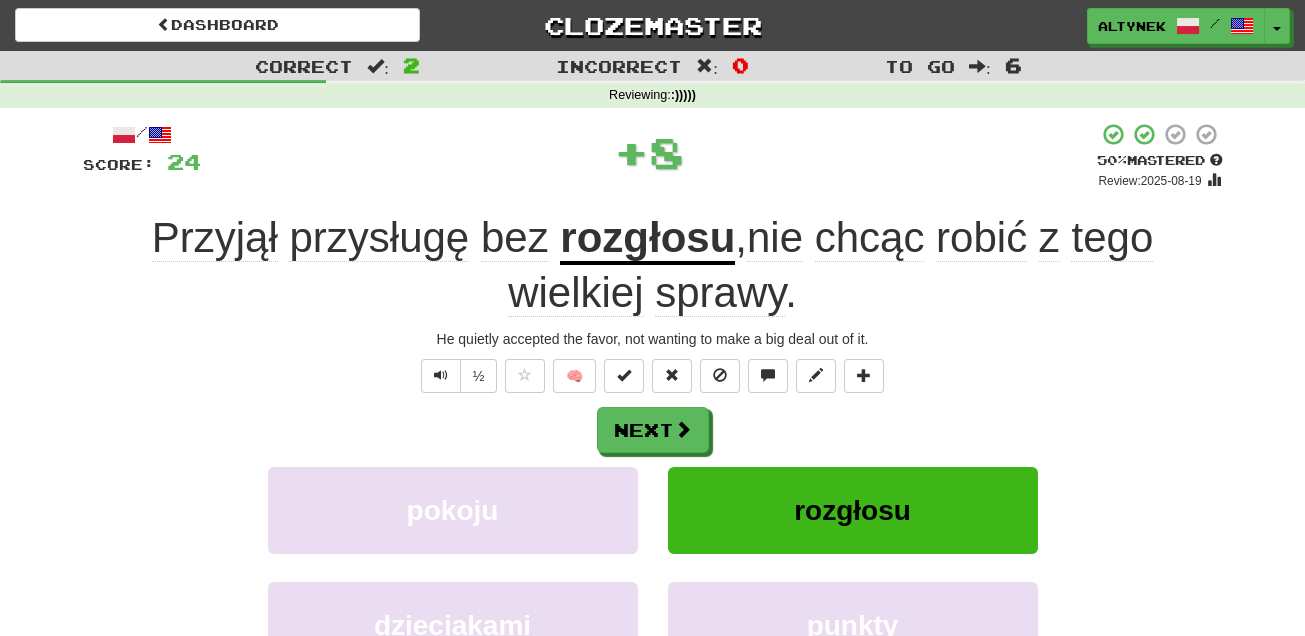 click on "rozgłosu" at bounding box center (647, 239) 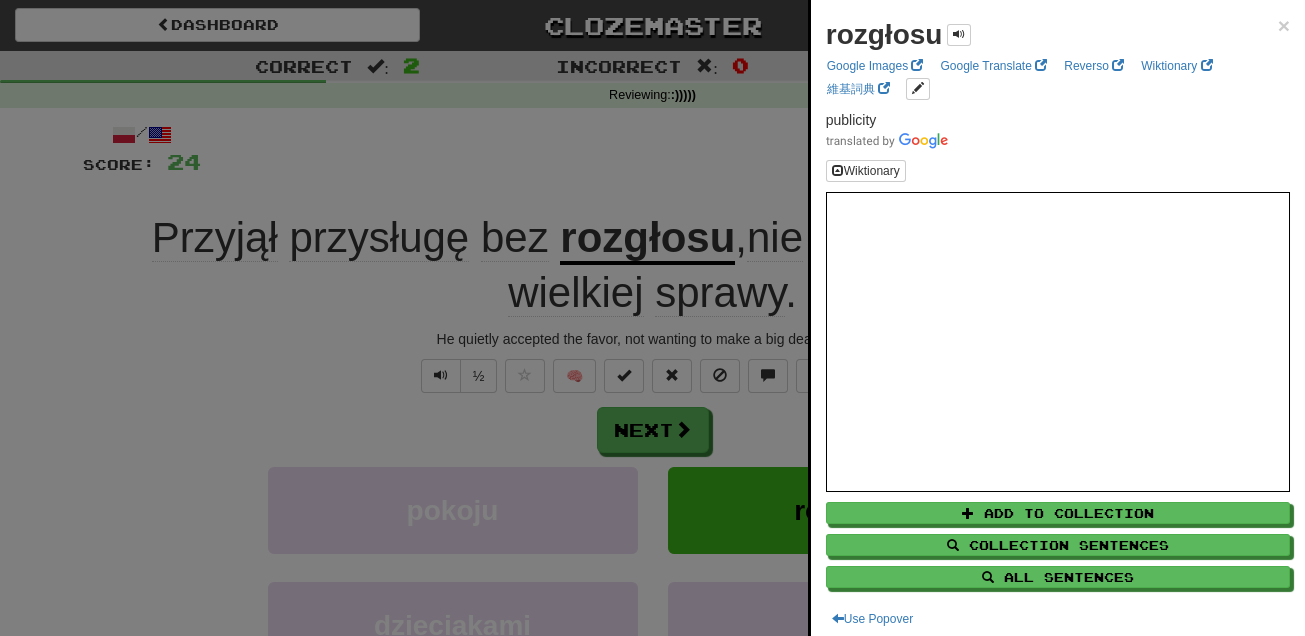 click at bounding box center (652, 318) 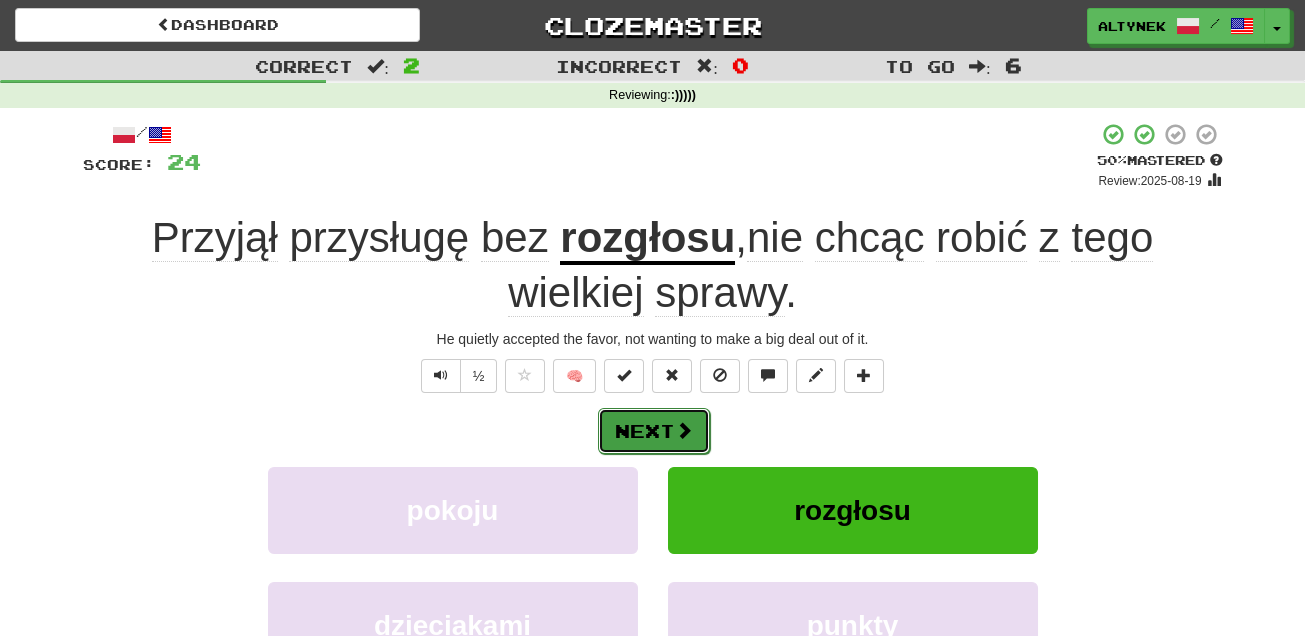 click on "Next" at bounding box center [654, 431] 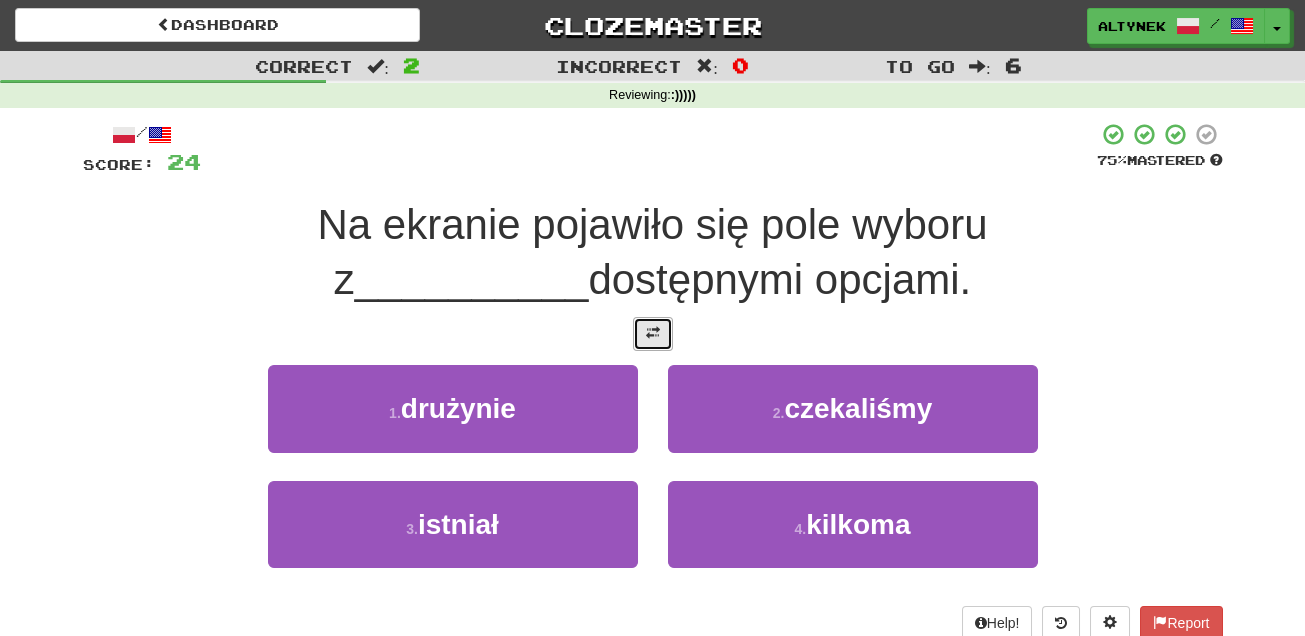 click at bounding box center (653, 334) 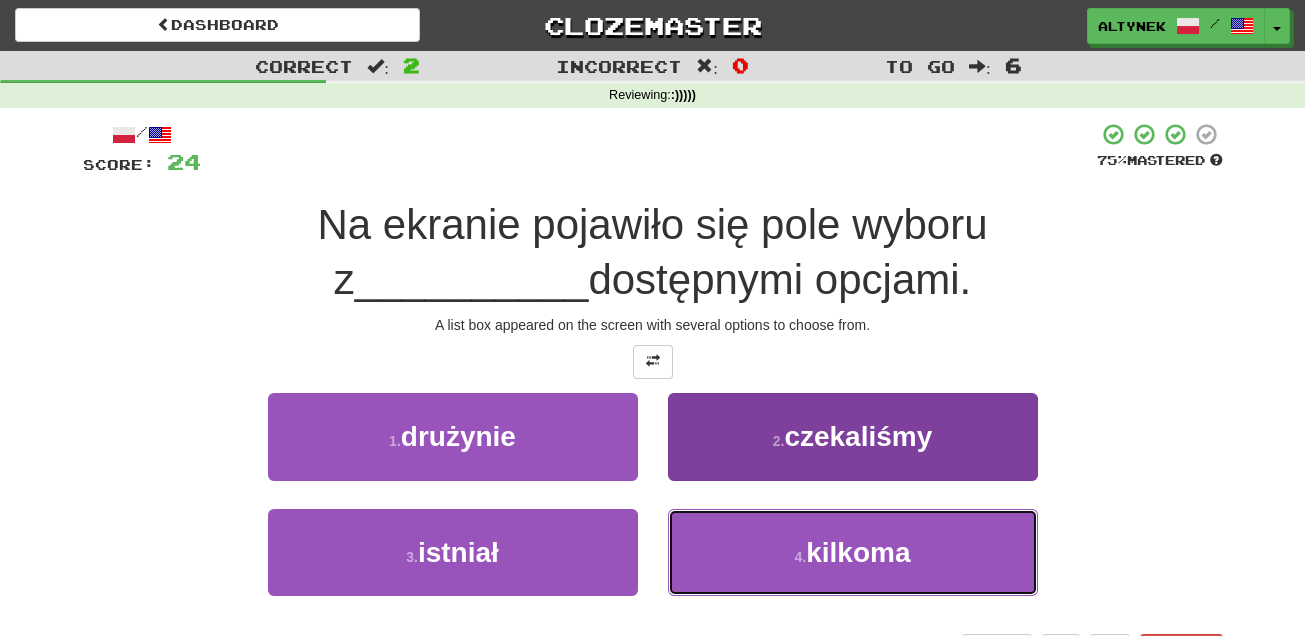 click on "4 .  kilkoma" at bounding box center (853, 552) 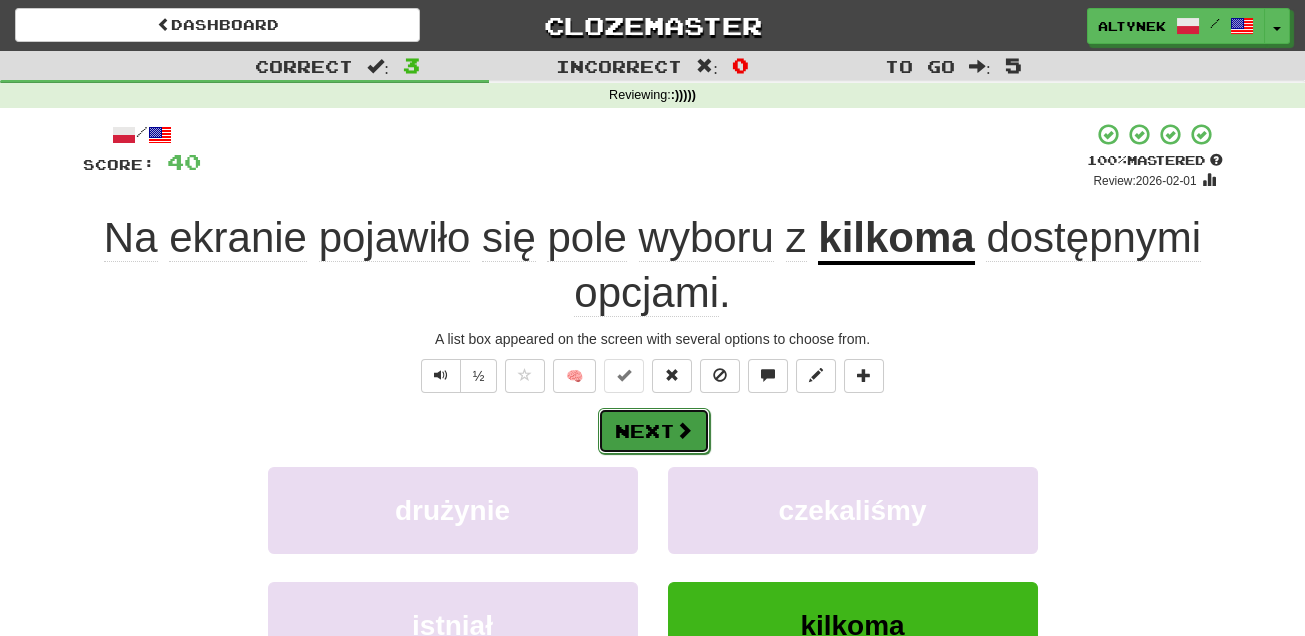 click at bounding box center [684, 430] 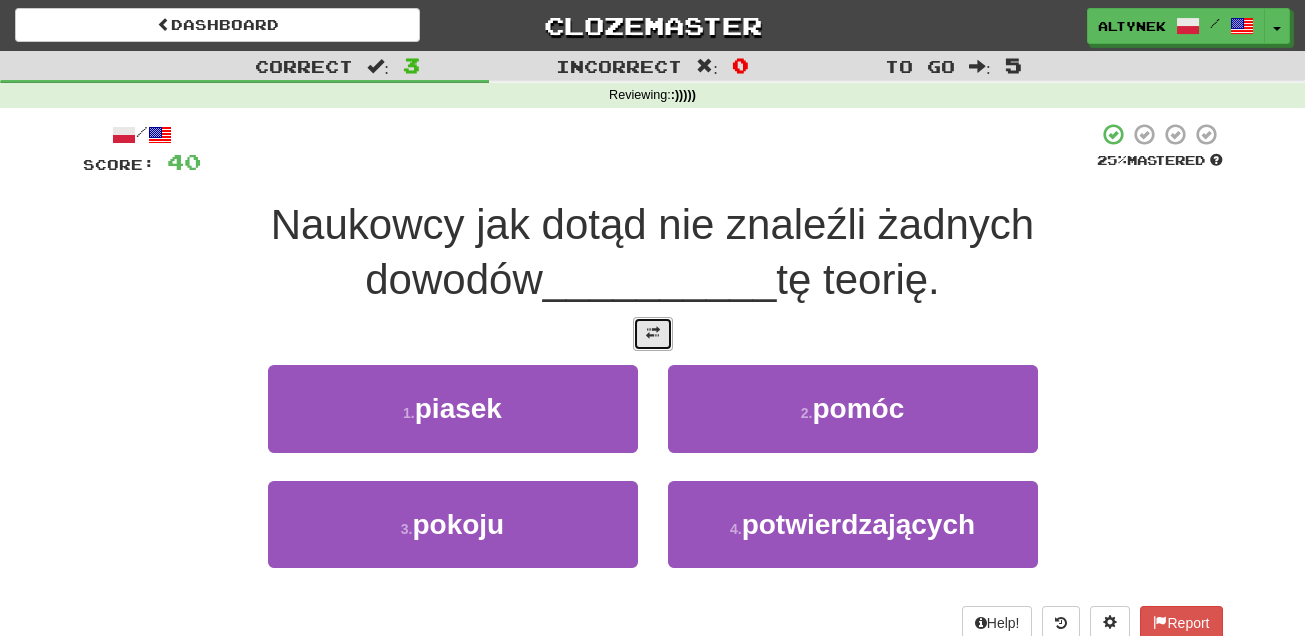 click at bounding box center (653, 334) 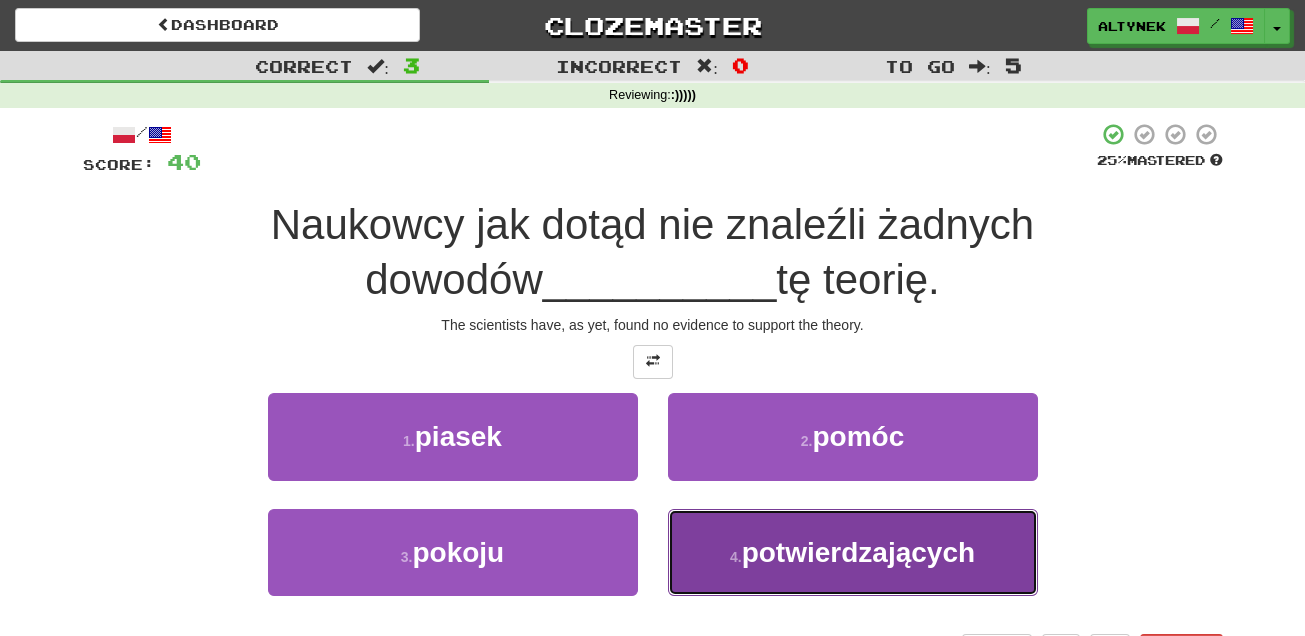 click on "potwierdzających" at bounding box center [858, 552] 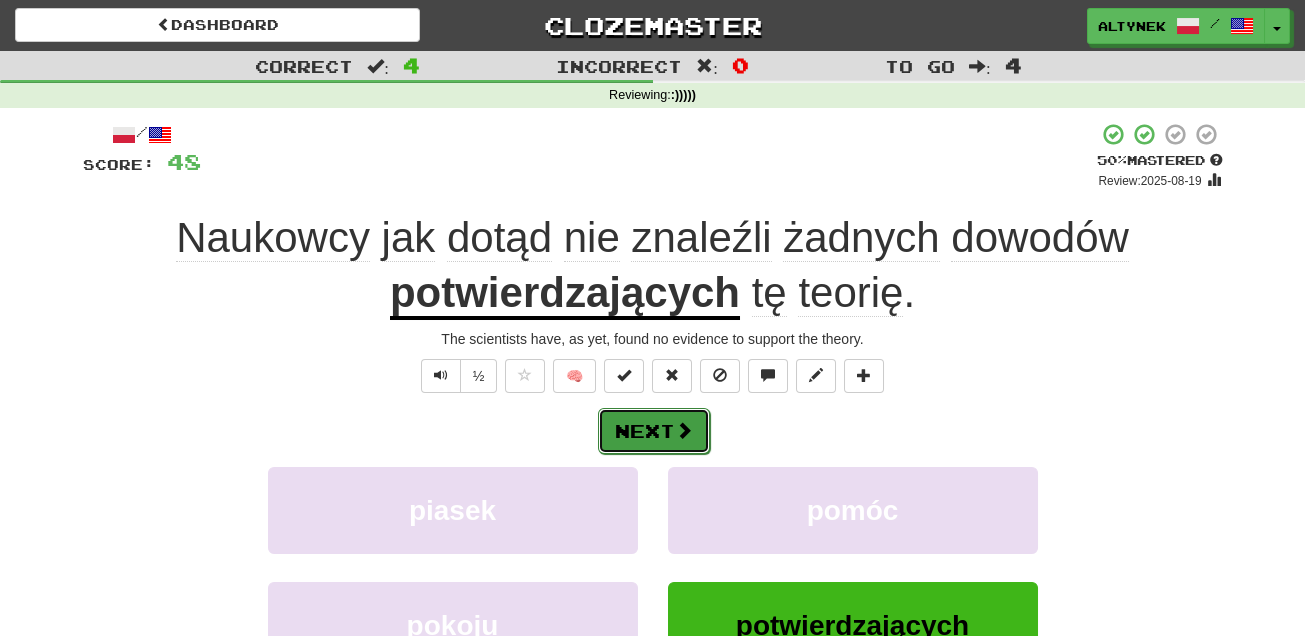 click on "Next" at bounding box center [654, 431] 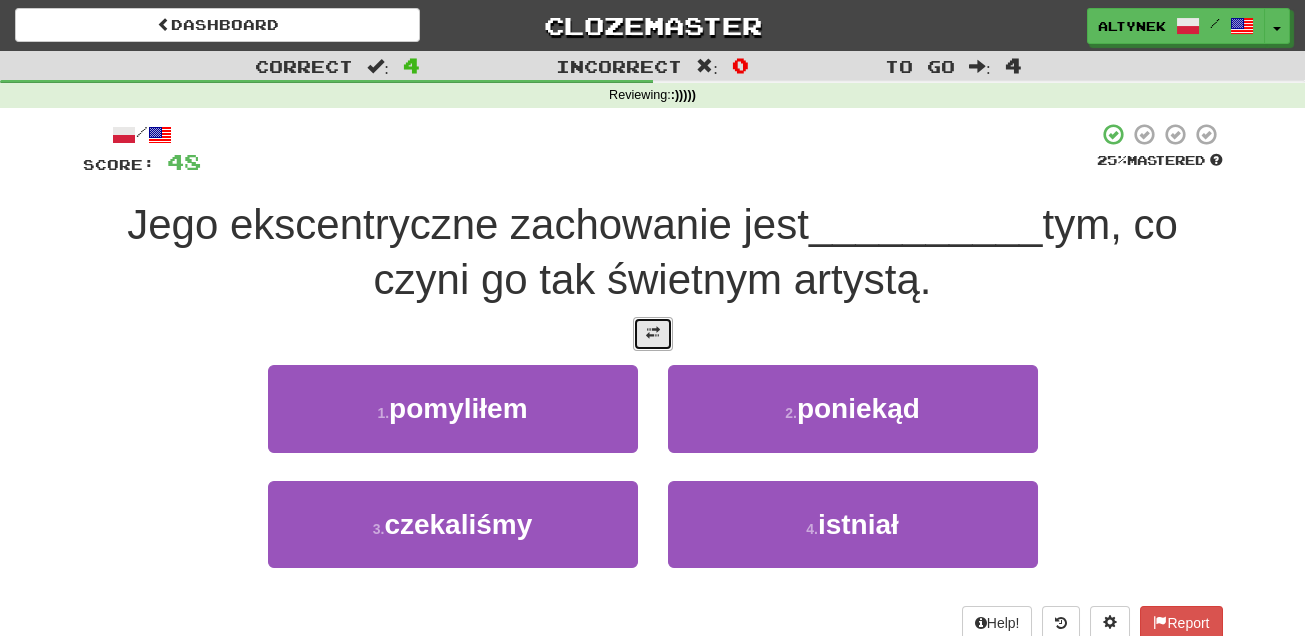 click at bounding box center [653, 334] 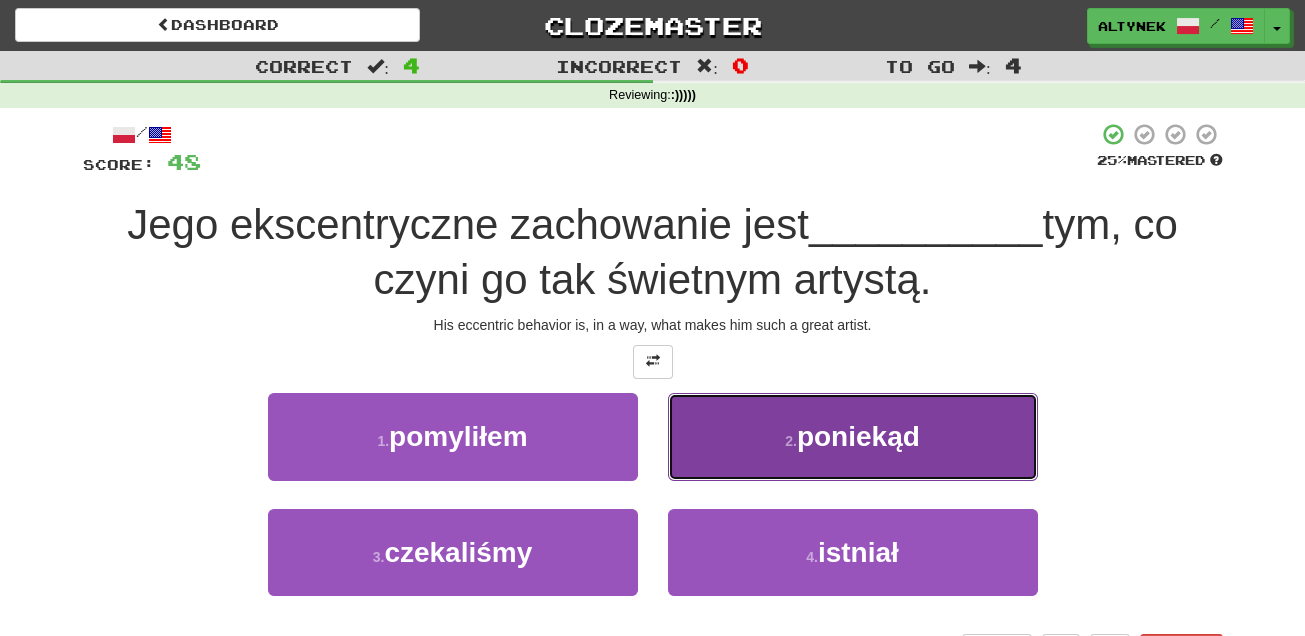 click on "2 .  poniekąd" at bounding box center [853, 436] 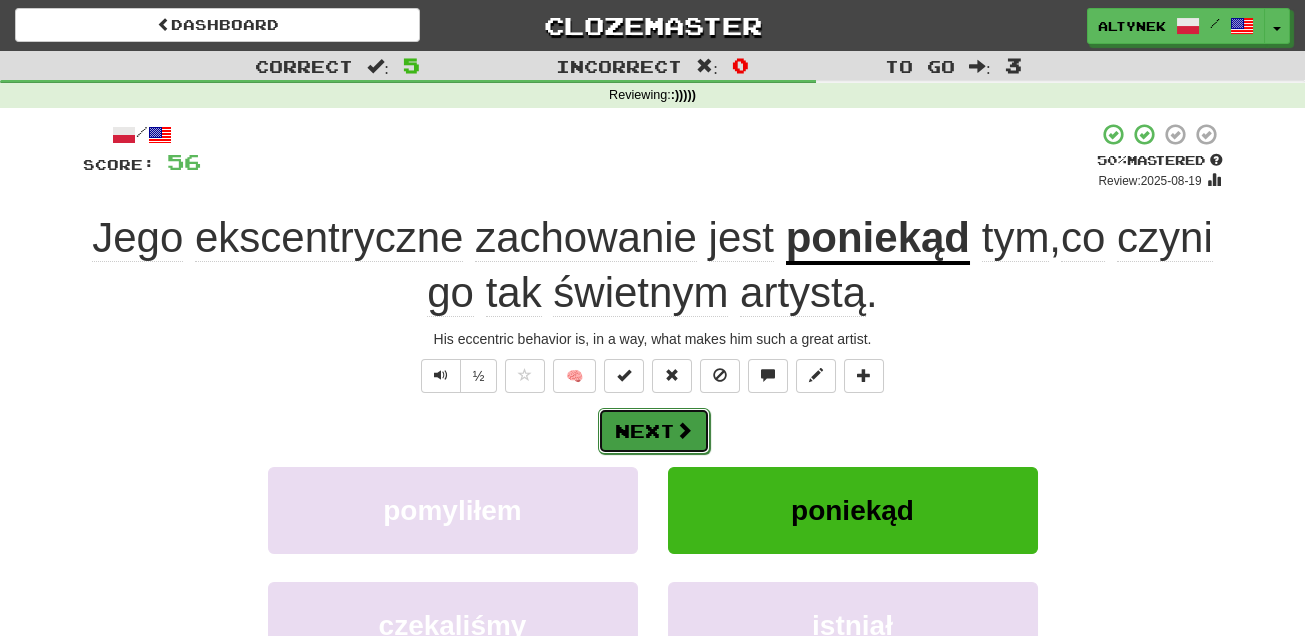 click on "Next" at bounding box center [654, 431] 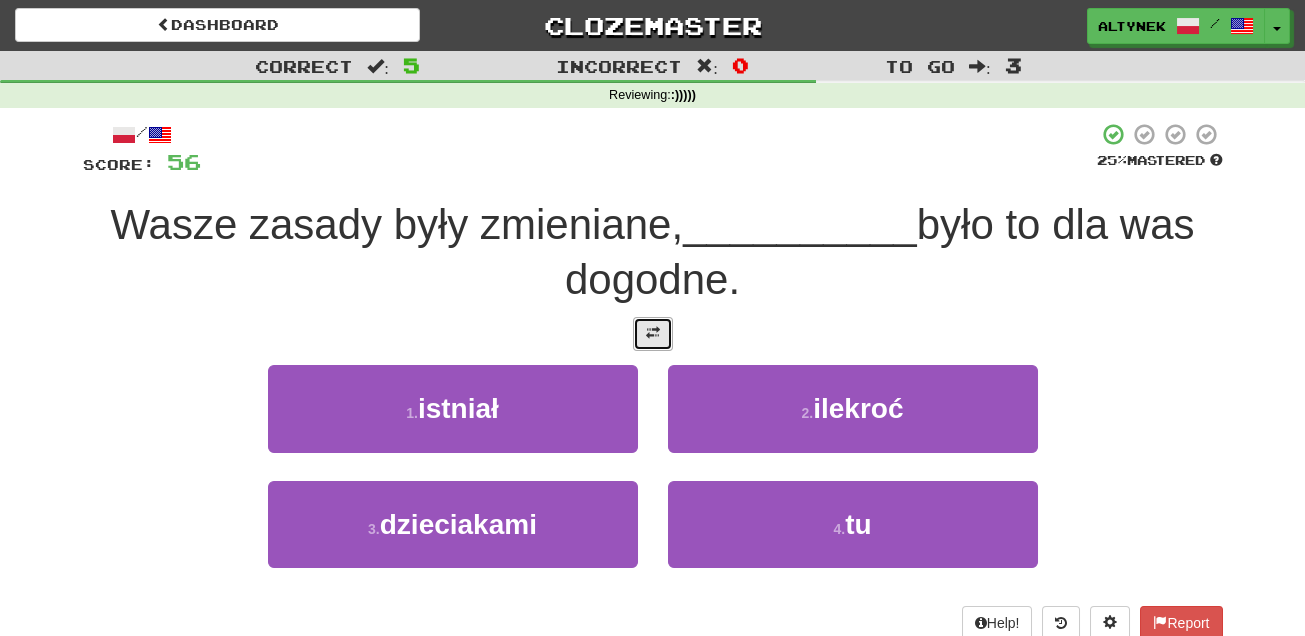 click at bounding box center [653, 334] 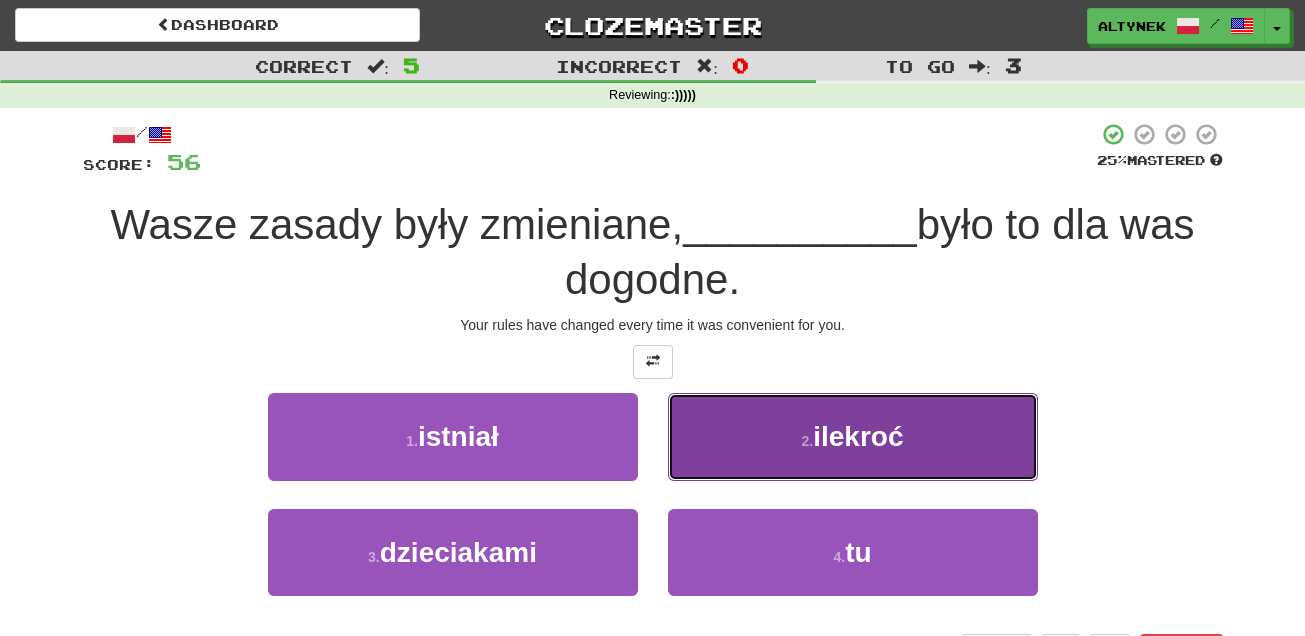 click on "2 .  ilekroć" at bounding box center [853, 436] 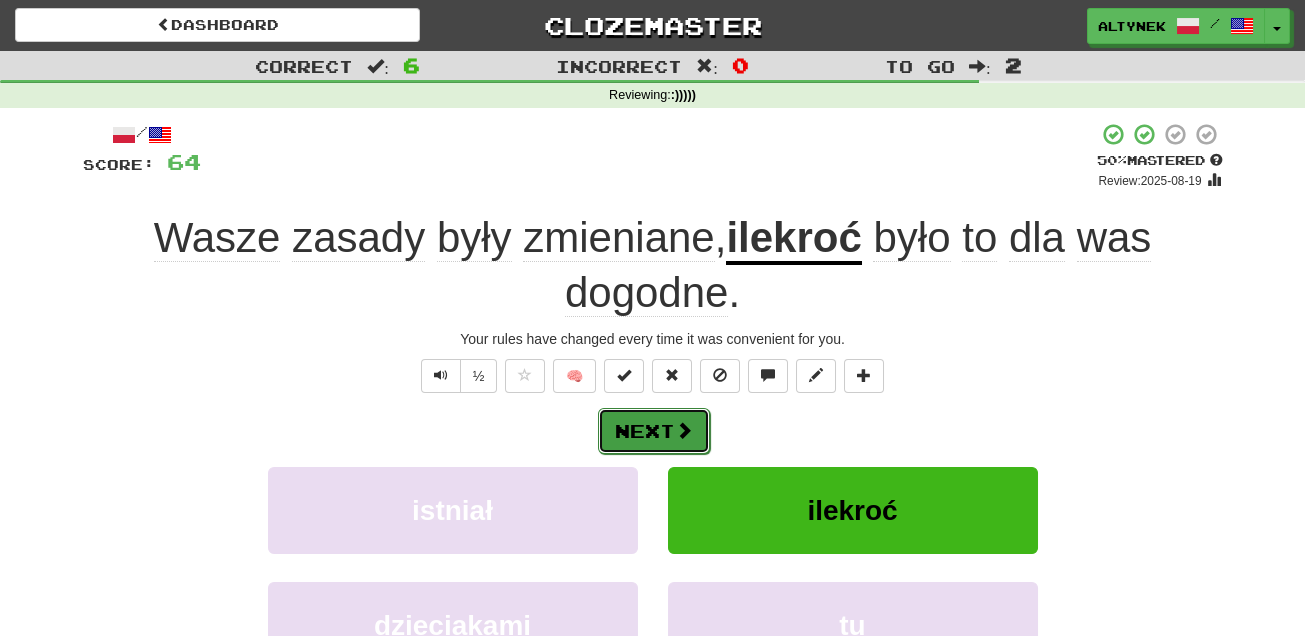 click on "Next" at bounding box center (654, 431) 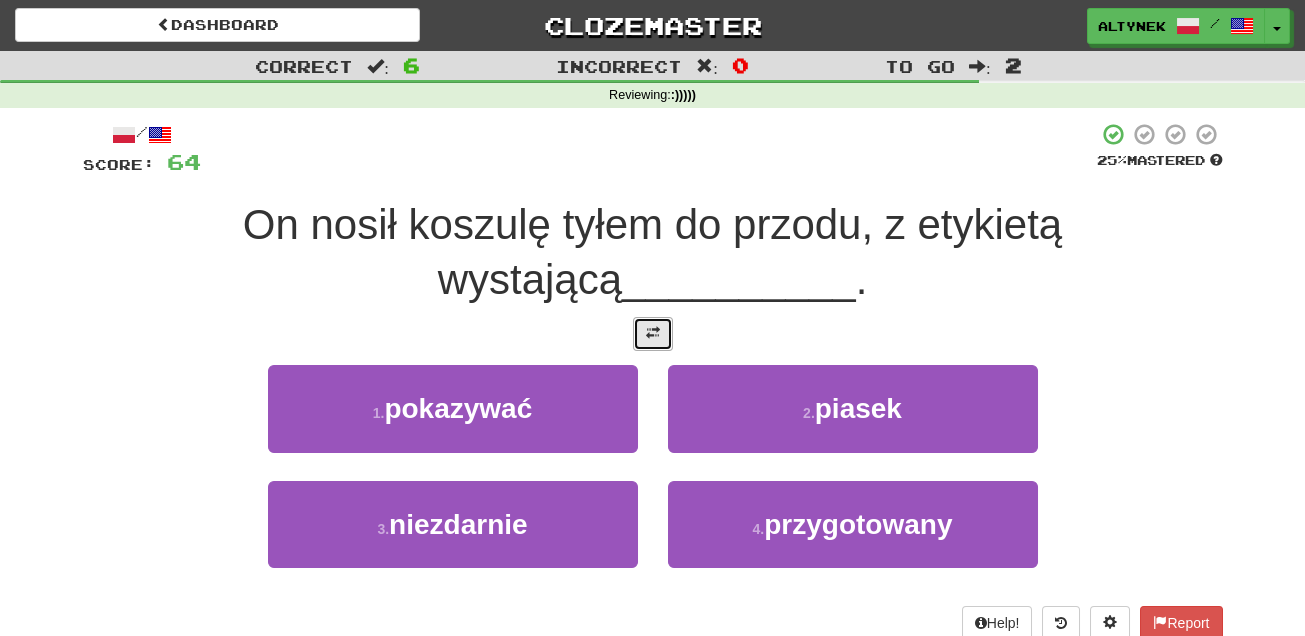 click at bounding box center [653, 333] 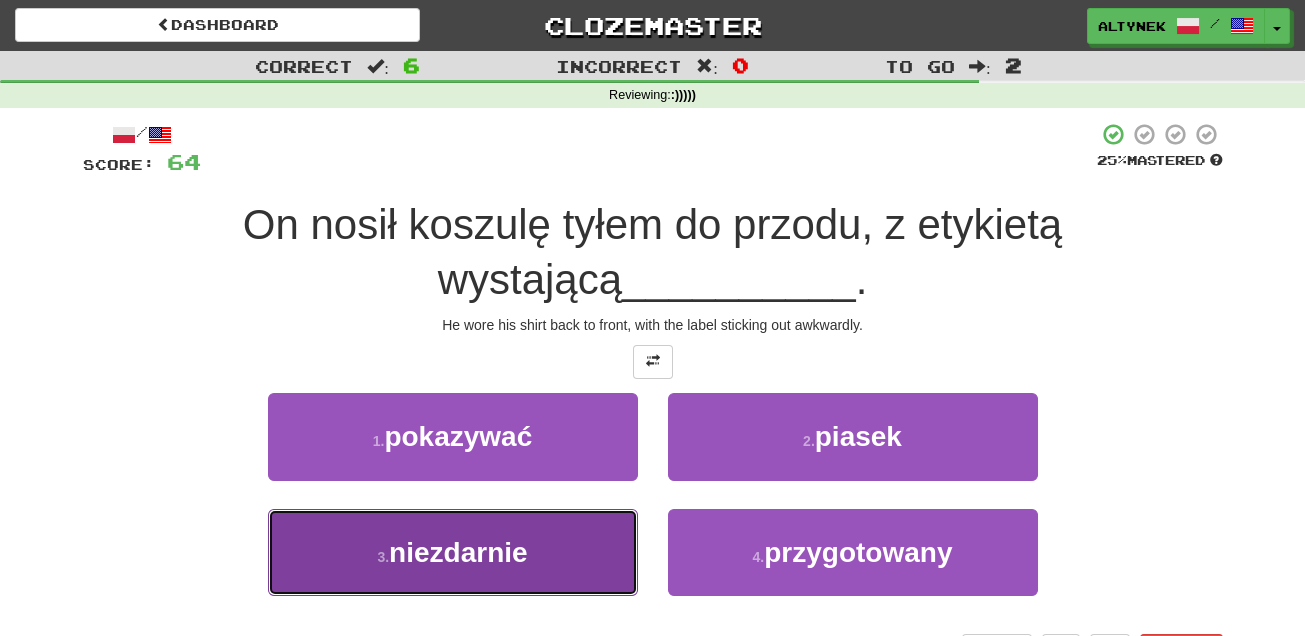 click on "3 .  niezdarnie" at bounding box center [453, 552] 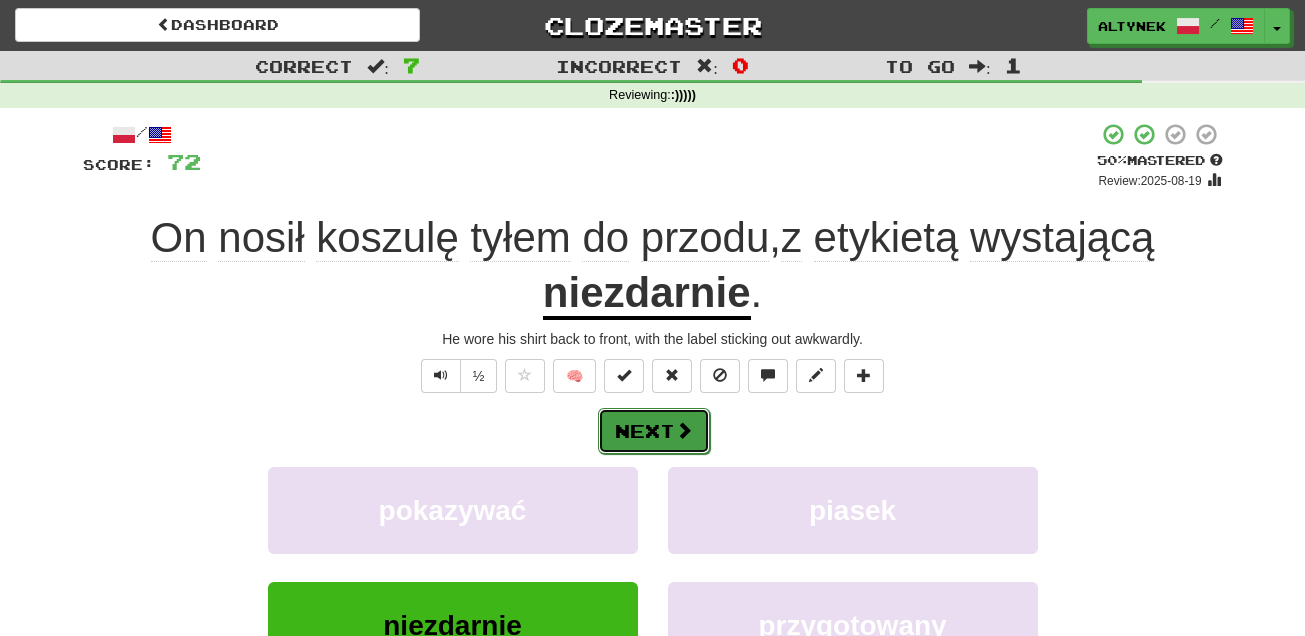 click on "Next" at bounding box center [654, 431] 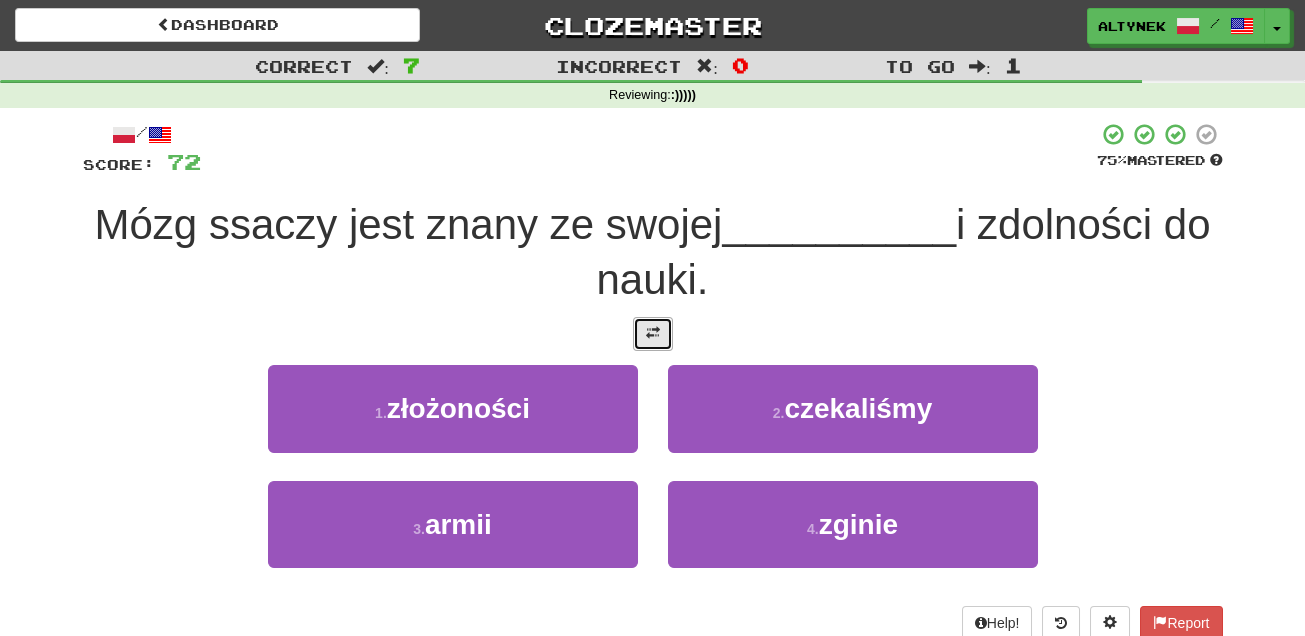 click at bounding box center [653, 334] 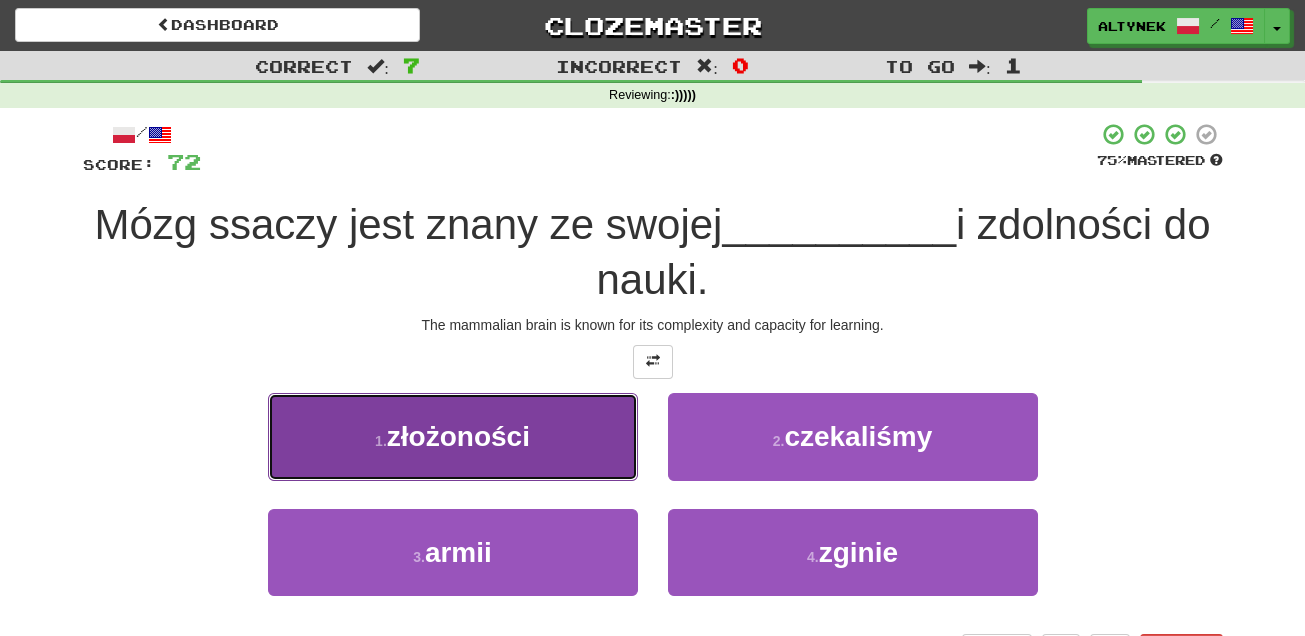 click on "1 .  złożoności" at bounding box center [453, 436] 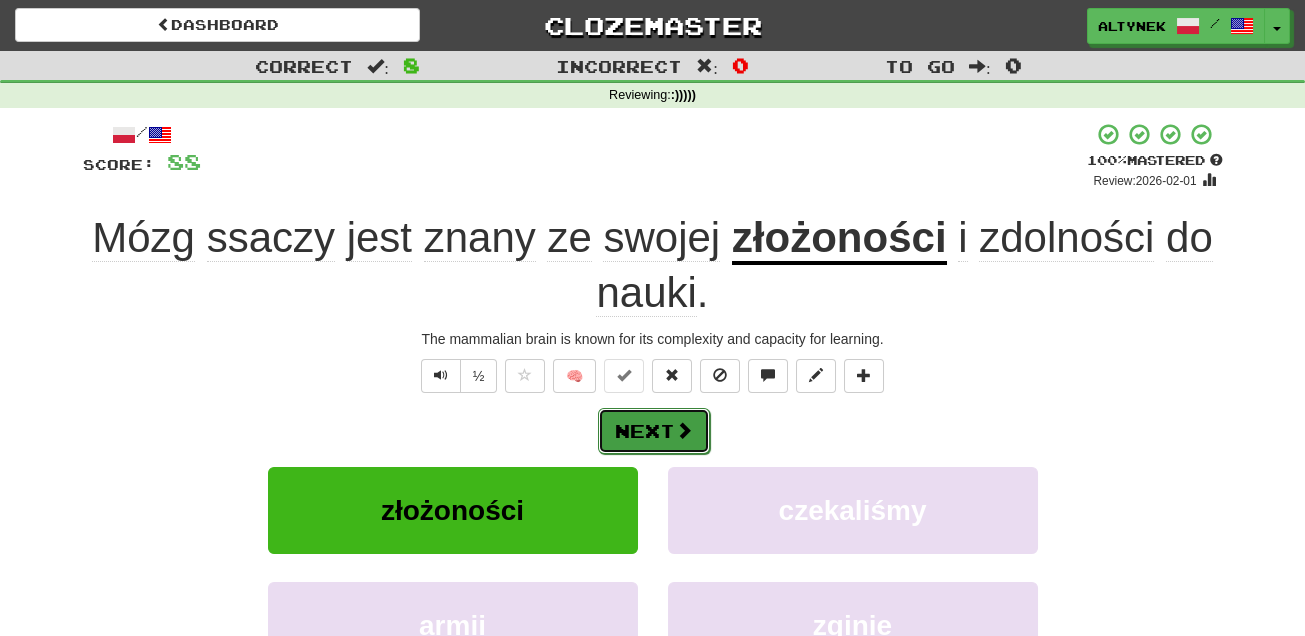 click on "Next" at bounding box center [654, 431] 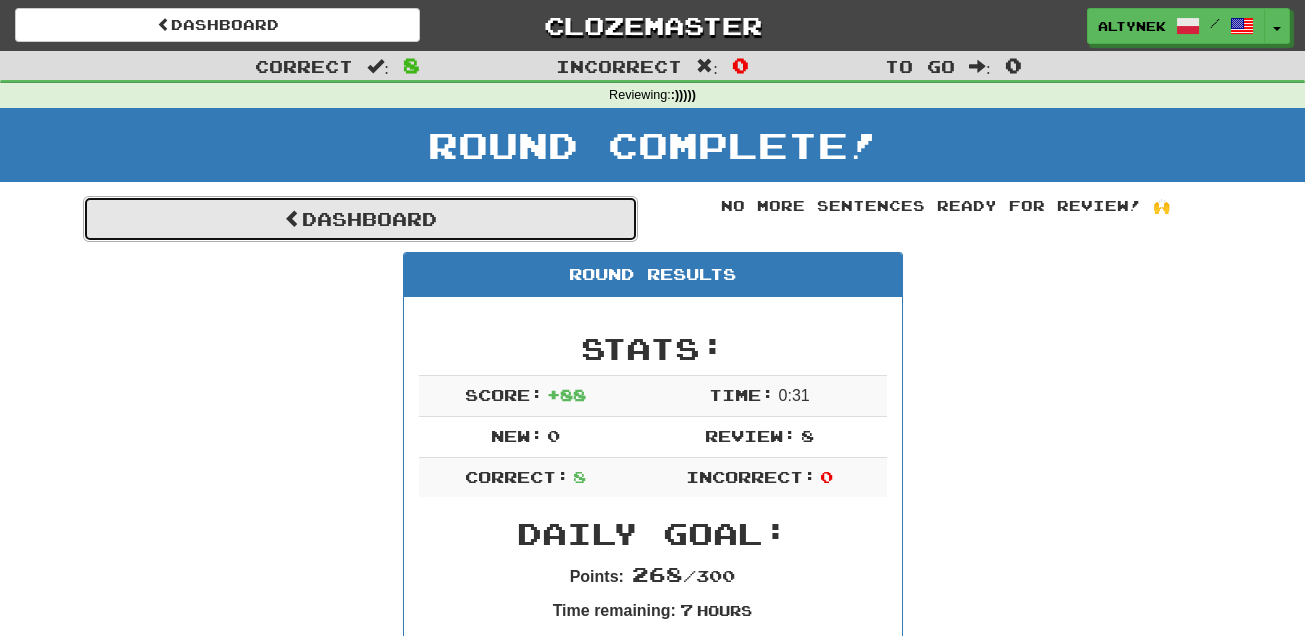 click on "Dashboard" at bounding box center (360, 219) 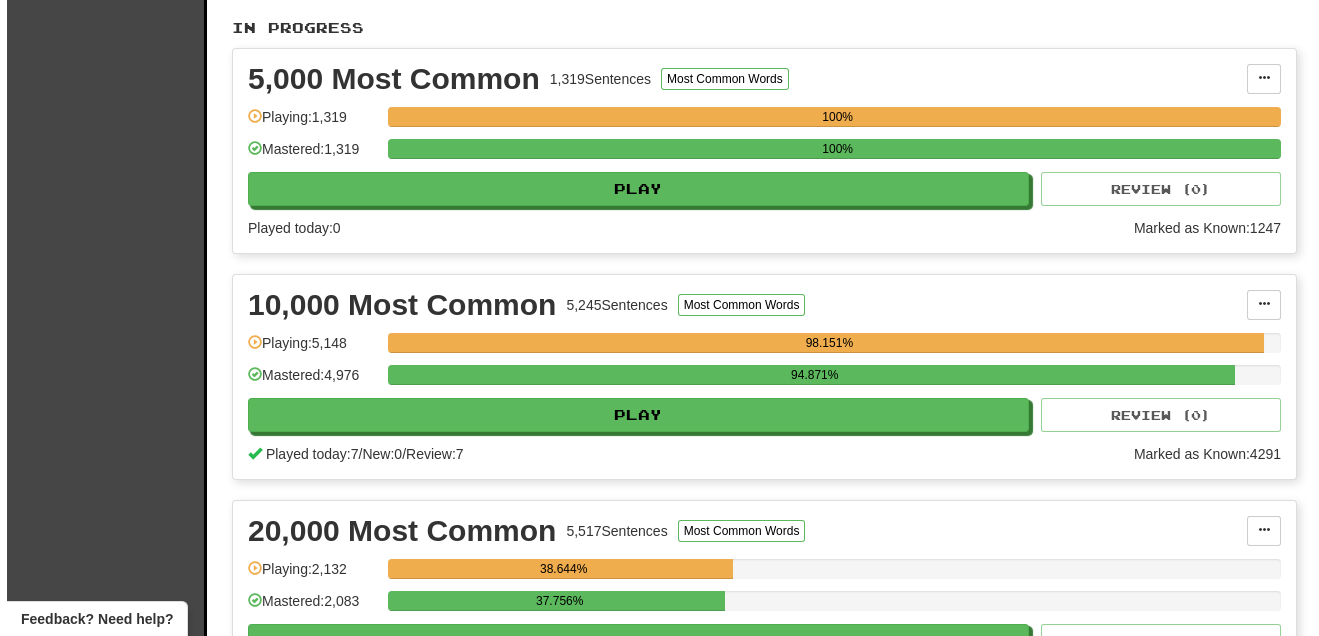 scroll, scrollTop: 485, scrollLeft: 0, axis: vertical 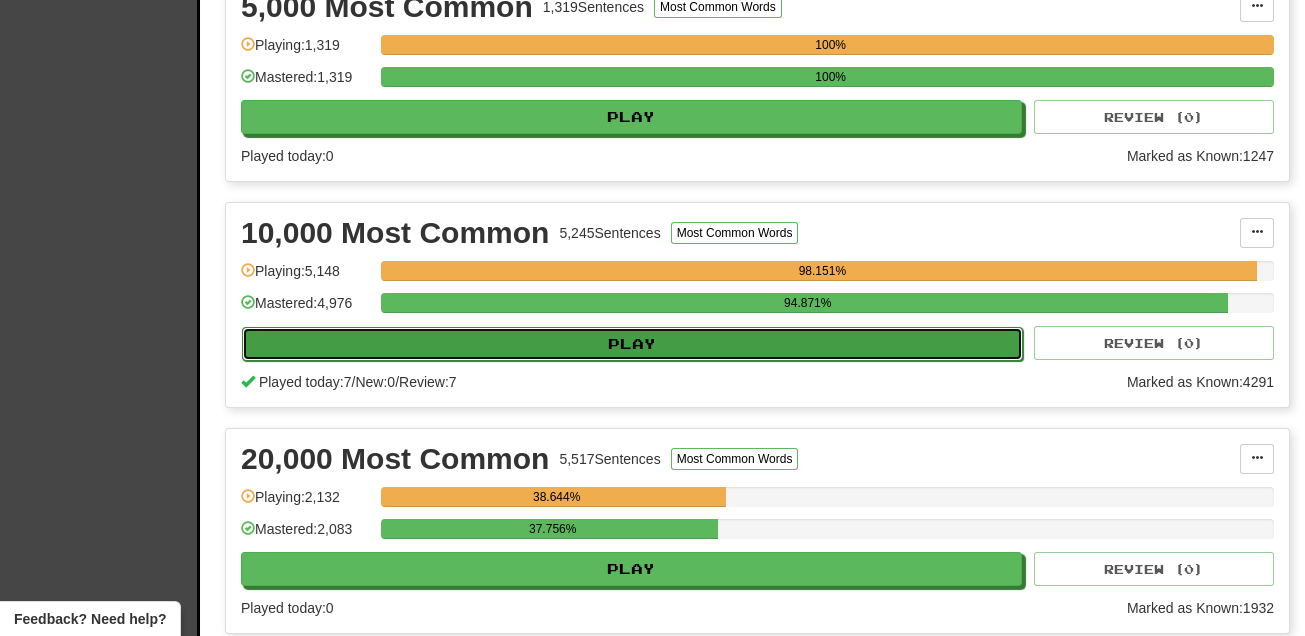 click on "Play" at bounding box center (632, 344) 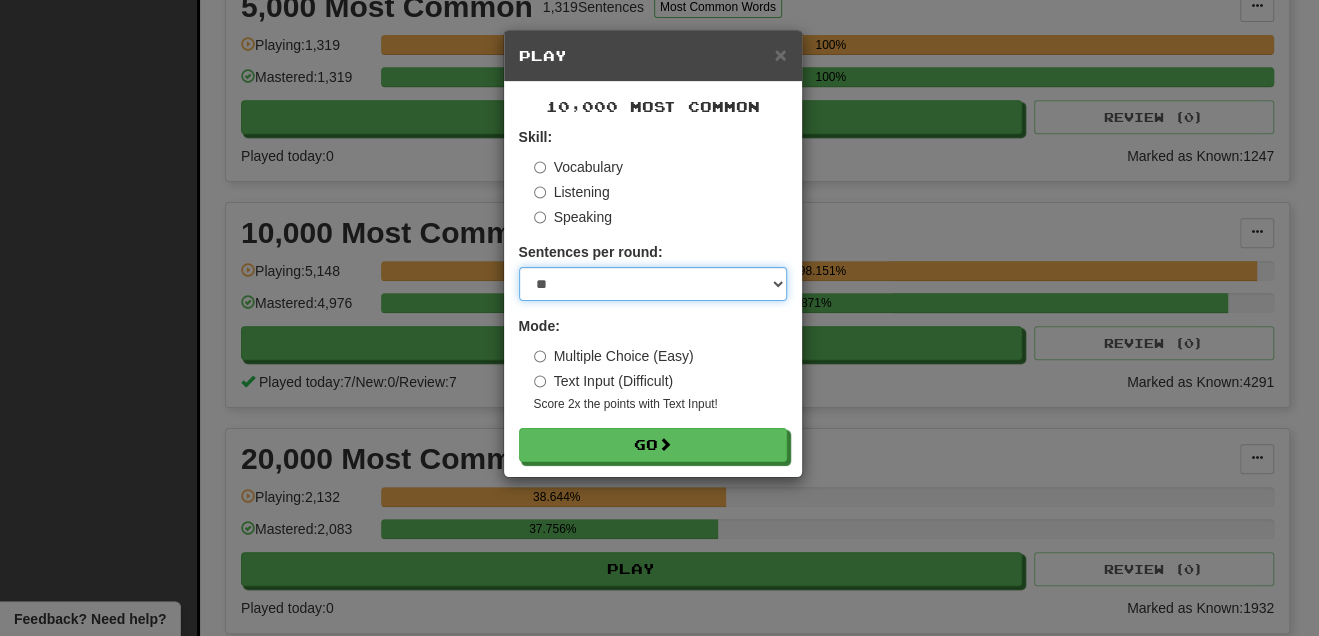 click on "* ** ** ** ** ** *** ********" at bounding box center (653, 284) 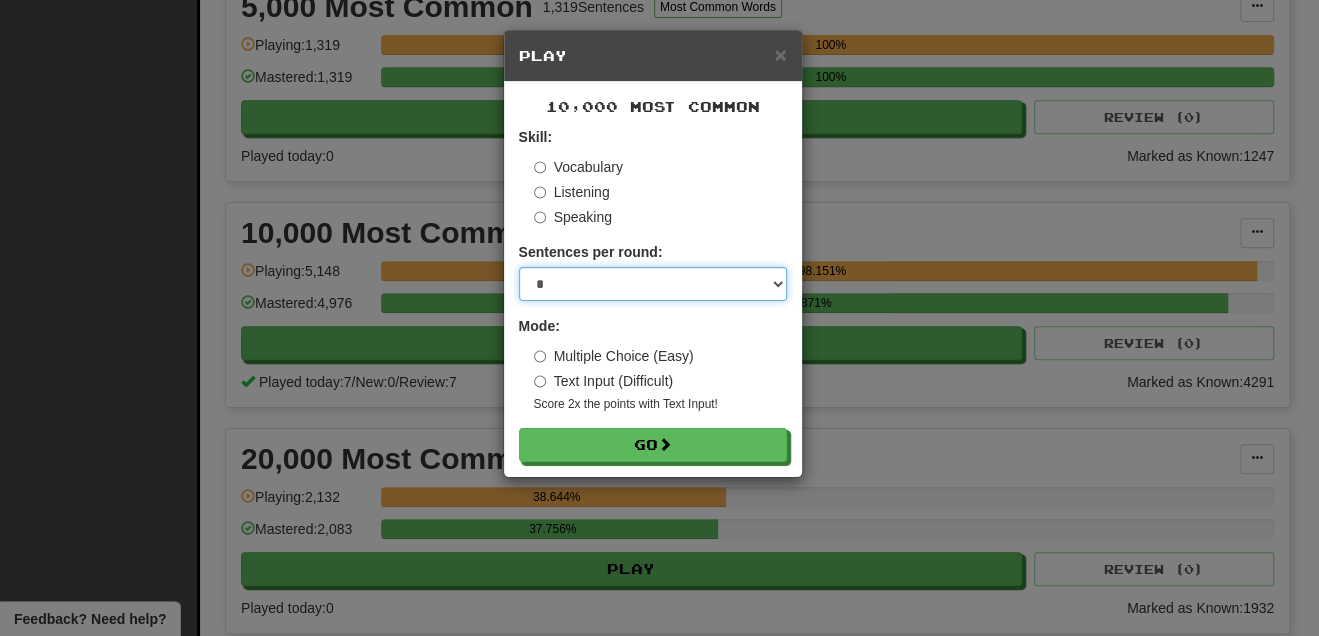click on "* ** ** ** ** ** *** ********" at bounding box center (653, 284) 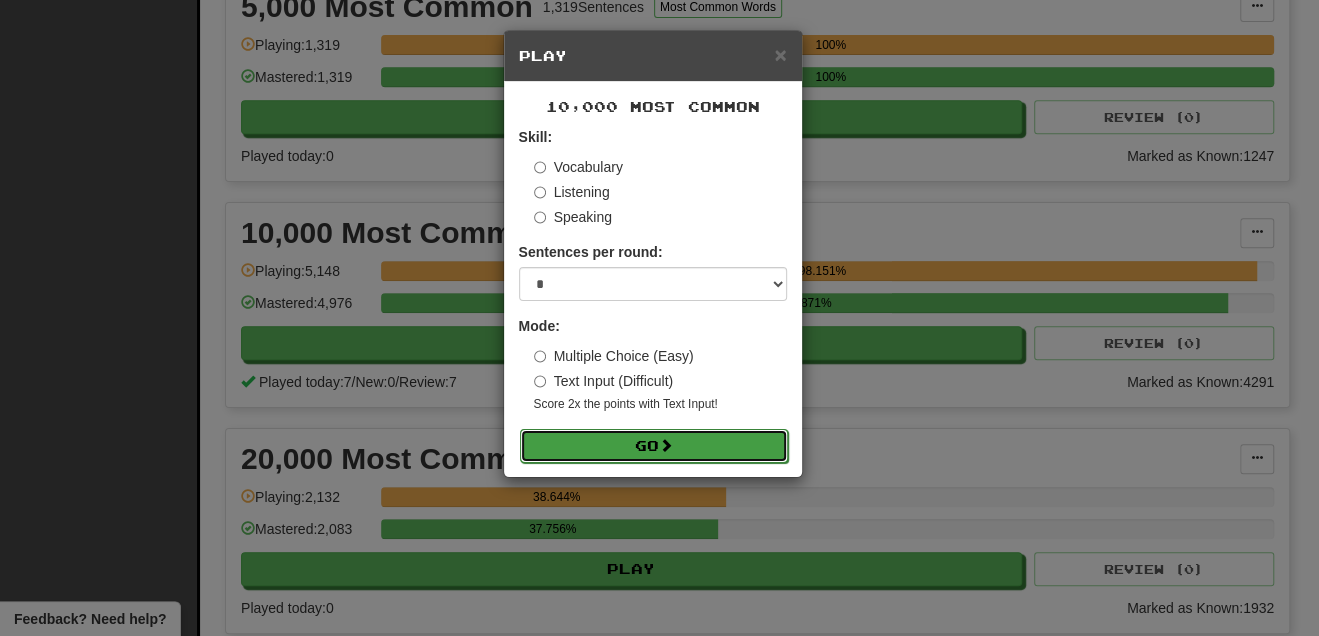 click on "Go" at bounding box center [654, 446] 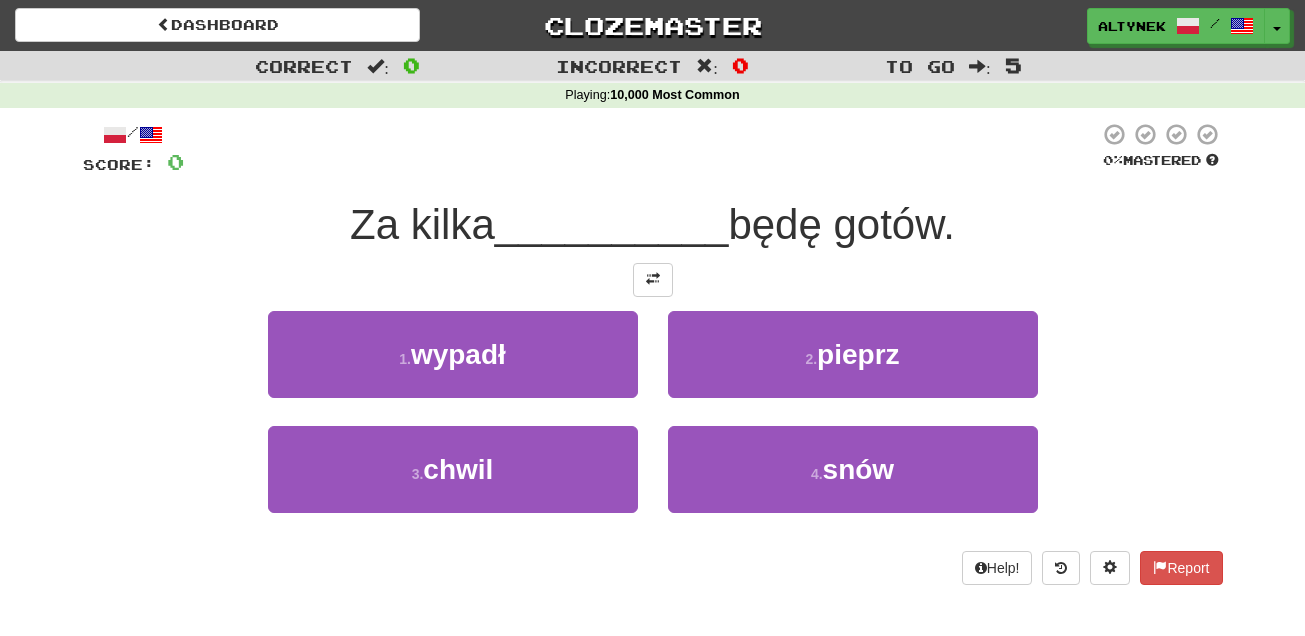 scroll, scrollTop: 0, scrollLeft: 0, axis: both 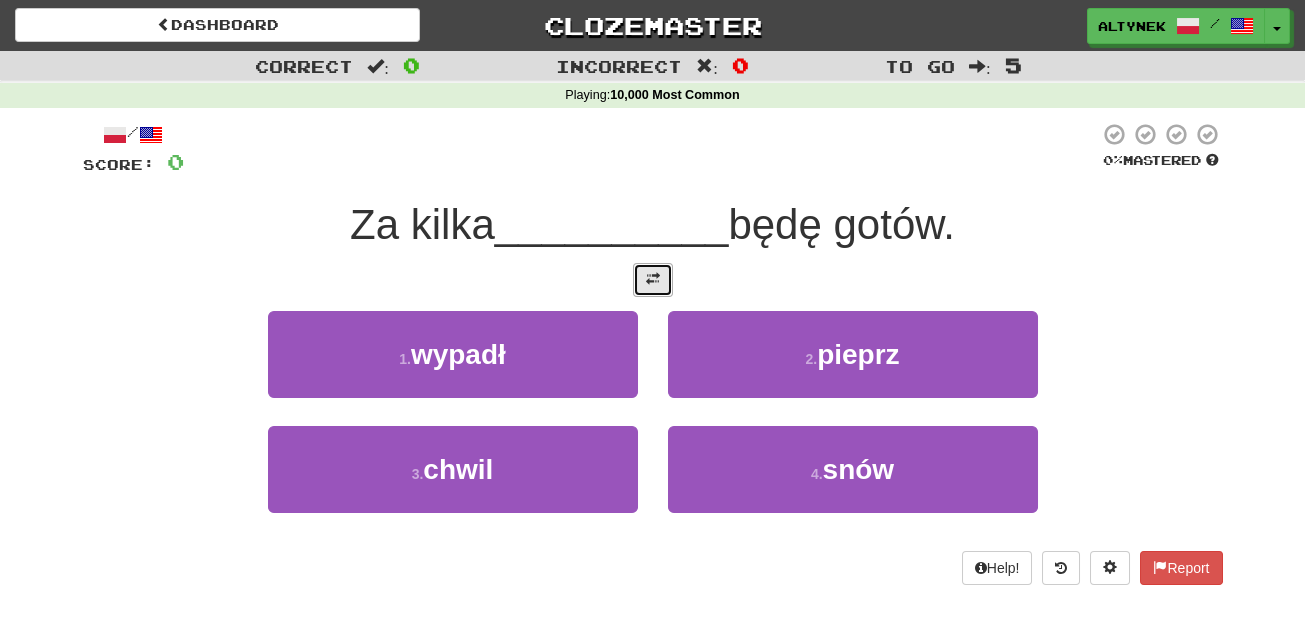 click at bounding box center (653, 280) 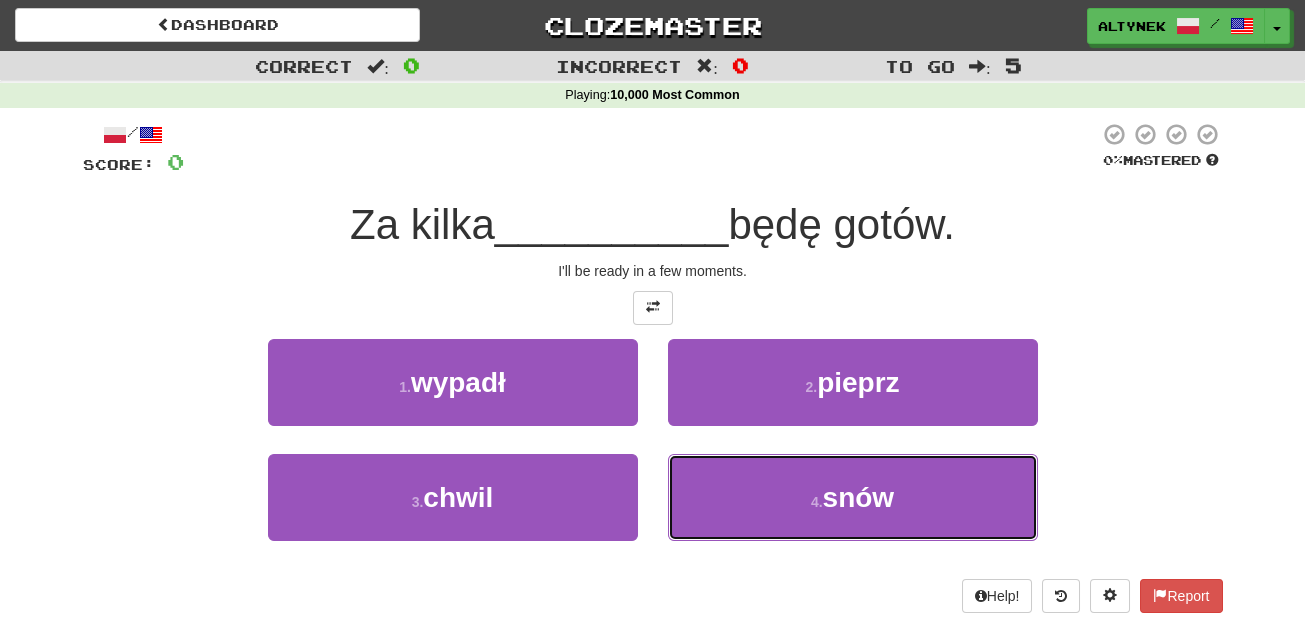 click on "4 .  snów" at bounding box center (853, 497) 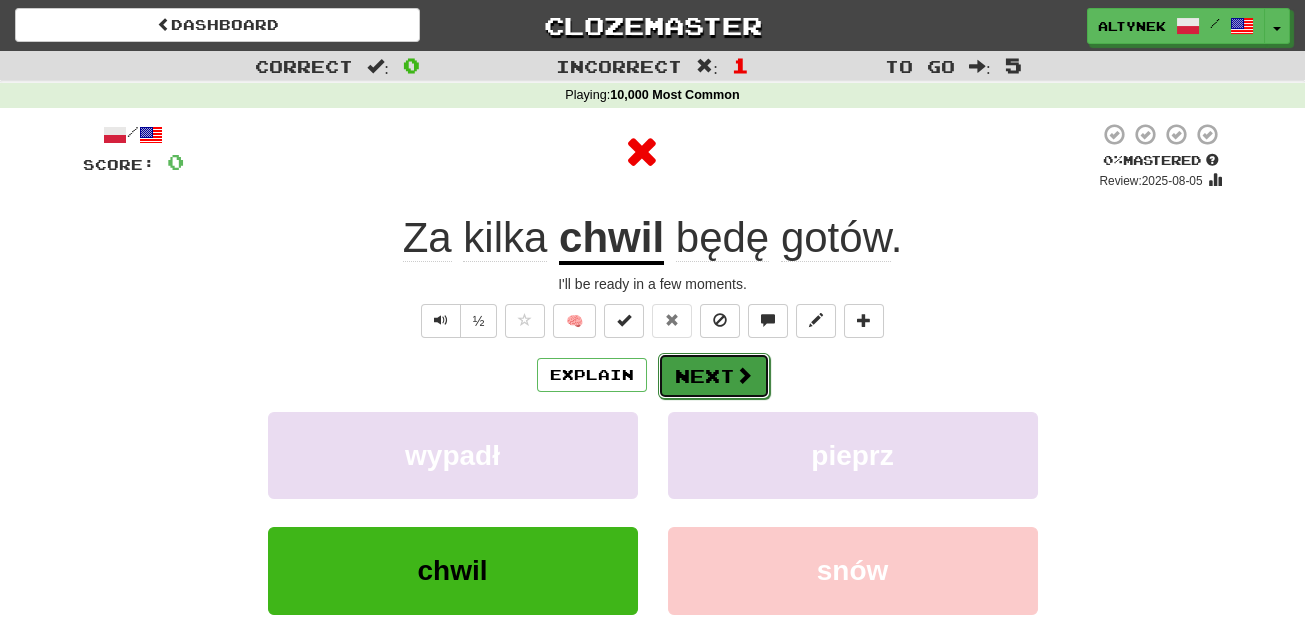 click on "Next" at bounding box center [714, 376] 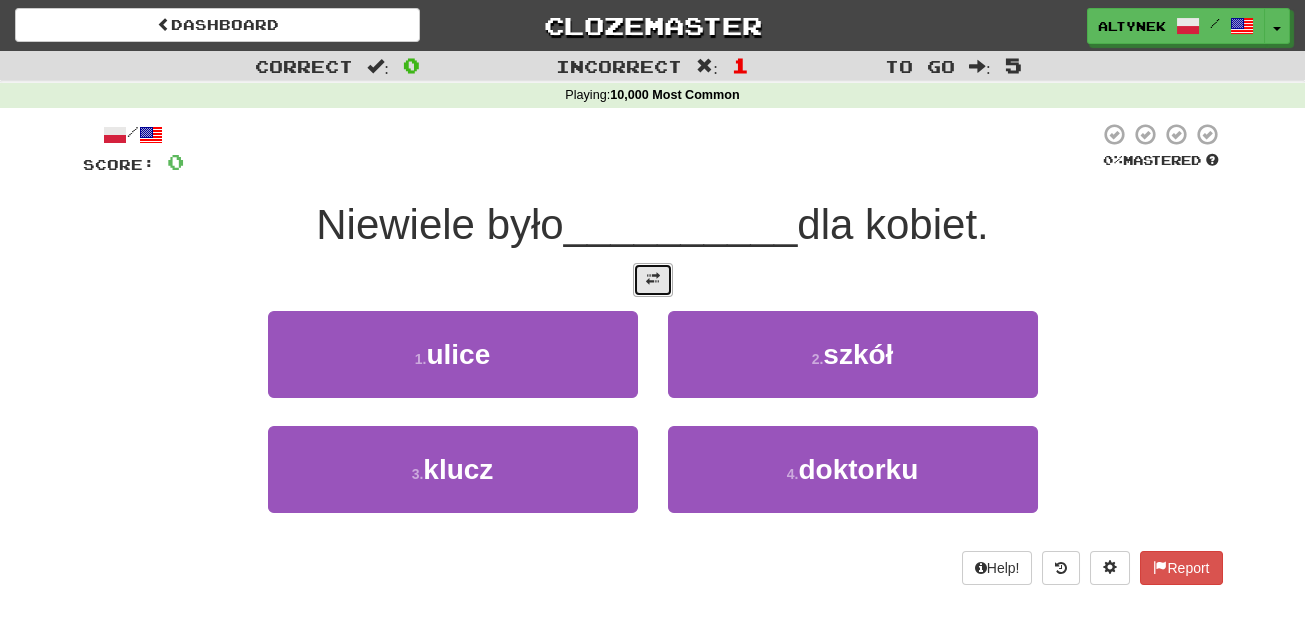 click at bounding box center [653, 279] 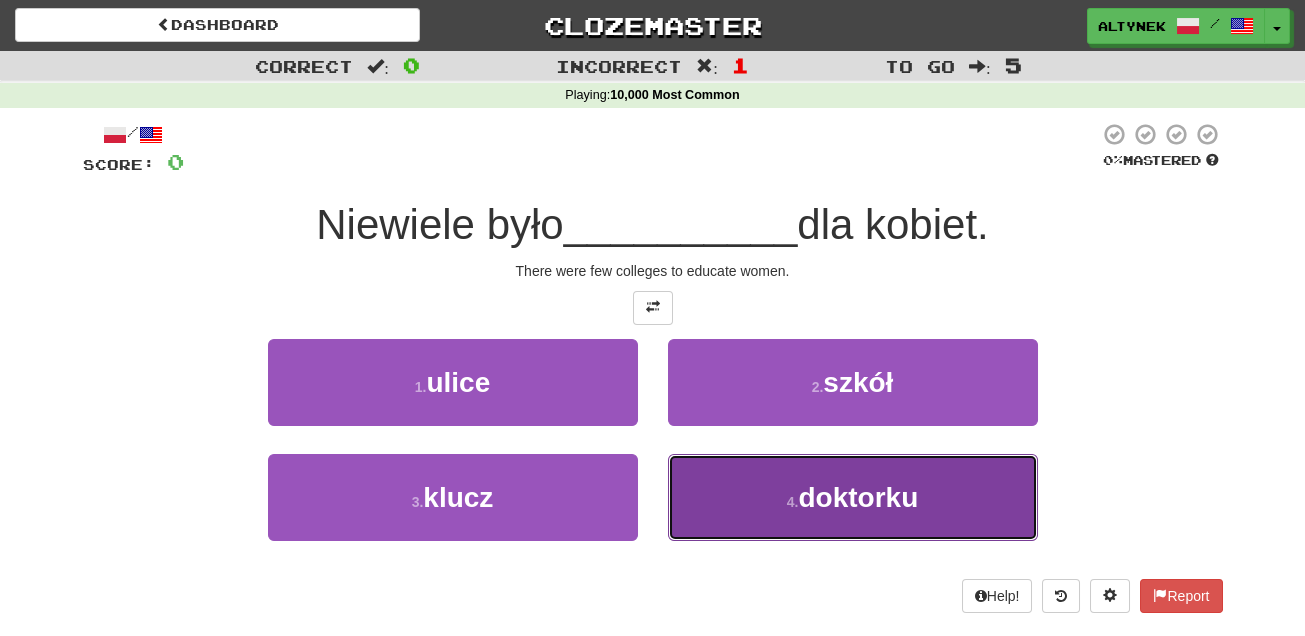 click on "4 .  doktorku" at bounding box center (853, 497) 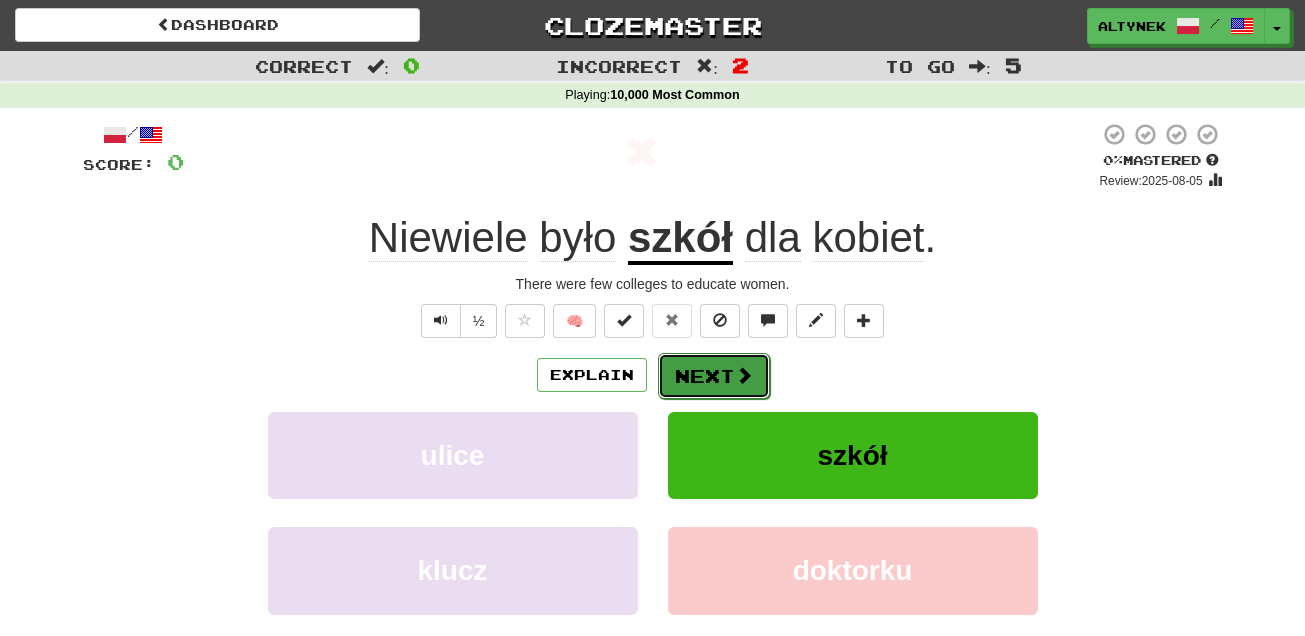 click on "Next" at bounding box center (714, 376) 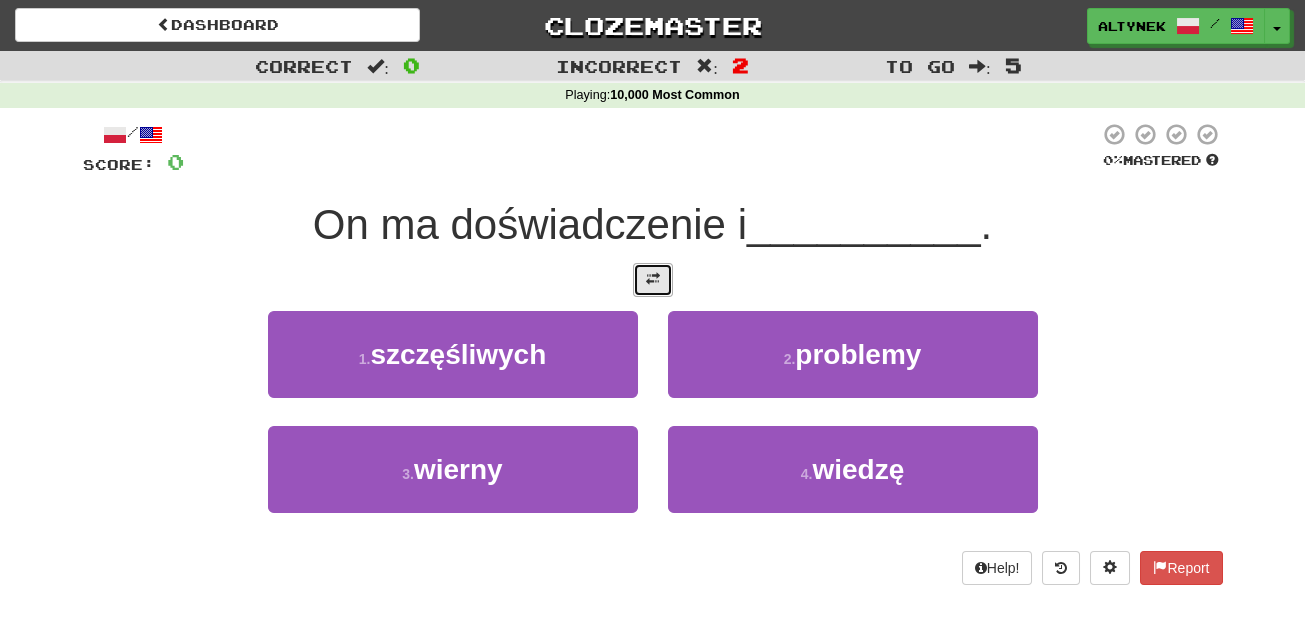 click at bounding box center [653, 279] 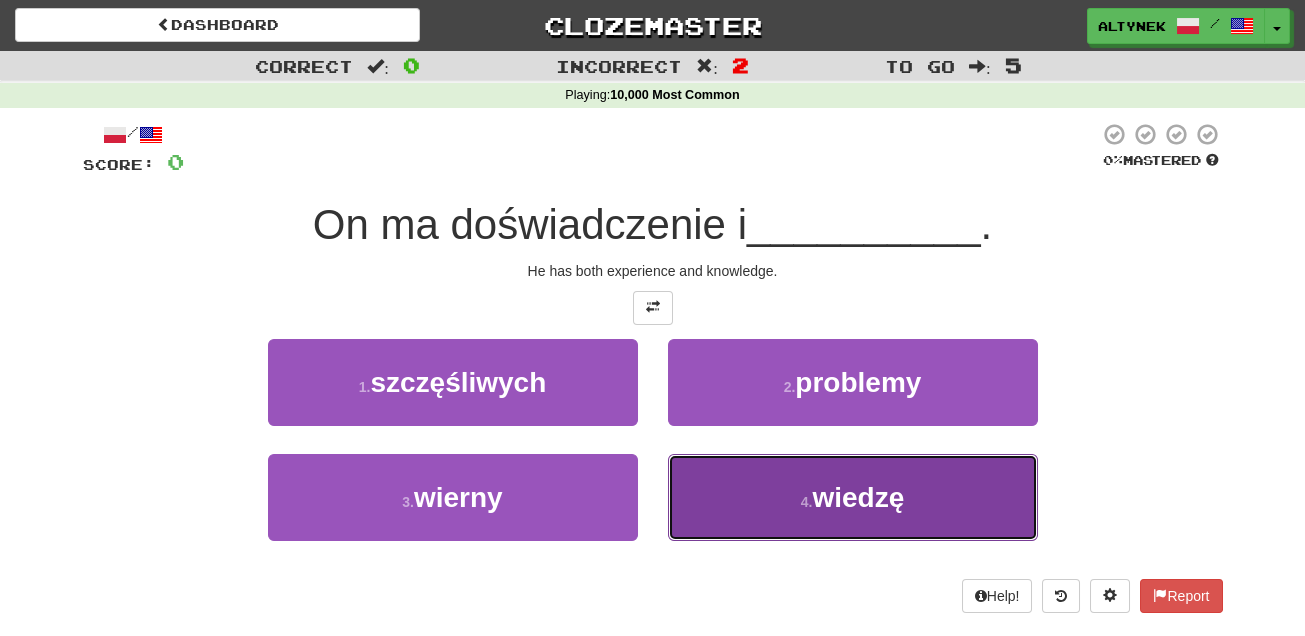 click on "4 .  wiedzę" at bounding box center (853, 497) 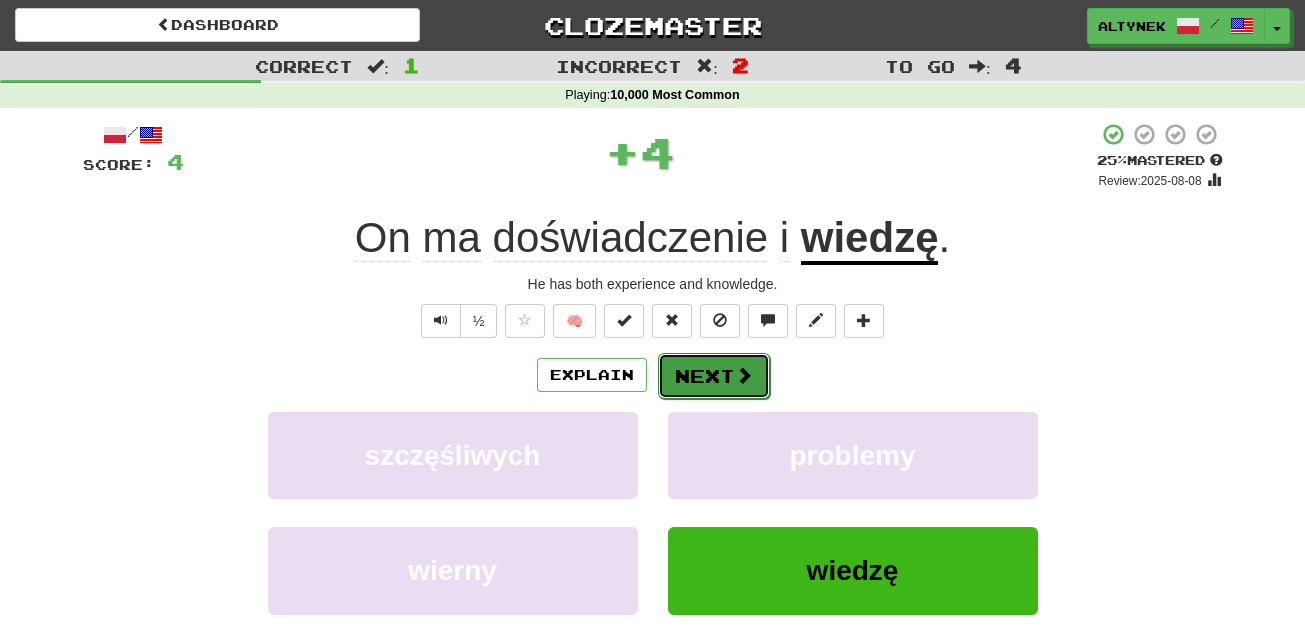 click on "Next" at bounding box center (714, 376) 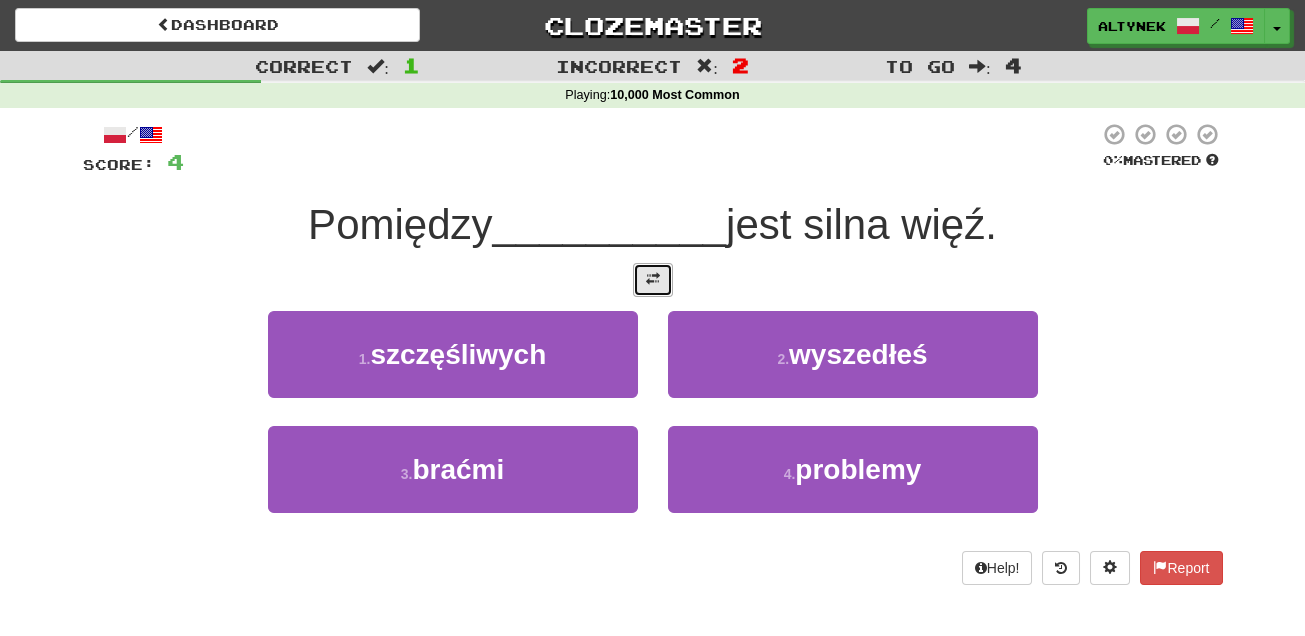 click at bounding box center (653, 280) 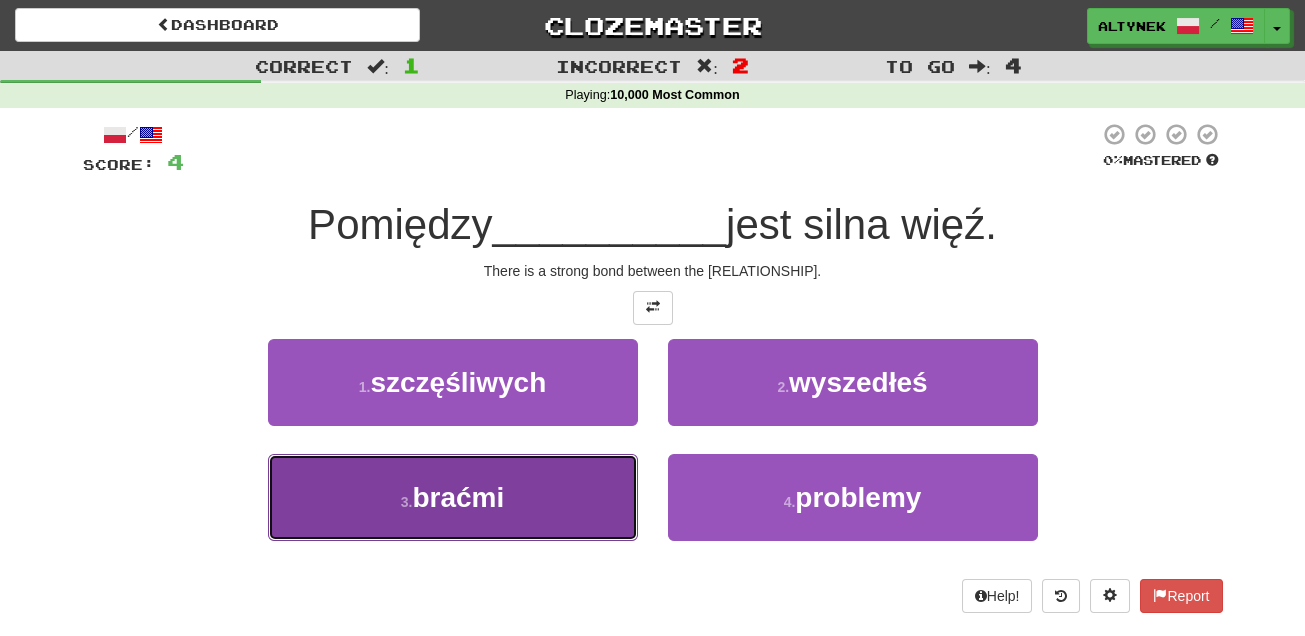 click on "3 .  braćmi" at bounding box center (453, 497) 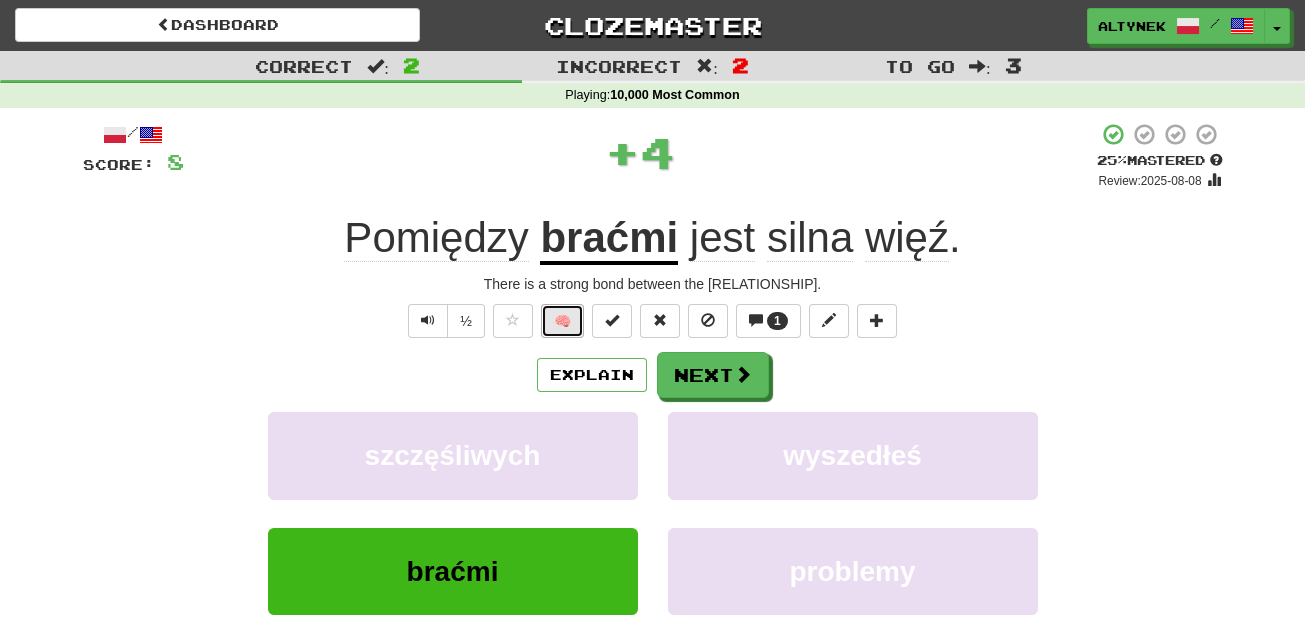 click on "🧠" at bounding box center [562, 321] 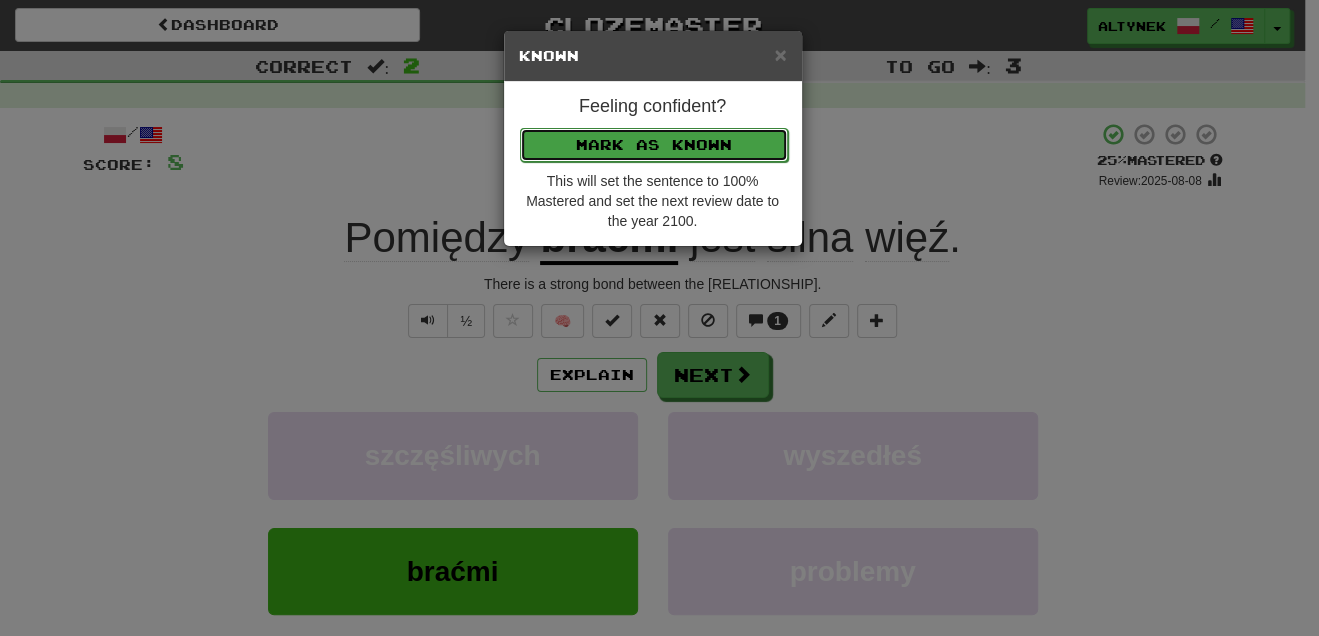 click on "Mark as Known" at bounding box center (654, 145) 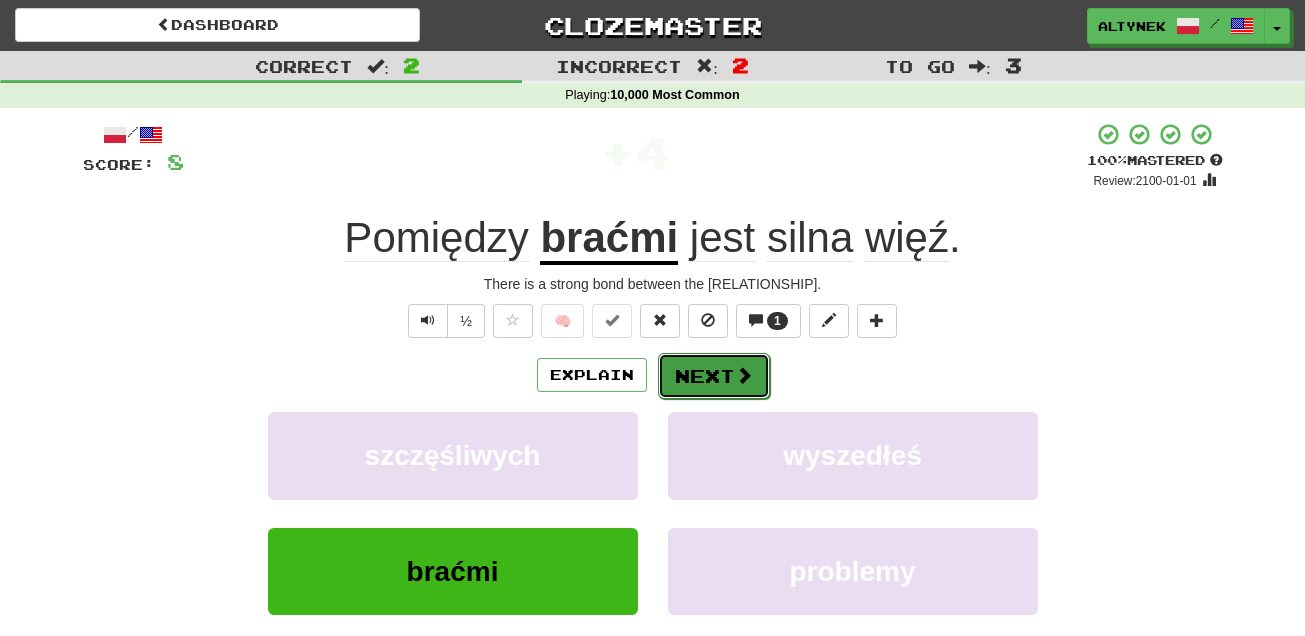 click on "Next" at bounding box center [714, 376] 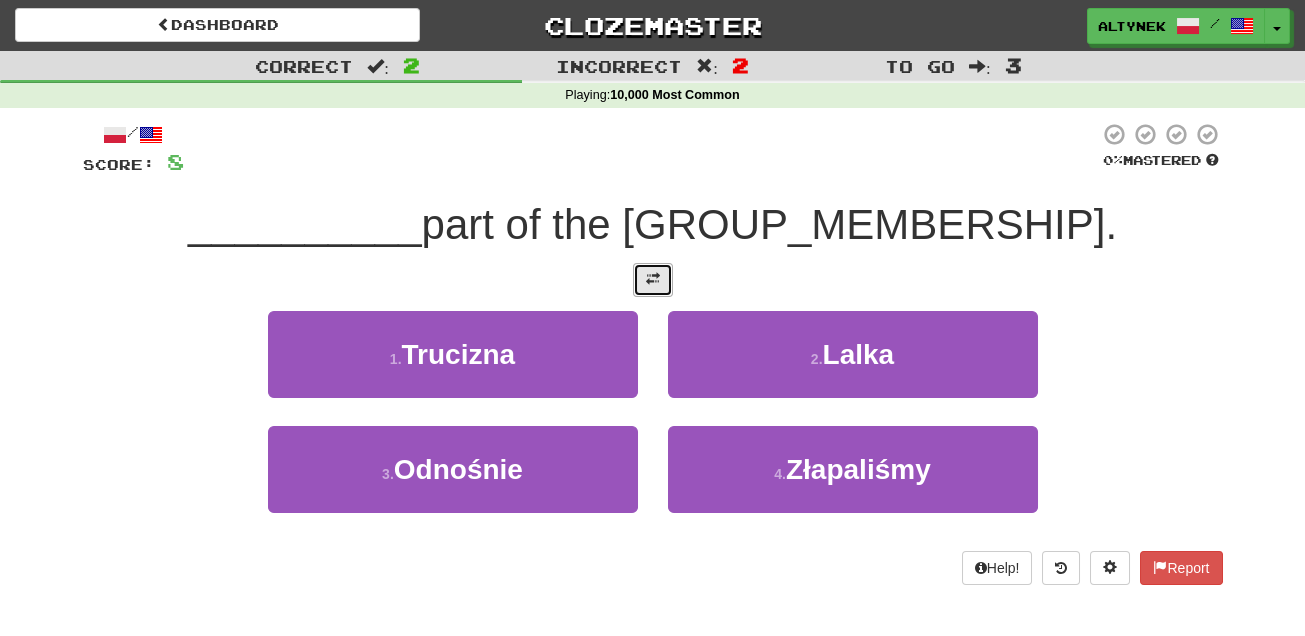 click at bounding box center [653, 280] 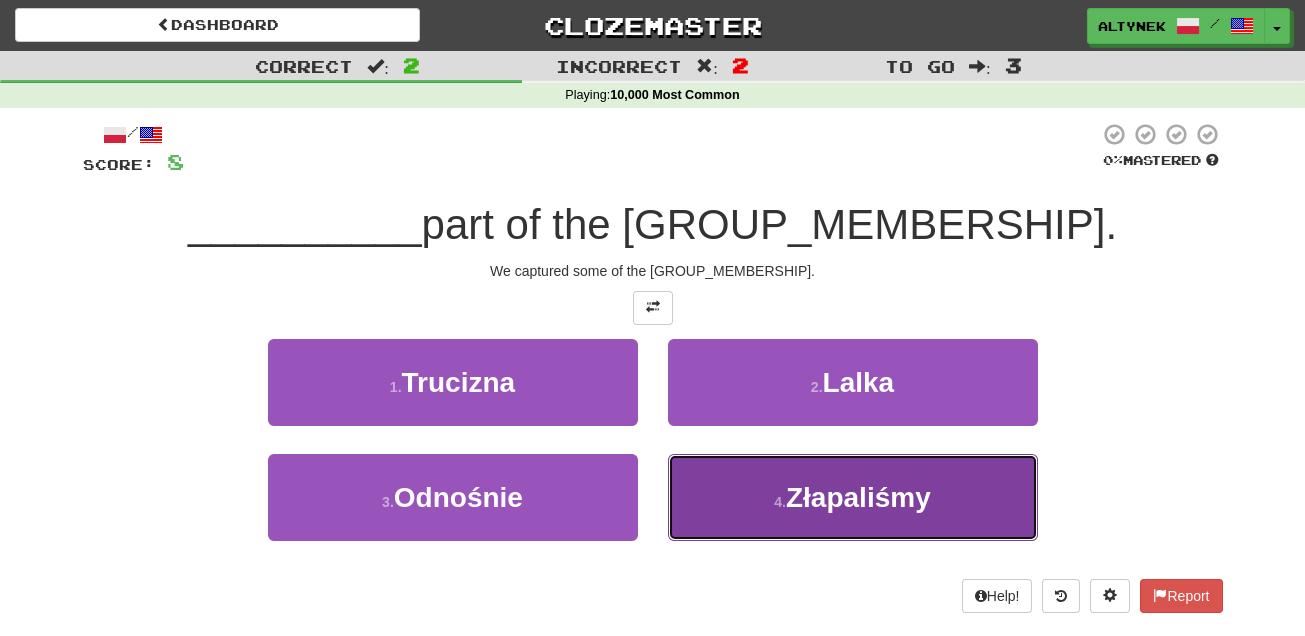 click on "4 .  Złapaliśmy" at bounding box center [853, 497] 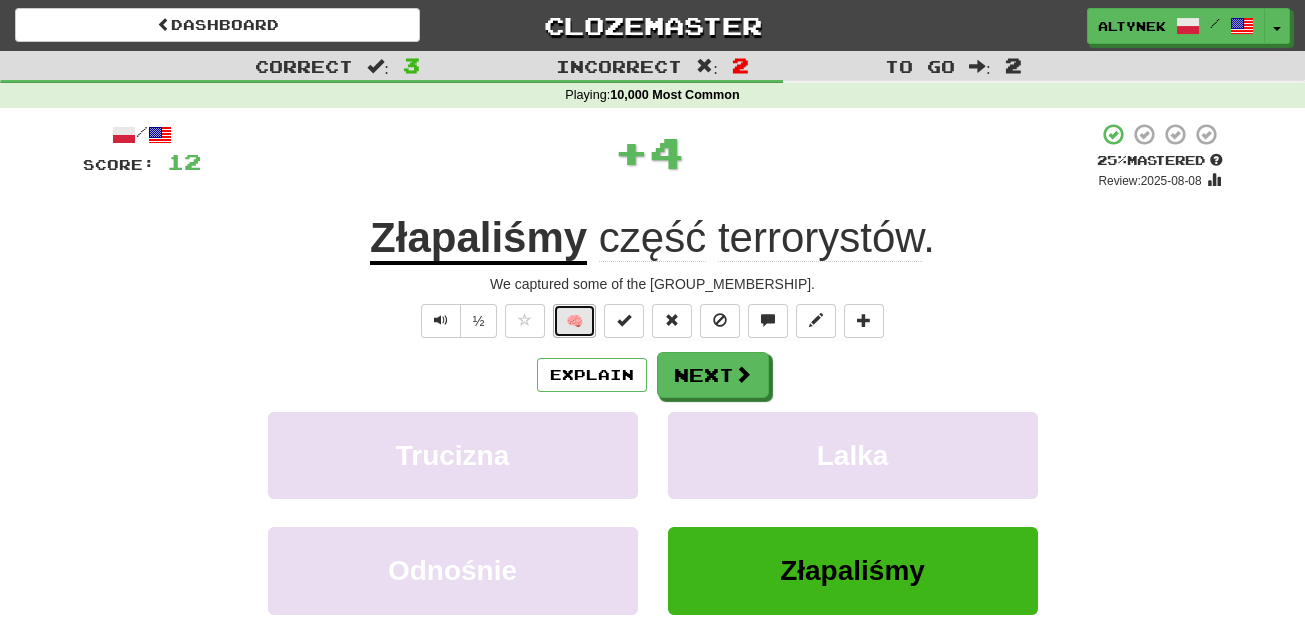 click on "🧠" at bounding box center [574, 321] 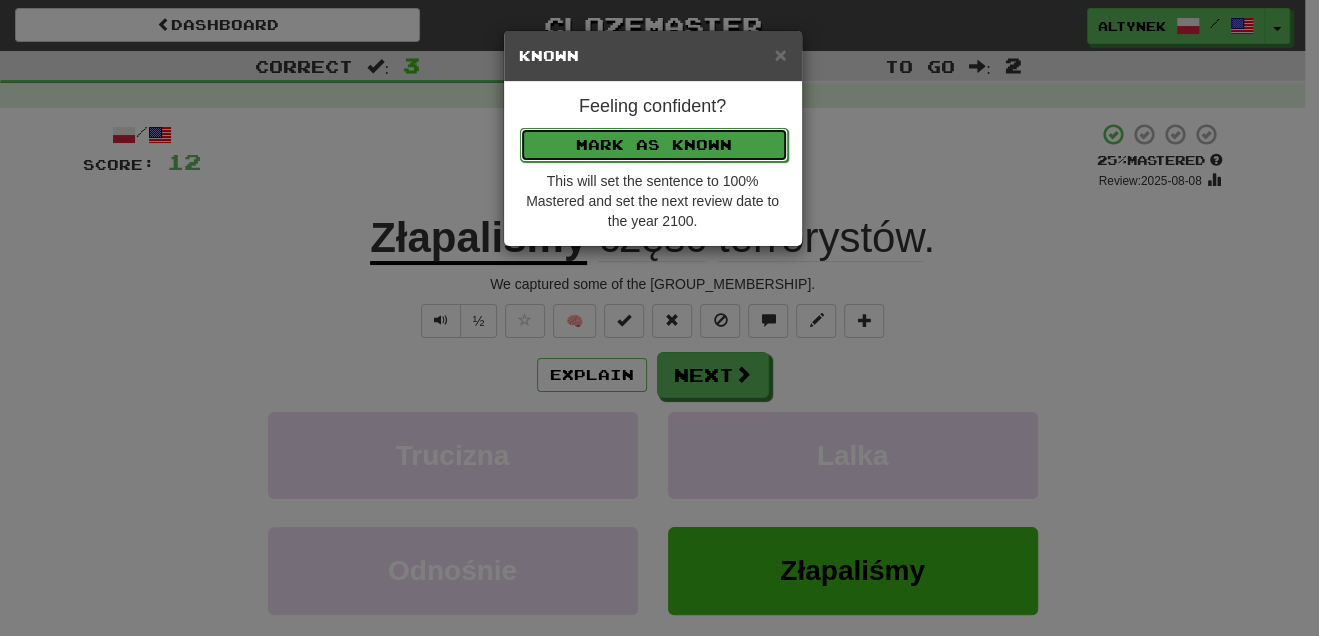 click on "Mark as Known" at bounding box center [654, 145] 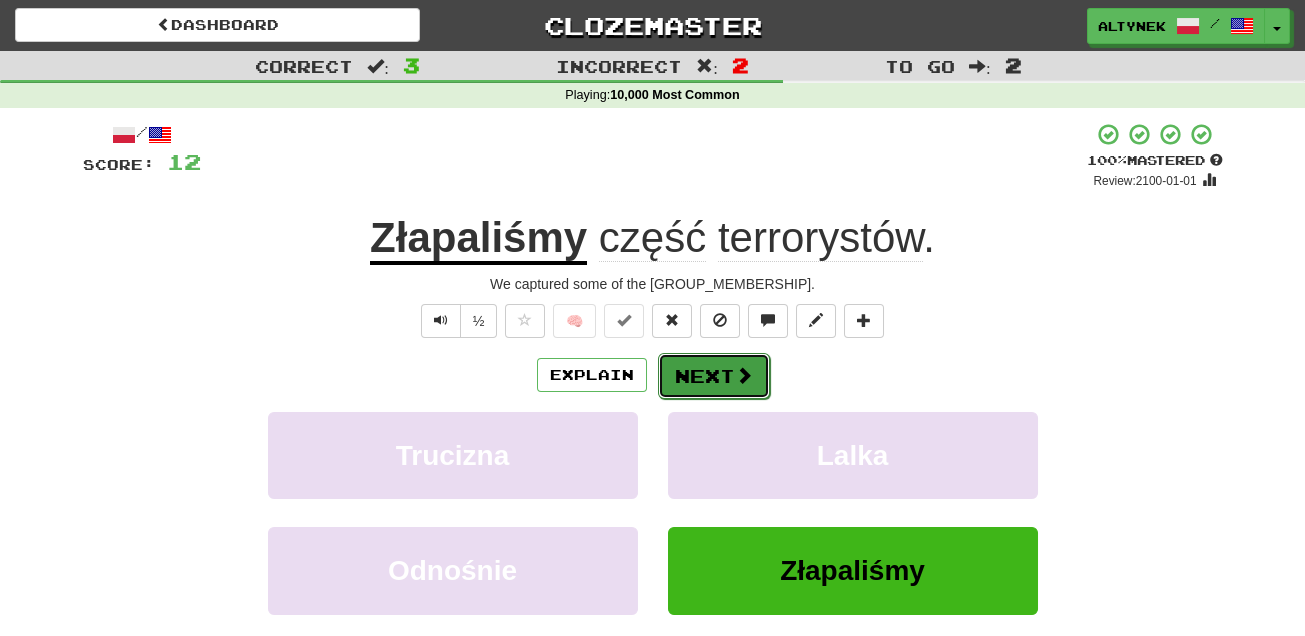 click on "Next" at bounding box center [714, 376] 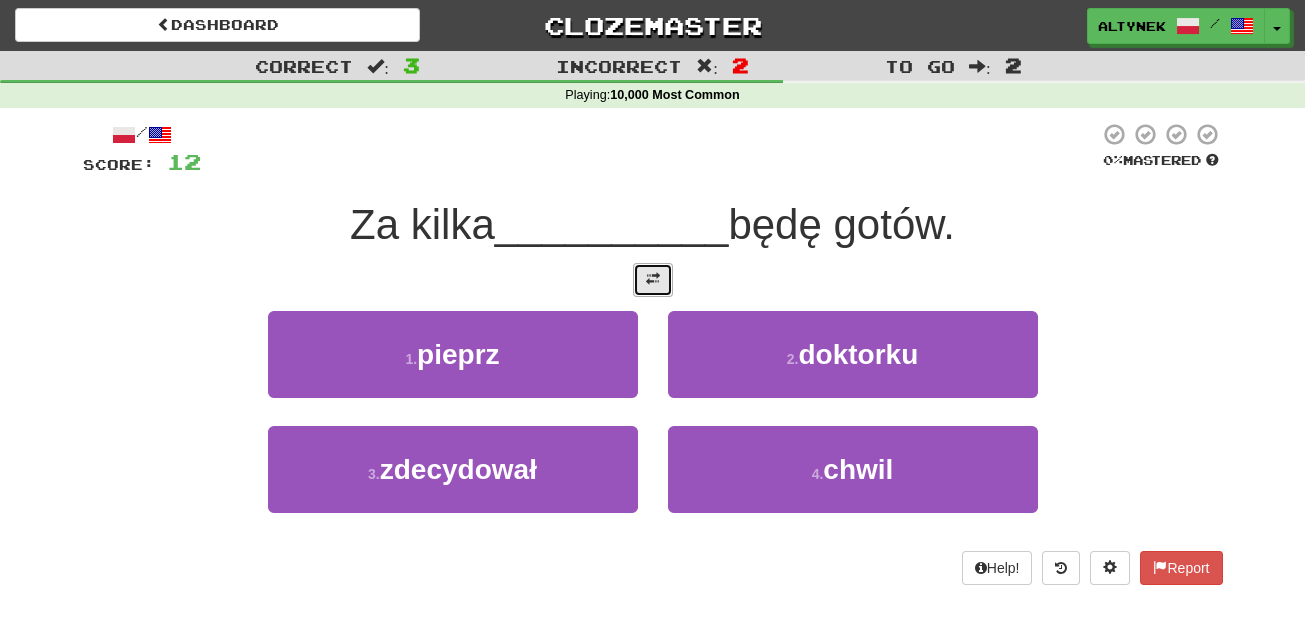 click at bounding box center [653, 280] 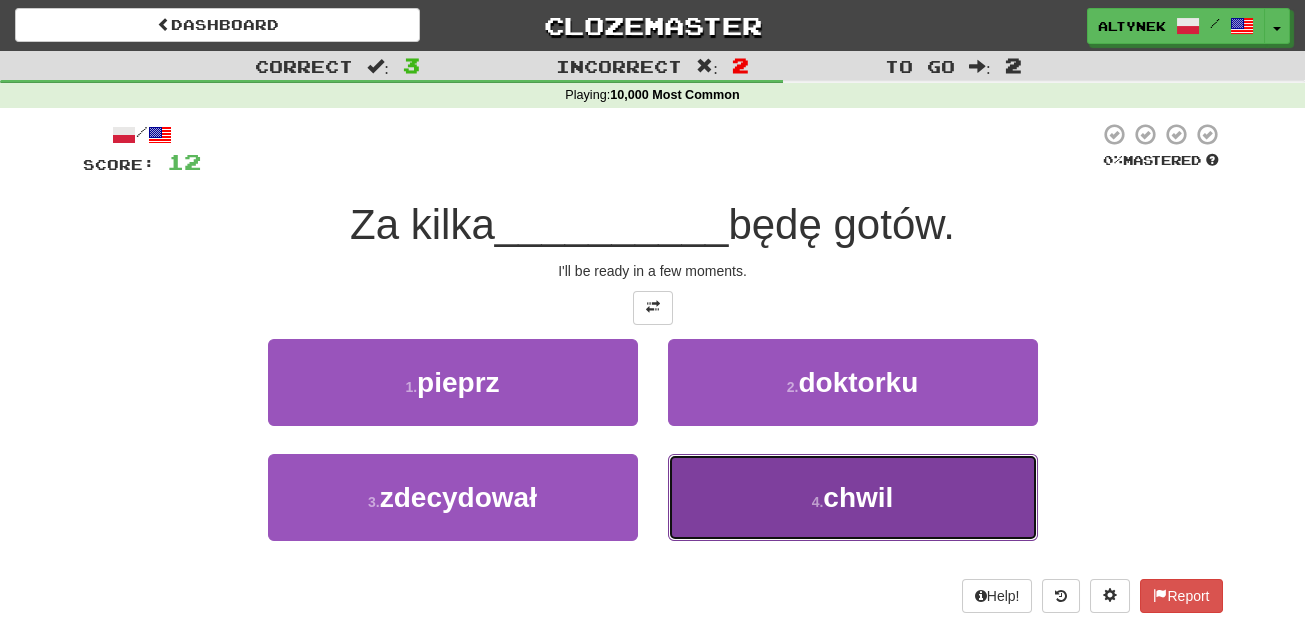 click on "4 .  chwil" at bounding box center (853, 497) 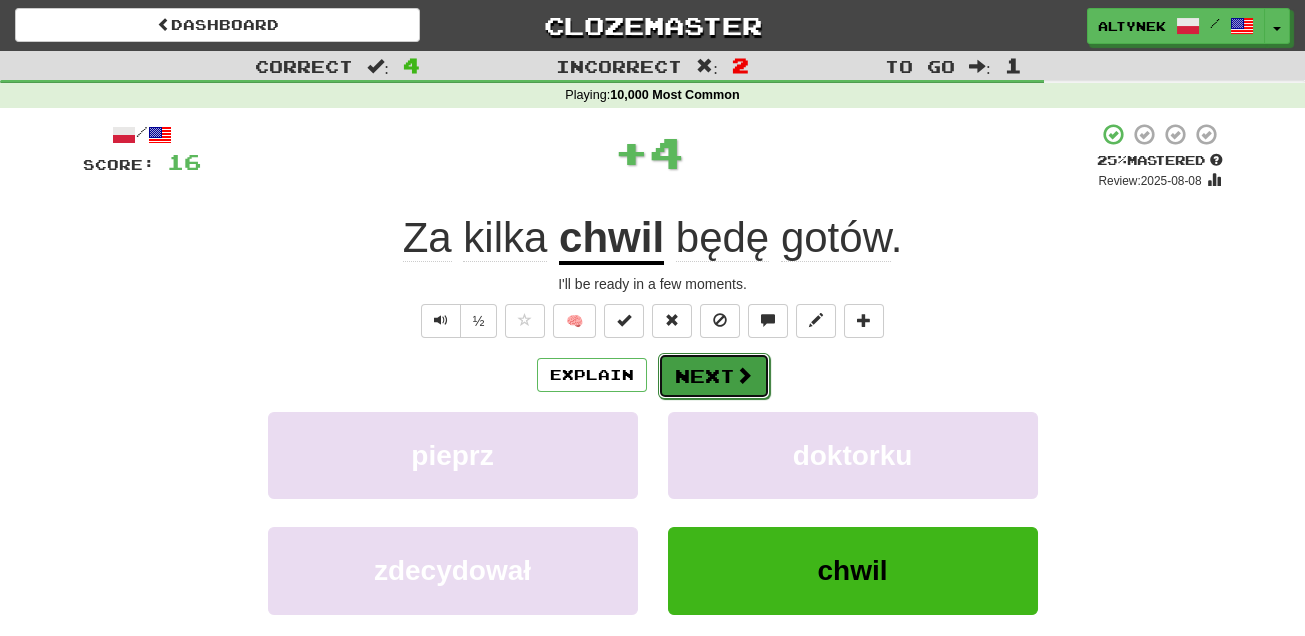 click on "Next" at bounding box center (714, 376) 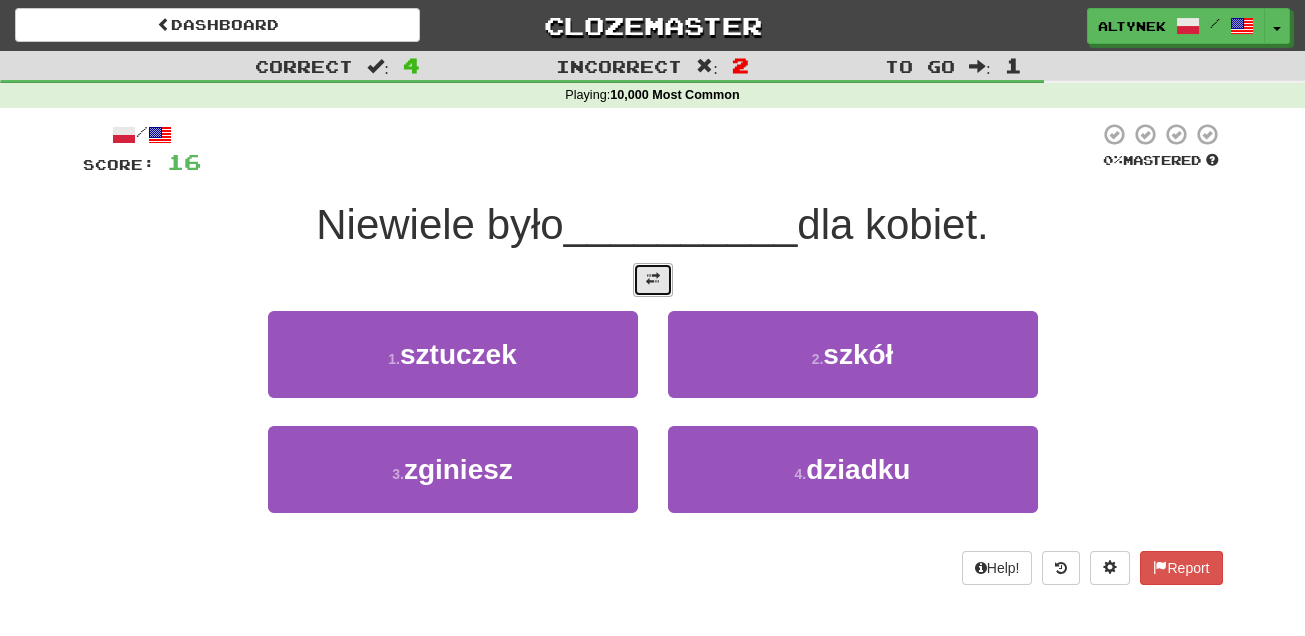 click at bounding box center (653, 280) 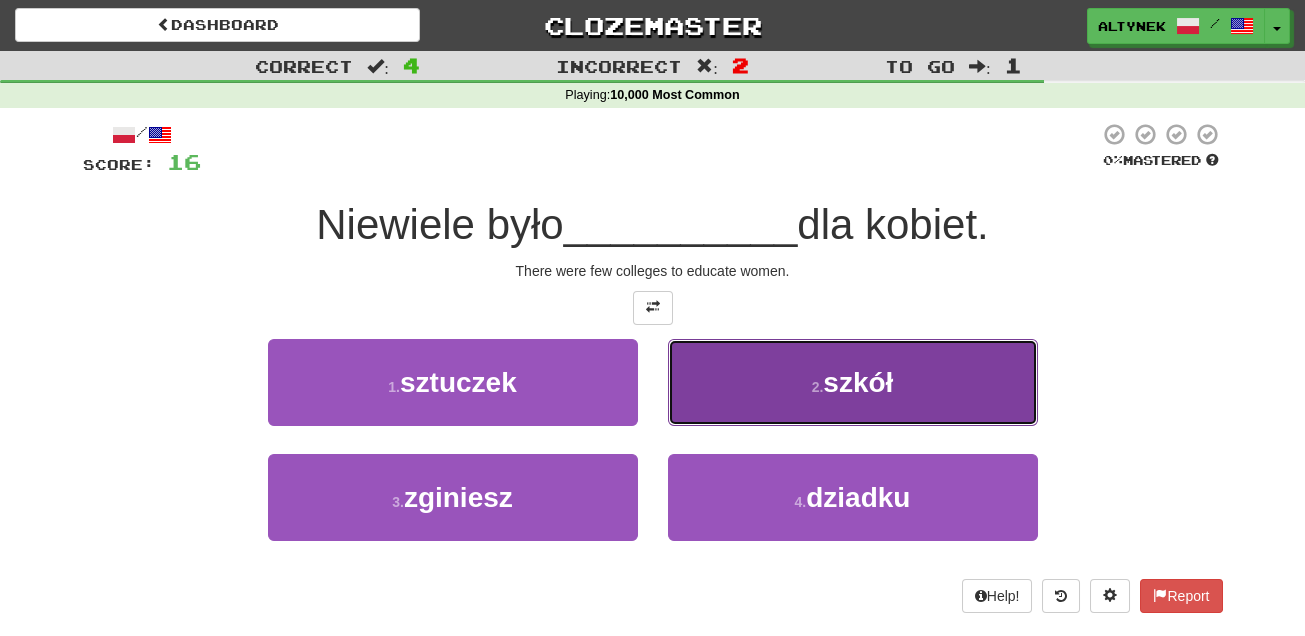click on "2 .  szkół" at bounding box center (853, 382) 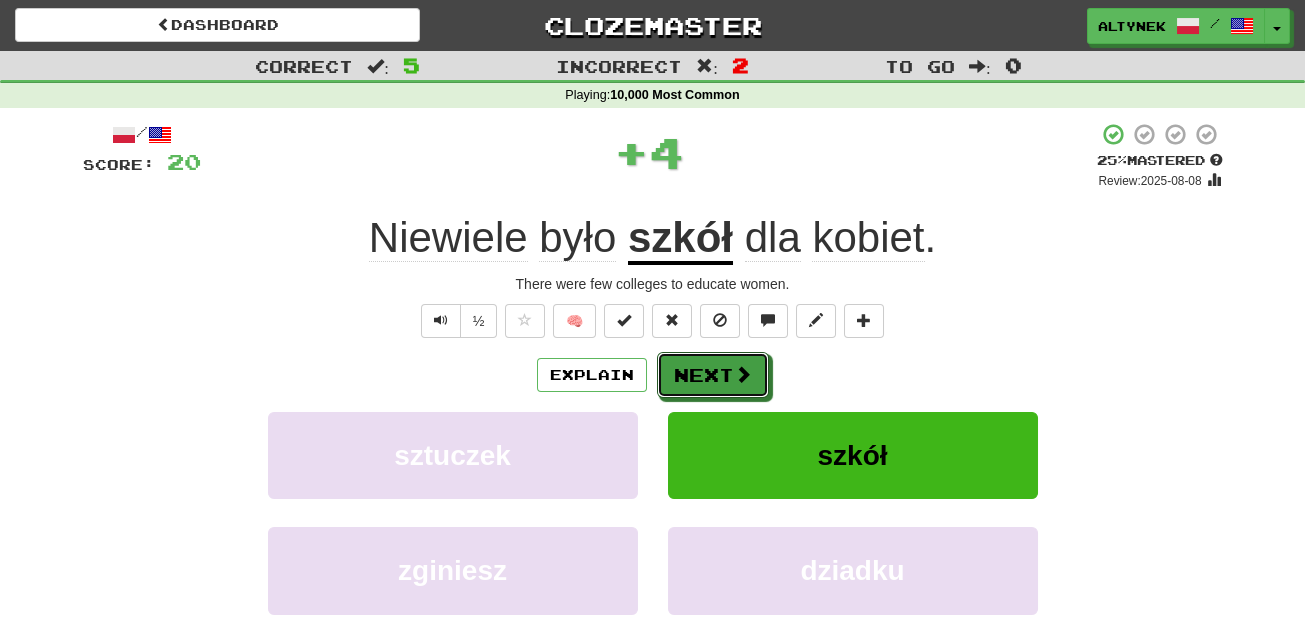 click on "Next" at bounding box center (713, 375) 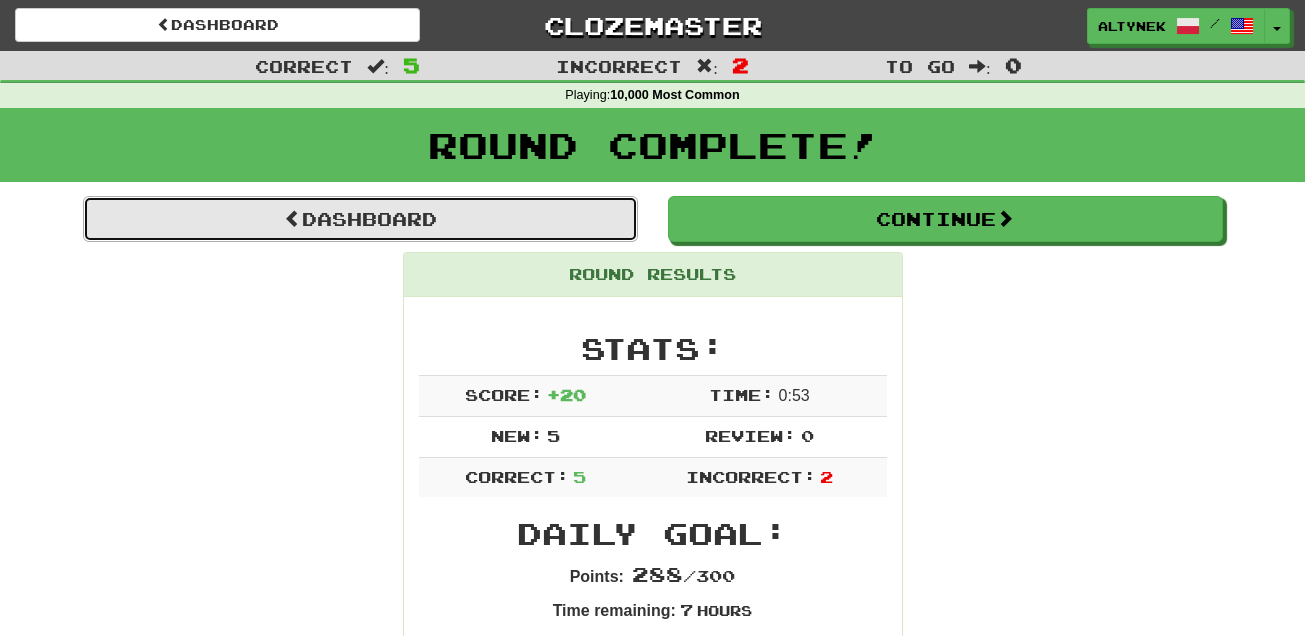 click on "Dashboard" at bounding box center (360, 219) 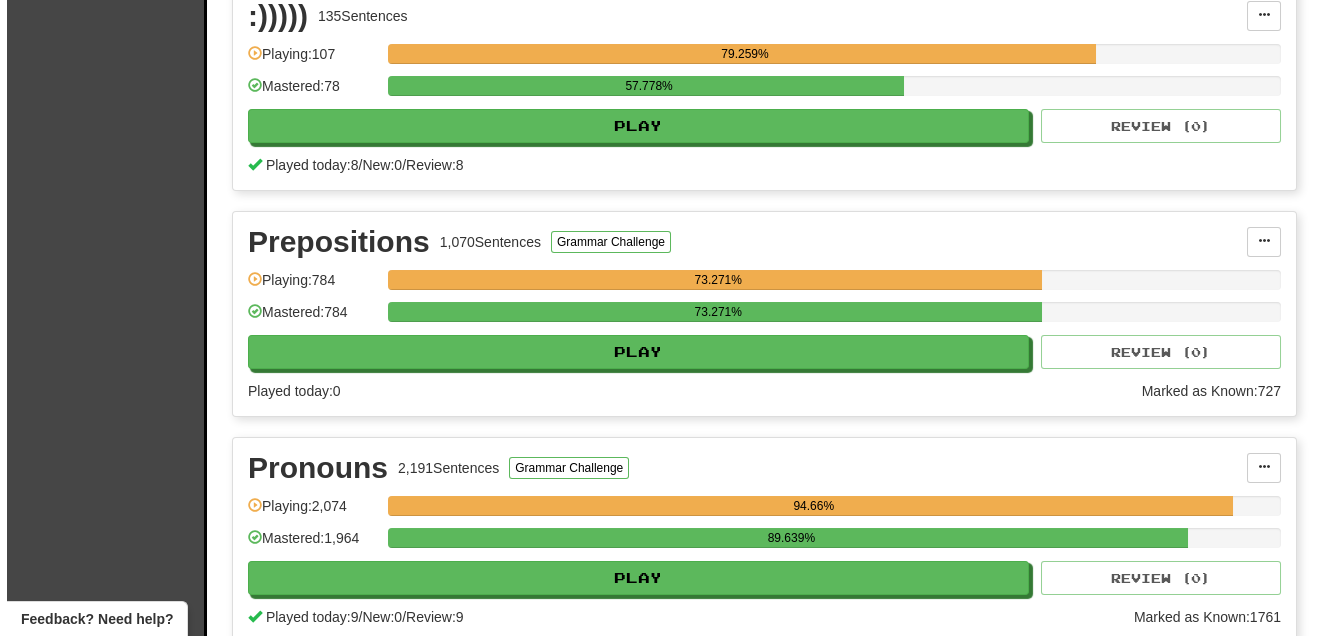 scroll, scrollTop: 1394, scrollLeft: 0, axis: vertical 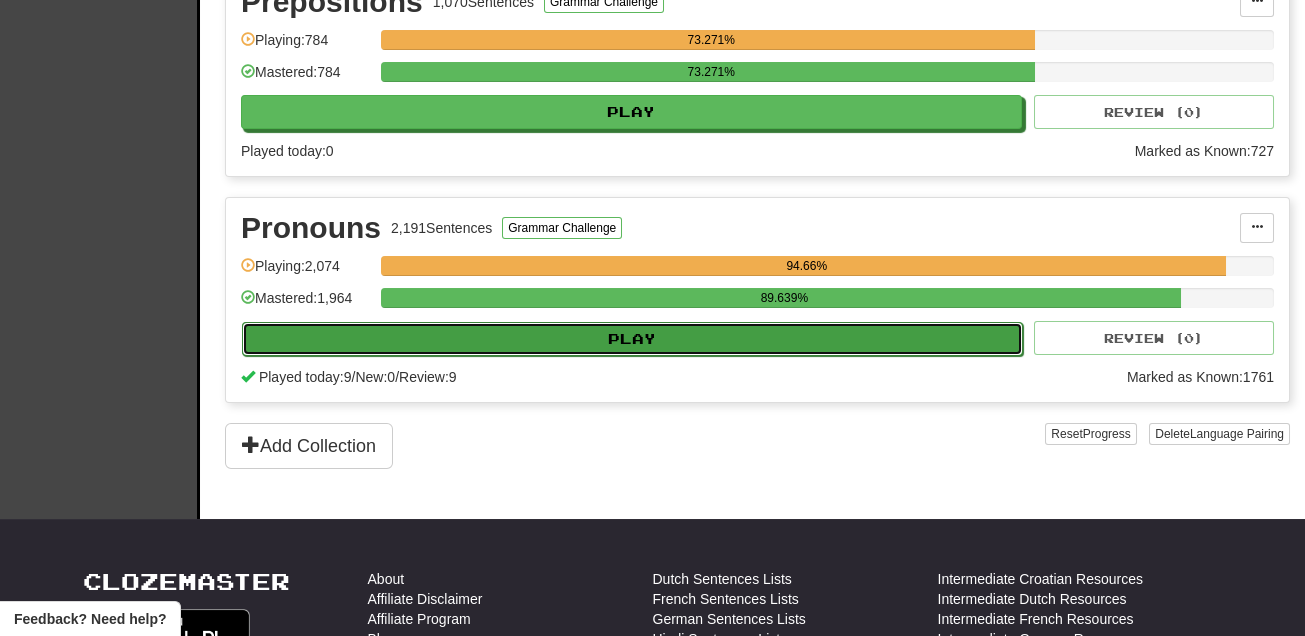 click on "Play" at bounding box center [632, 339] 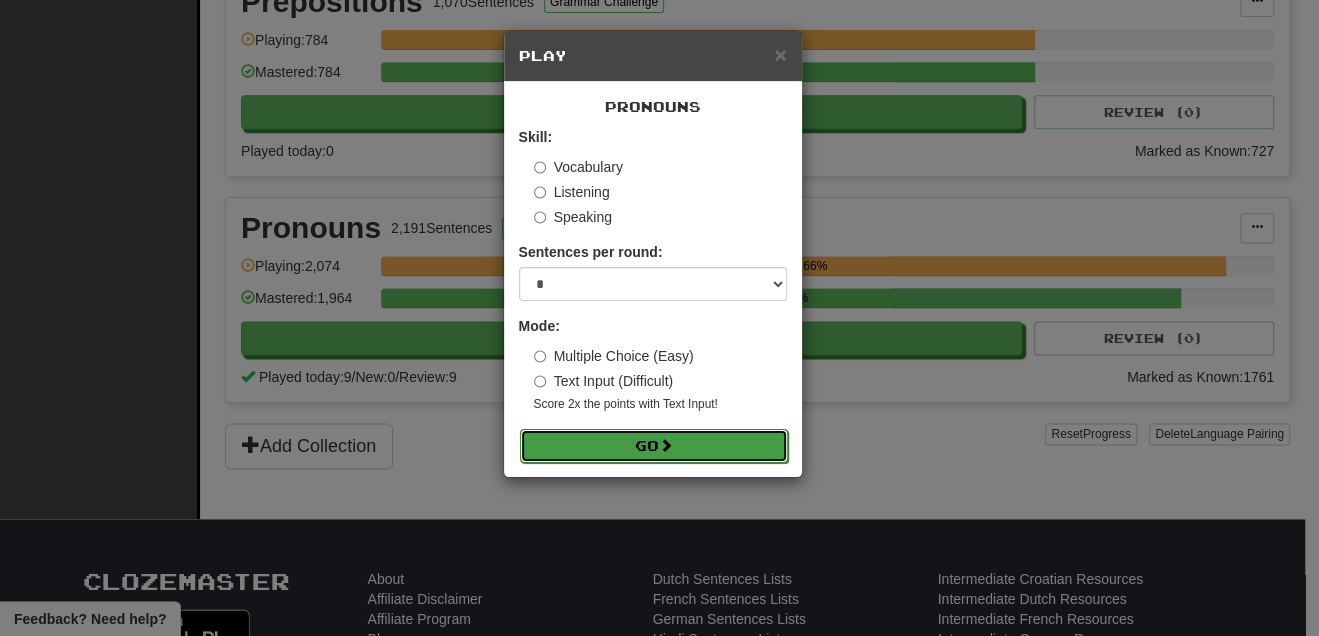 click on "Go" at bounding box center [654, 446] 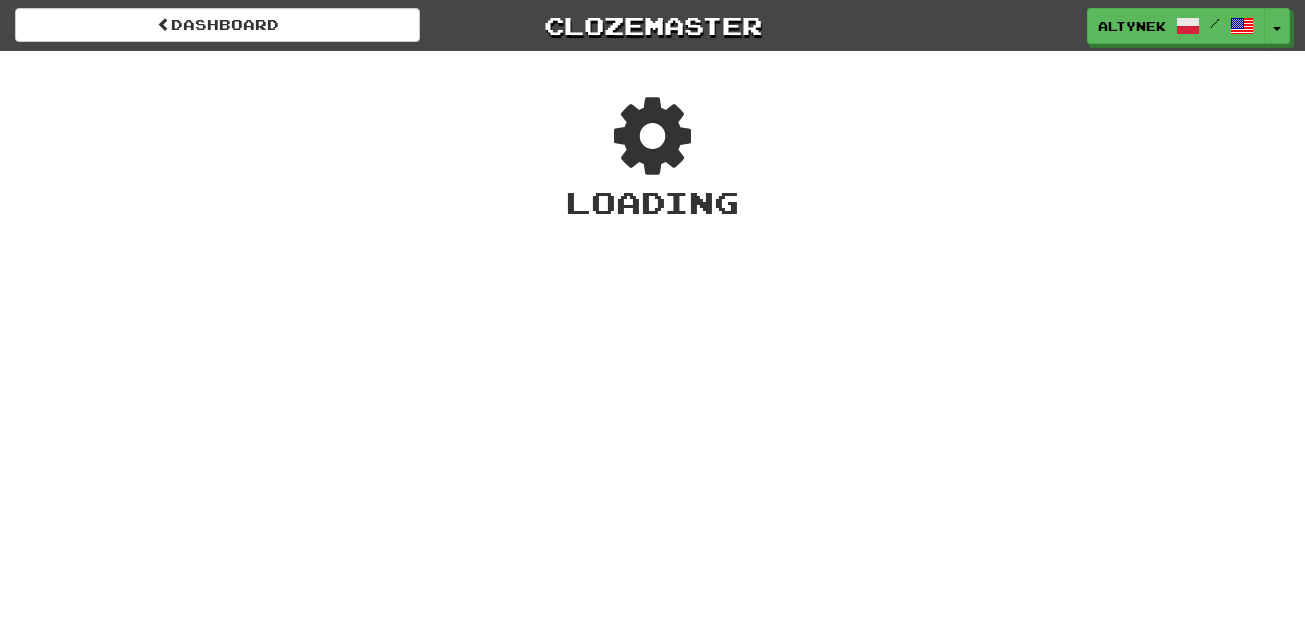 scroll, scrollTop: 0, scrollLeft: 0, axis: both 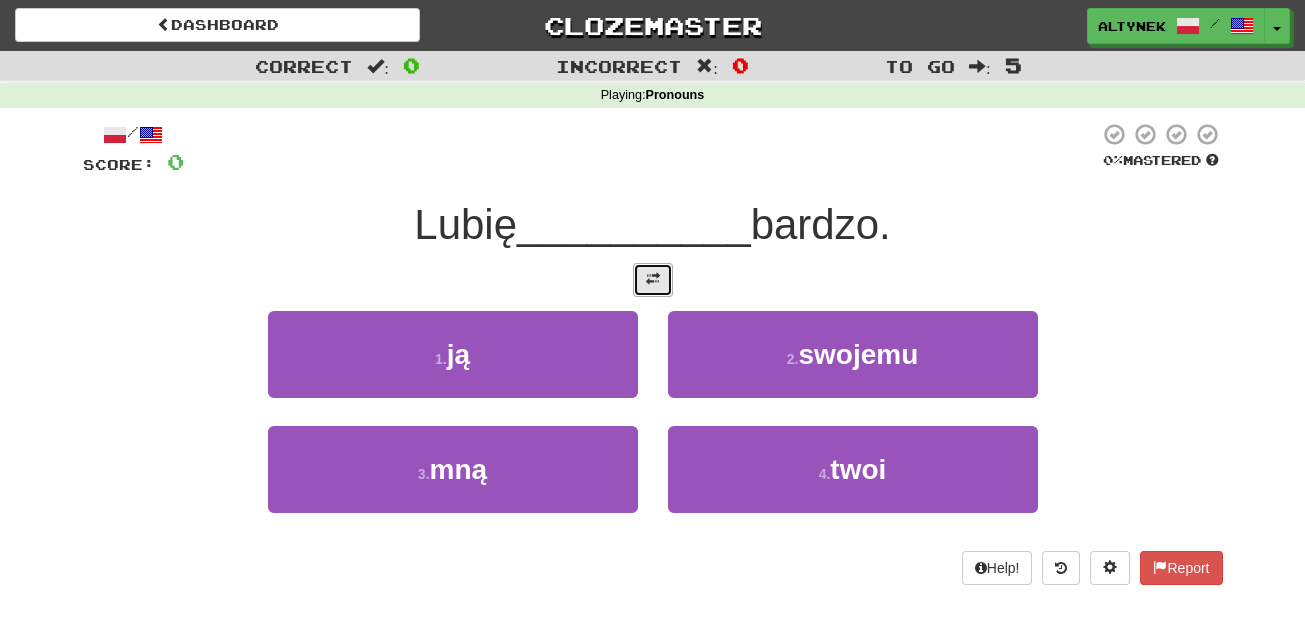 click at bounding box center [653, 280] 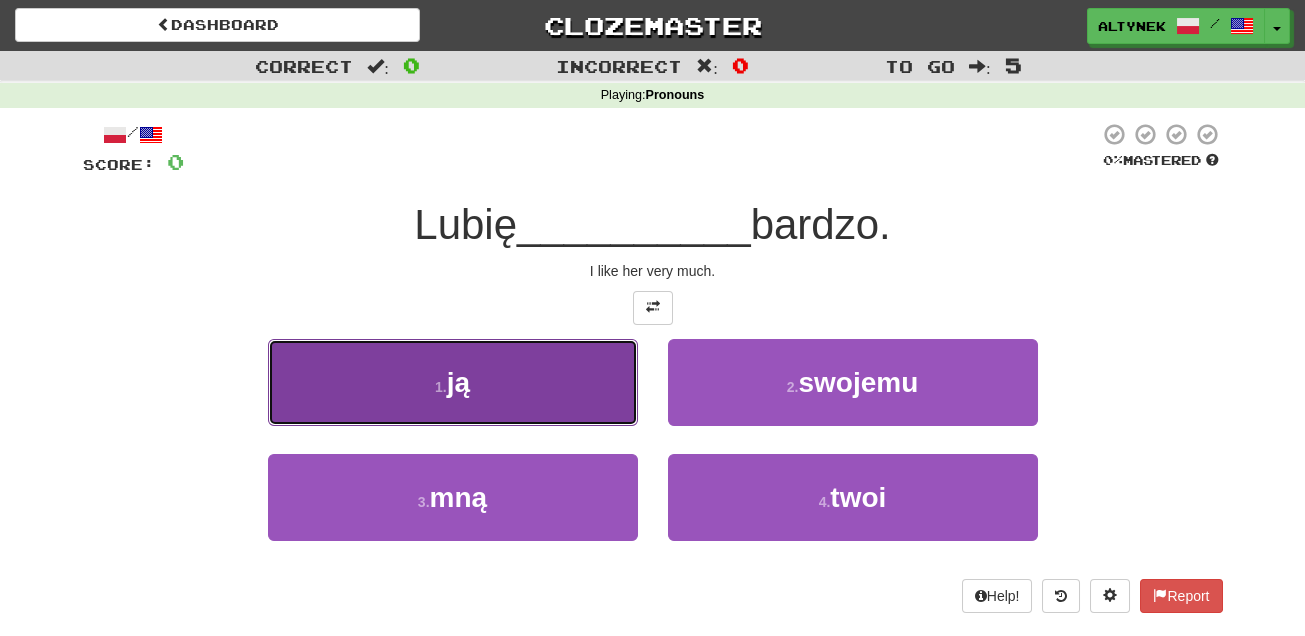 click on "1 .  ją" at bounding box center [453, 382] 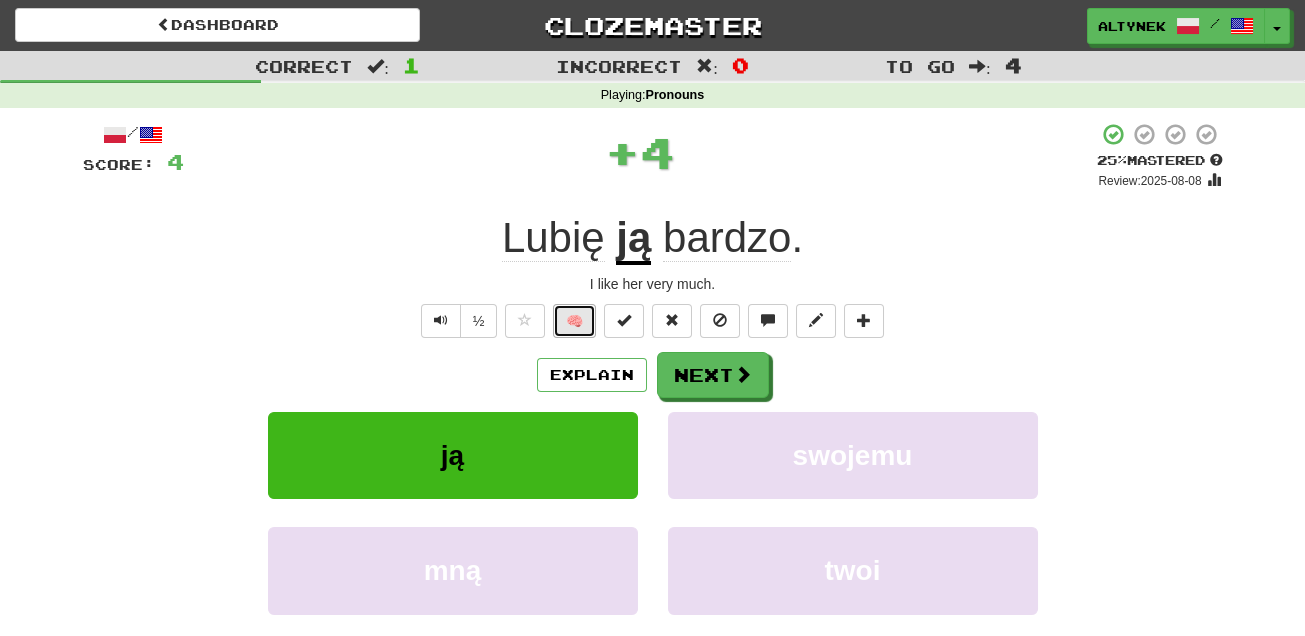 click on "🧠" at bounding box center [574, 321] 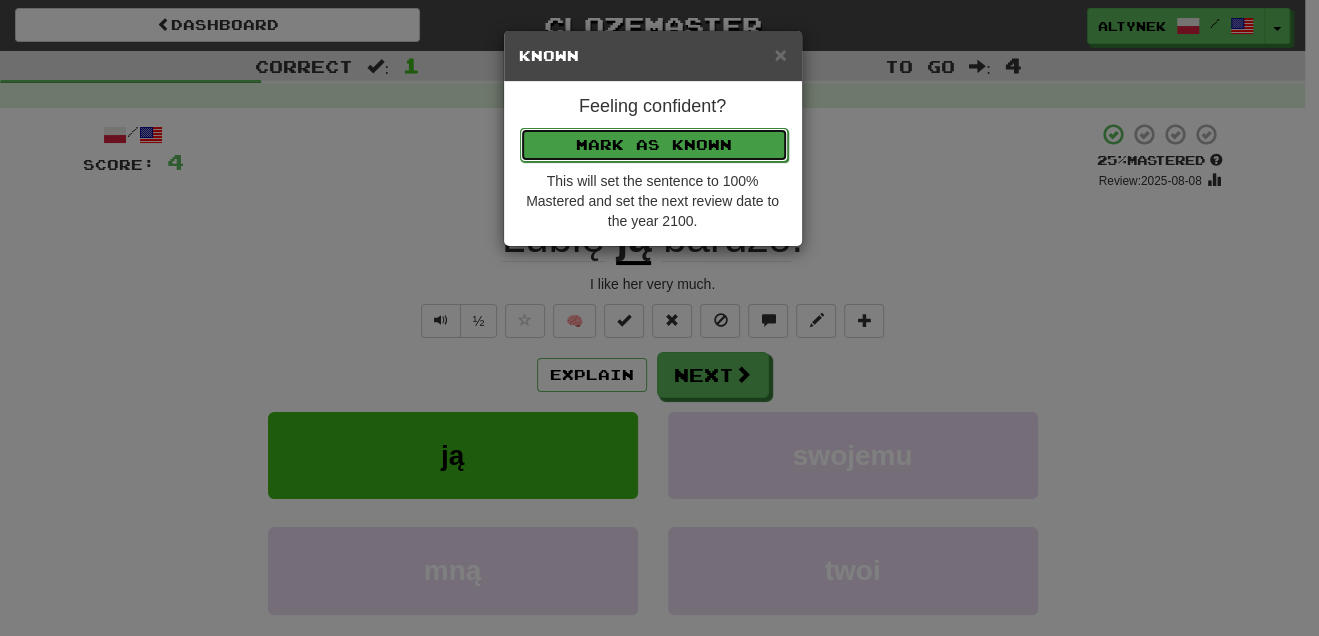 click on "Mark as Known" at bounding box center [654, 145] 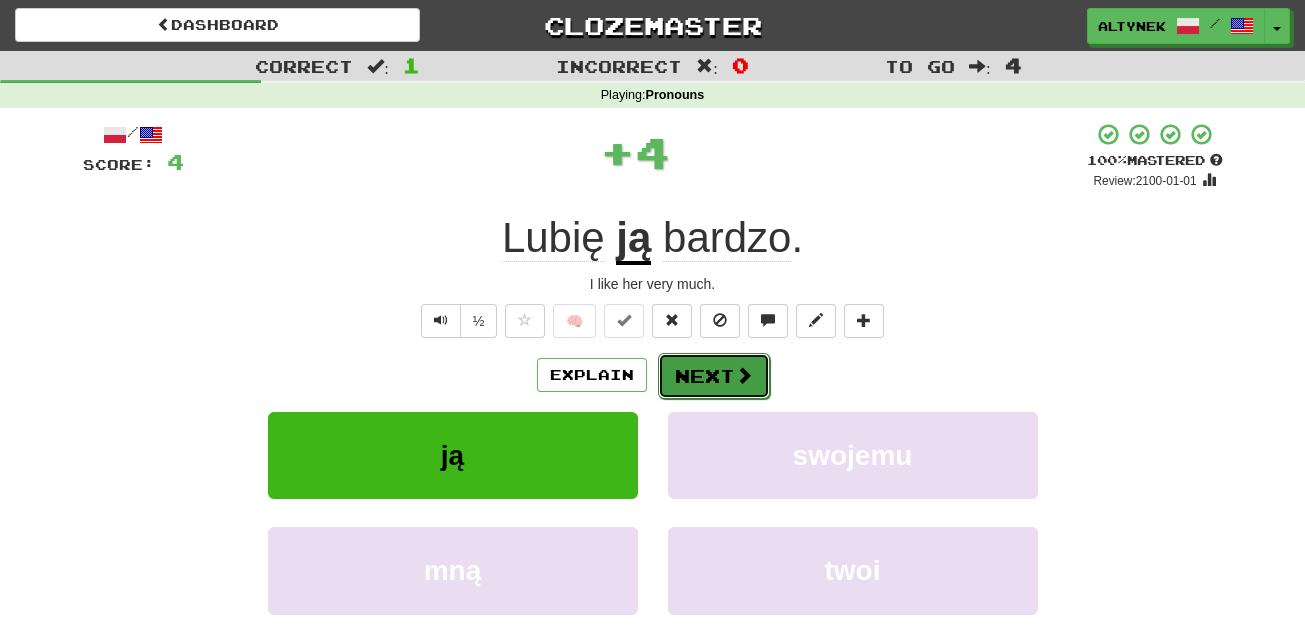 click on "Next" at bounding box center (714, 376) 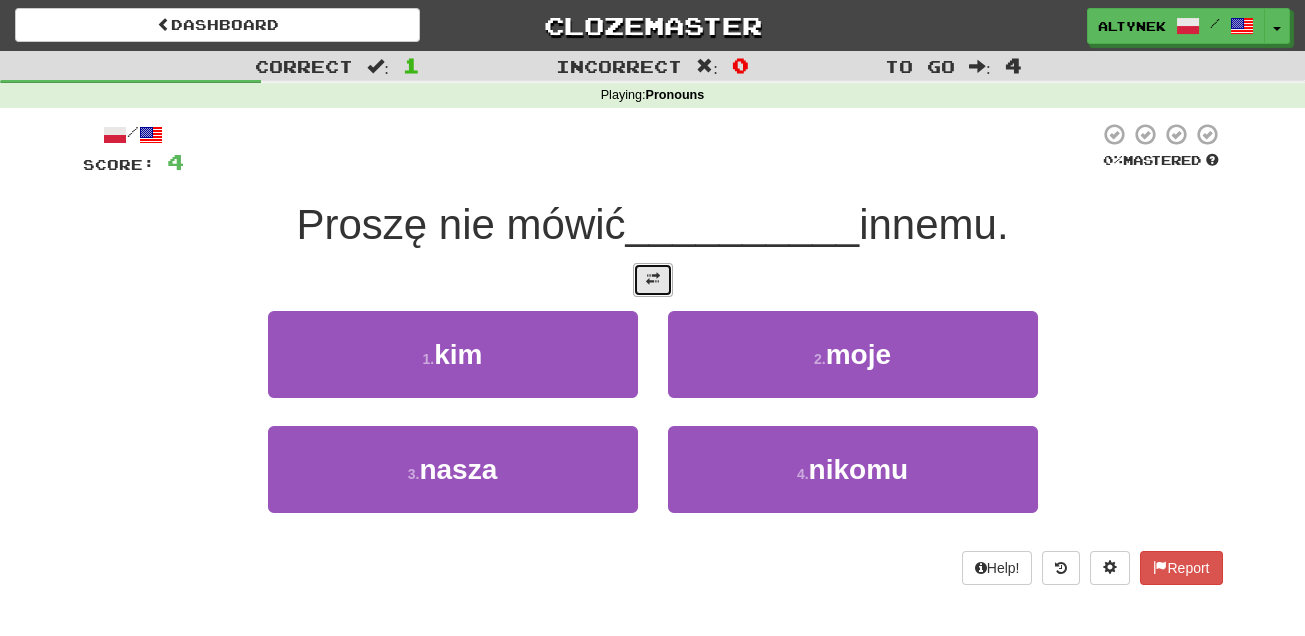 click at bounding box center (653, 279) 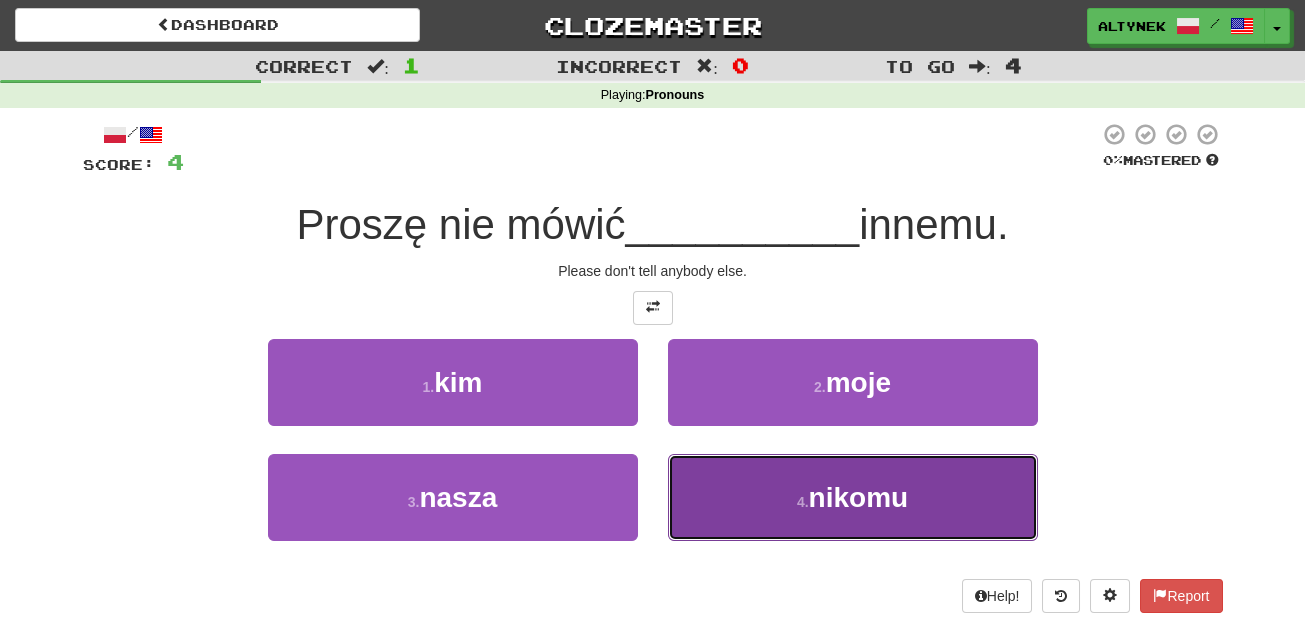 click on "4 .  nikomu" at bounding box center [853, 497] 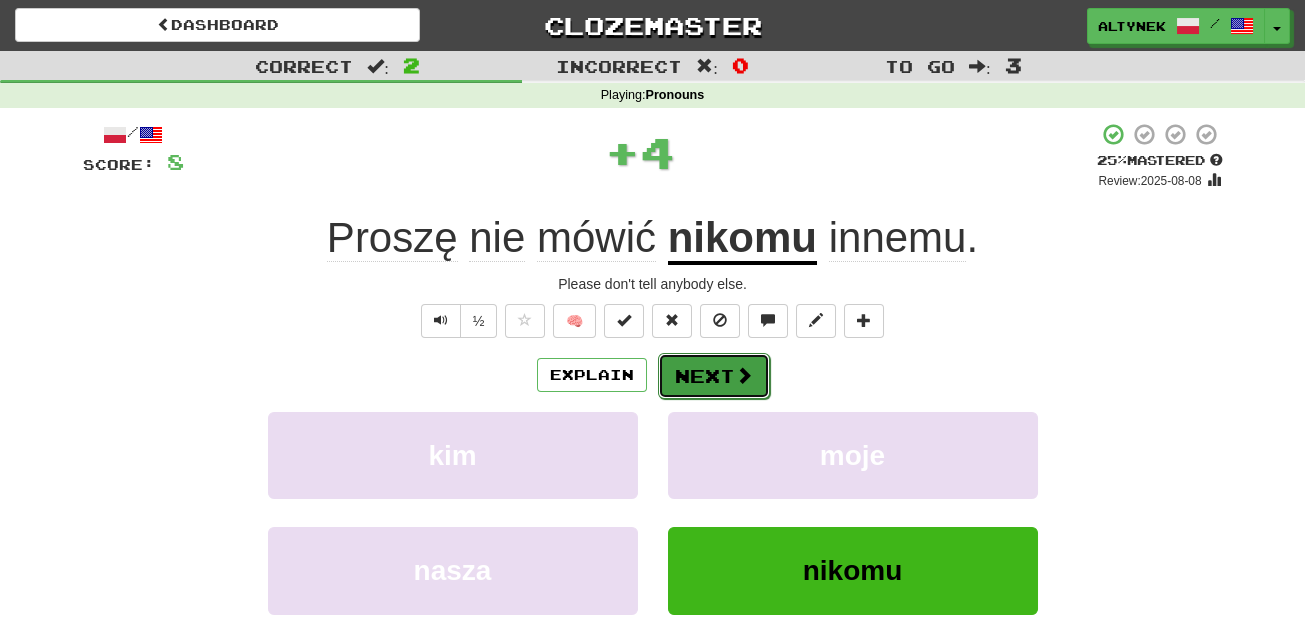 click on "Next" at bounding box center (714, 376) 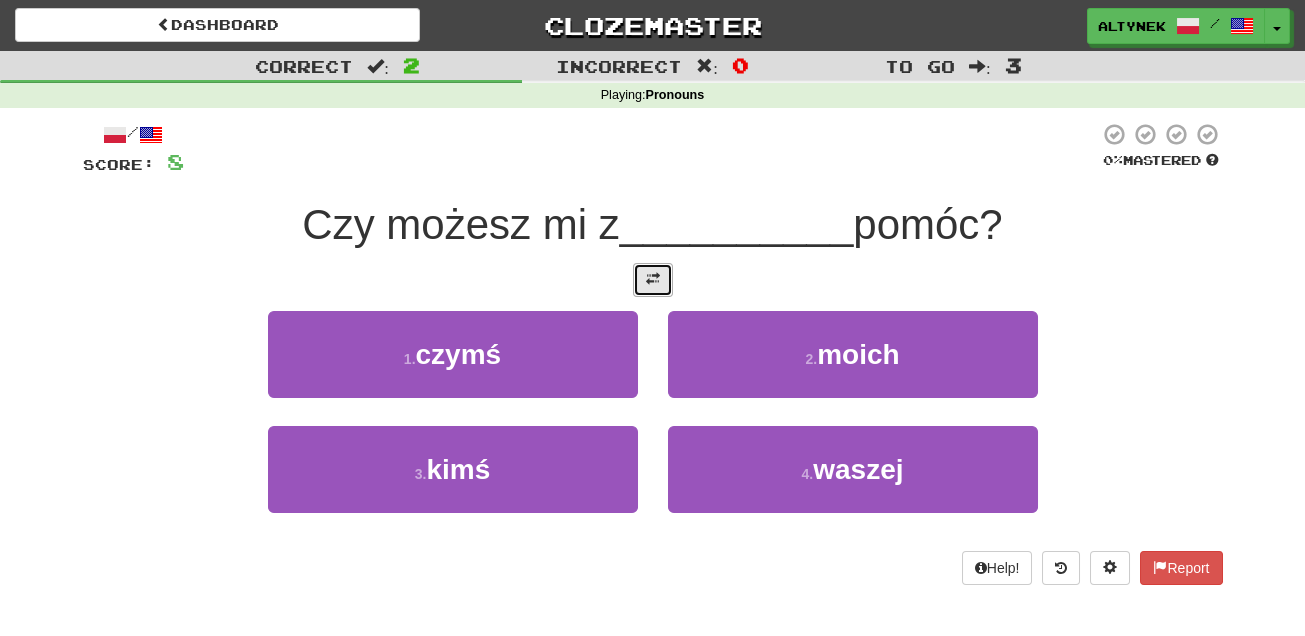 click at bounding box center (653, 280) 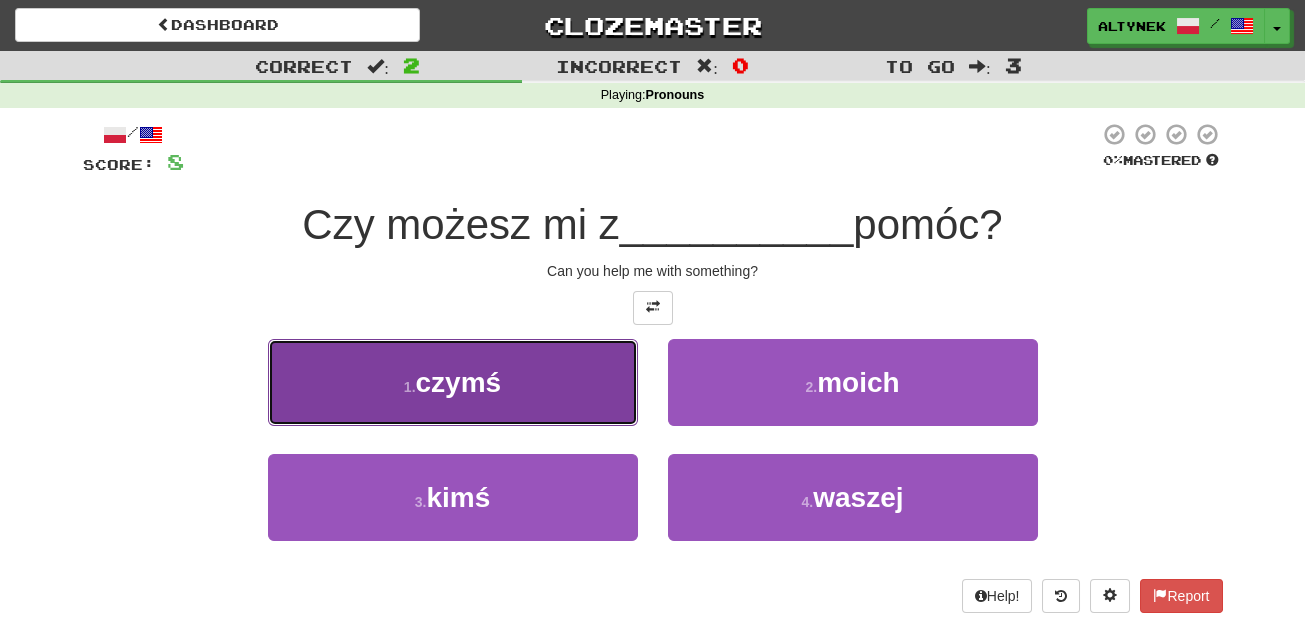 click on "1 .  czymś" at bounding box center [453, 382] 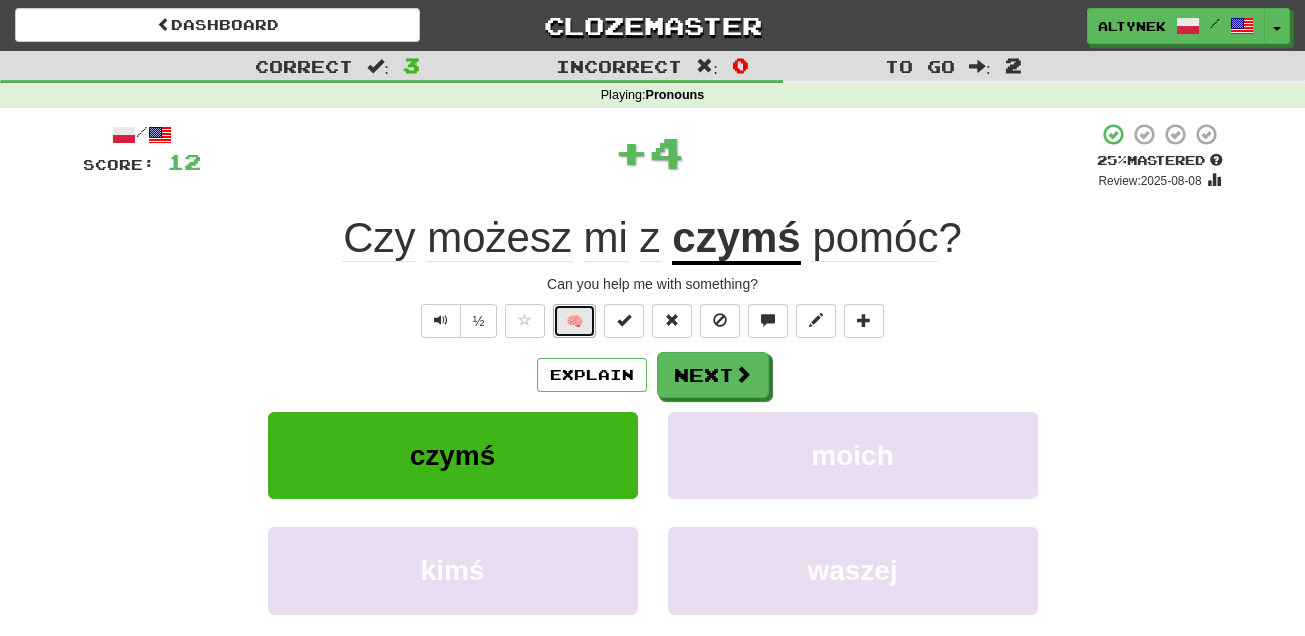 click on "🧠" at bounding box center (574, 321) 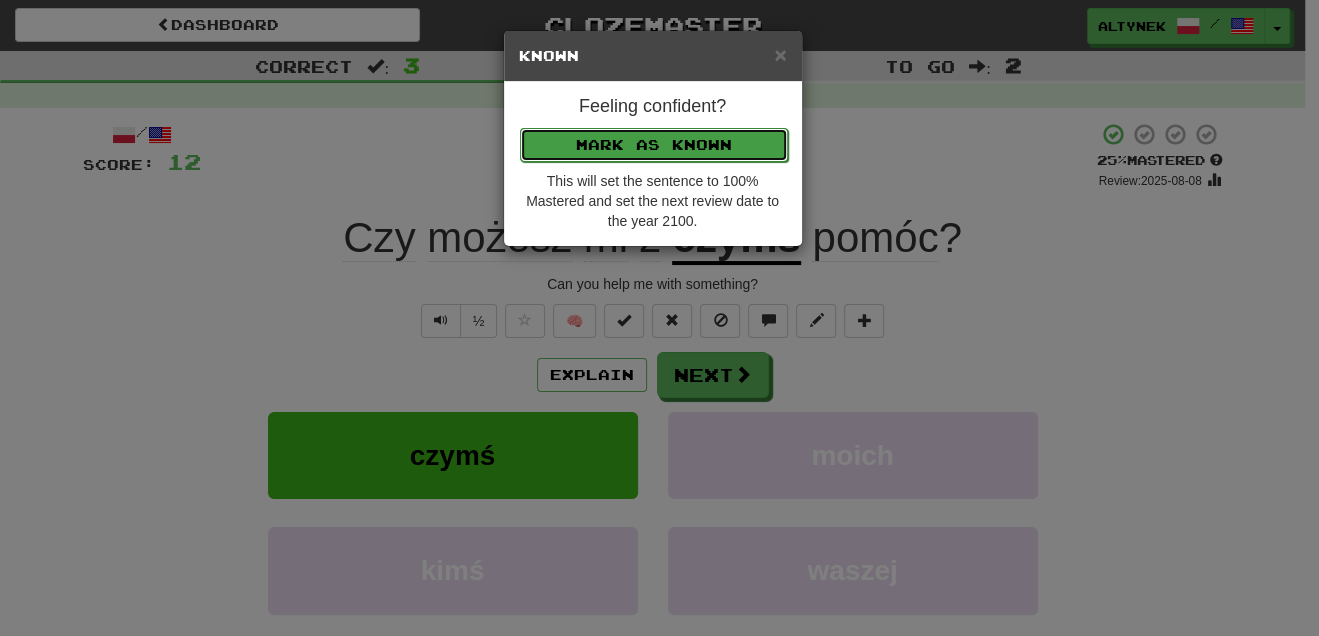 click on "Mark as Known" at bounding box center (654, 145) 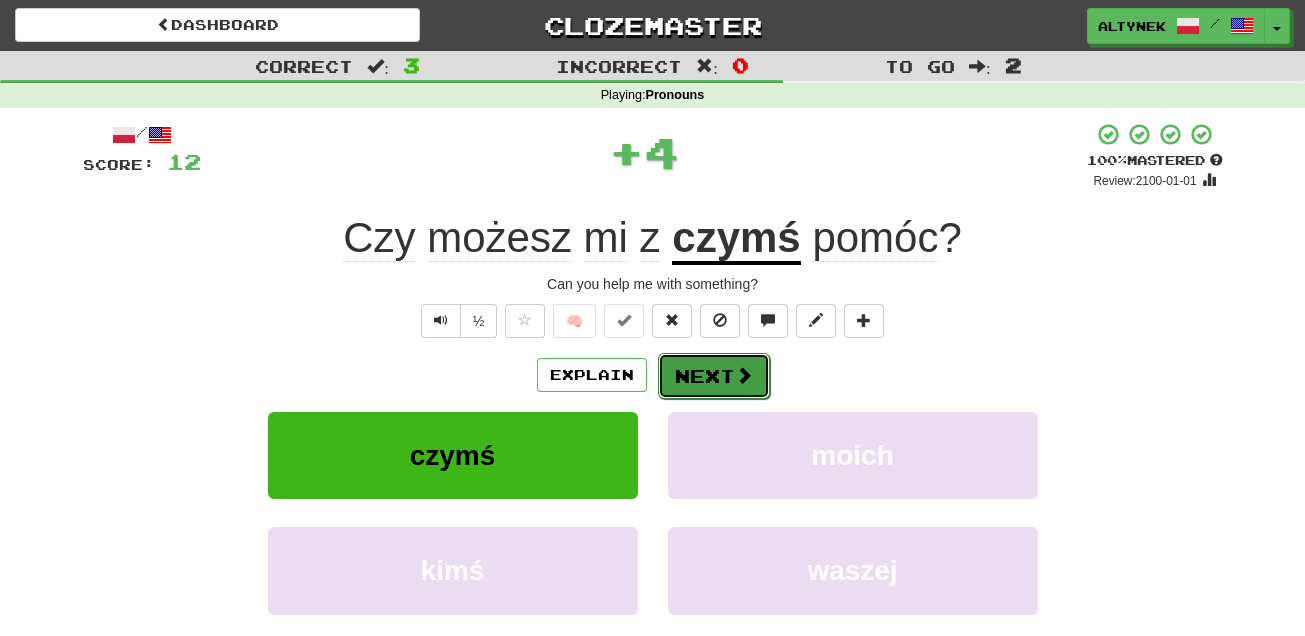 click on "Next" at bounding box center (714, 376) 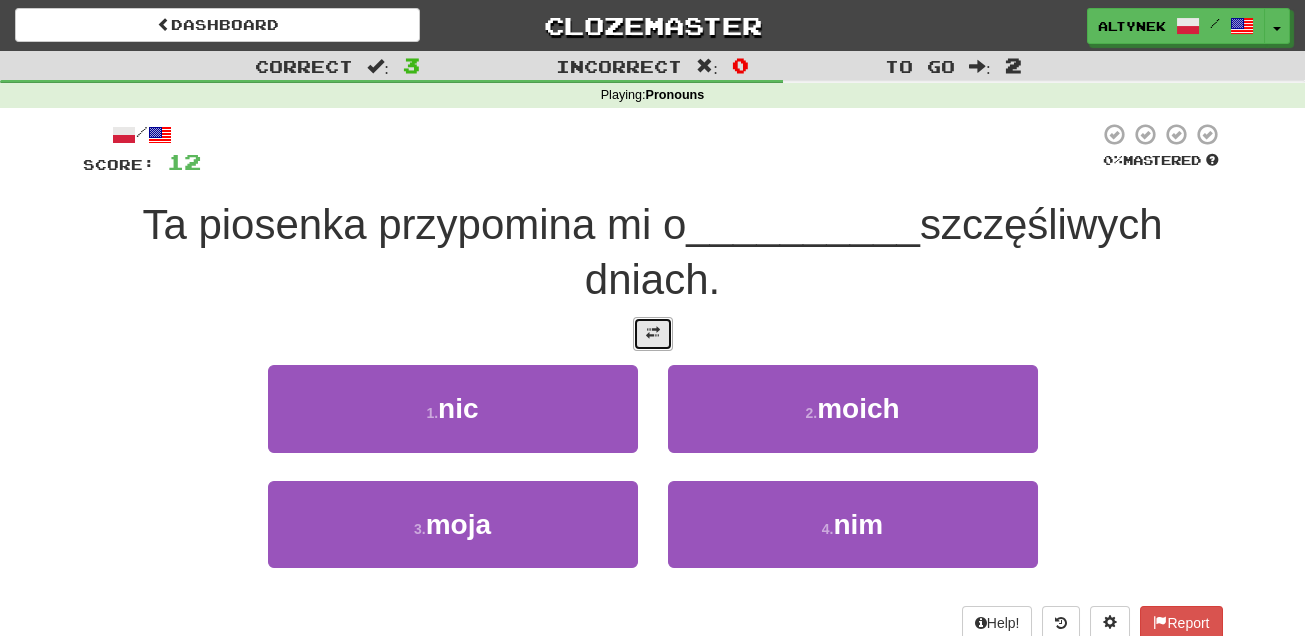 click at bounding box center [653, 334] 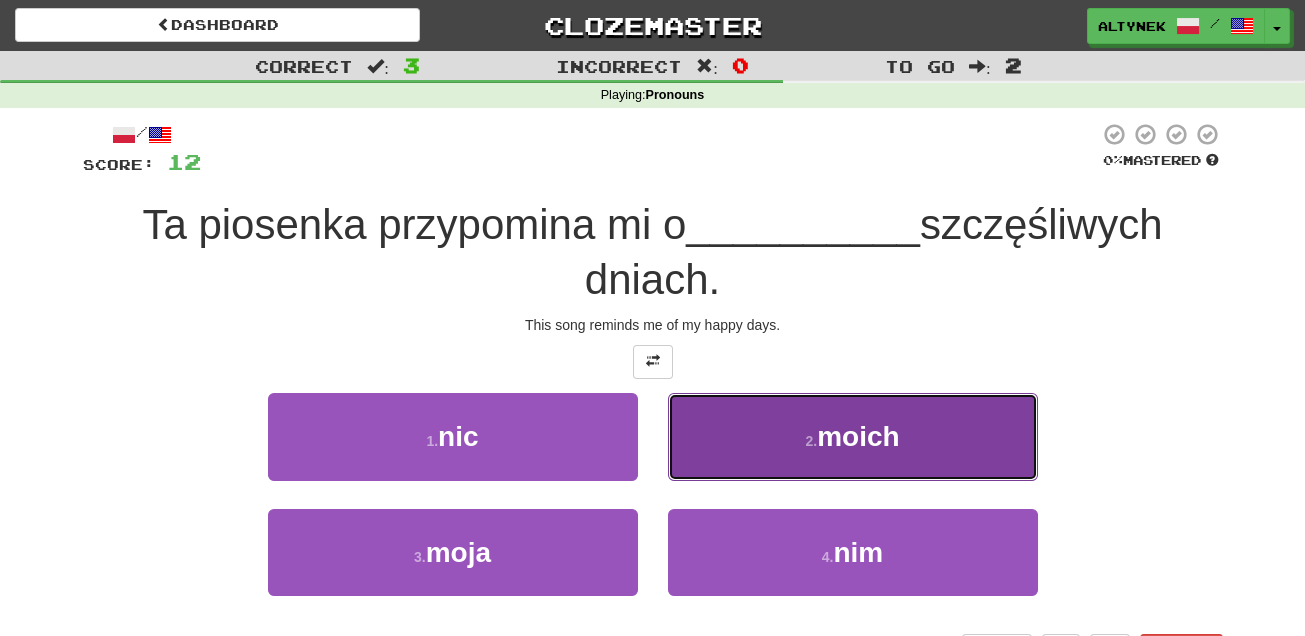 click on "2 .  moich" at bounding box center [853, 436] 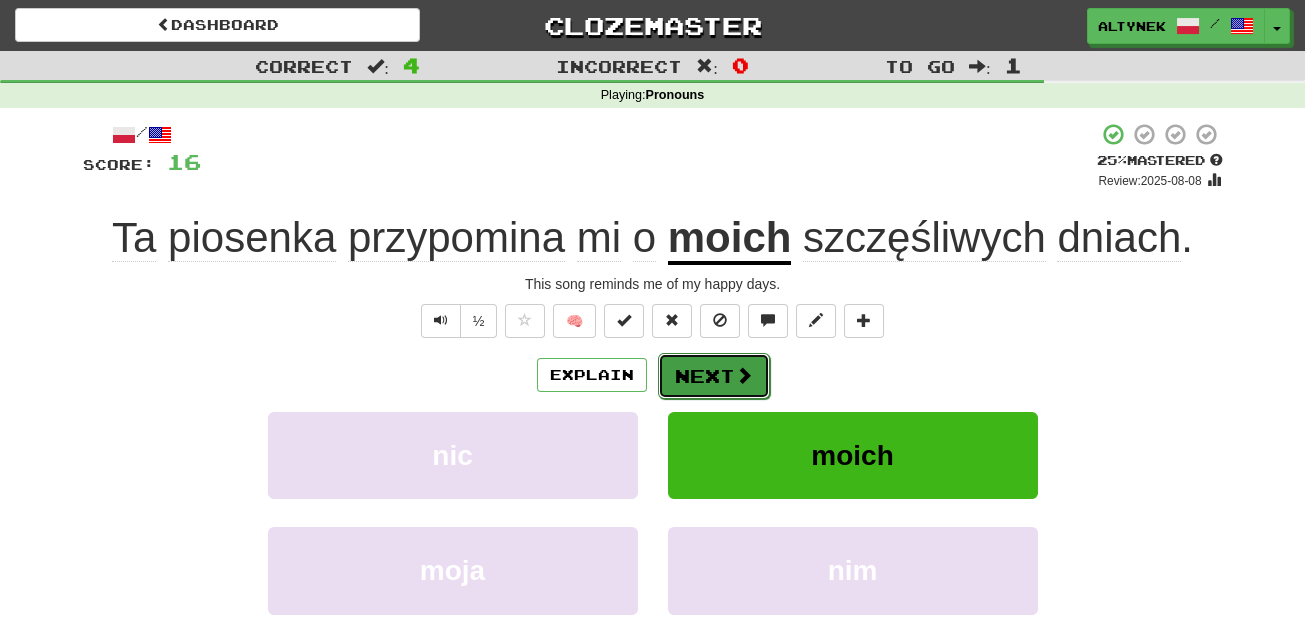 click on "Next" at bounding box center (714, 376) 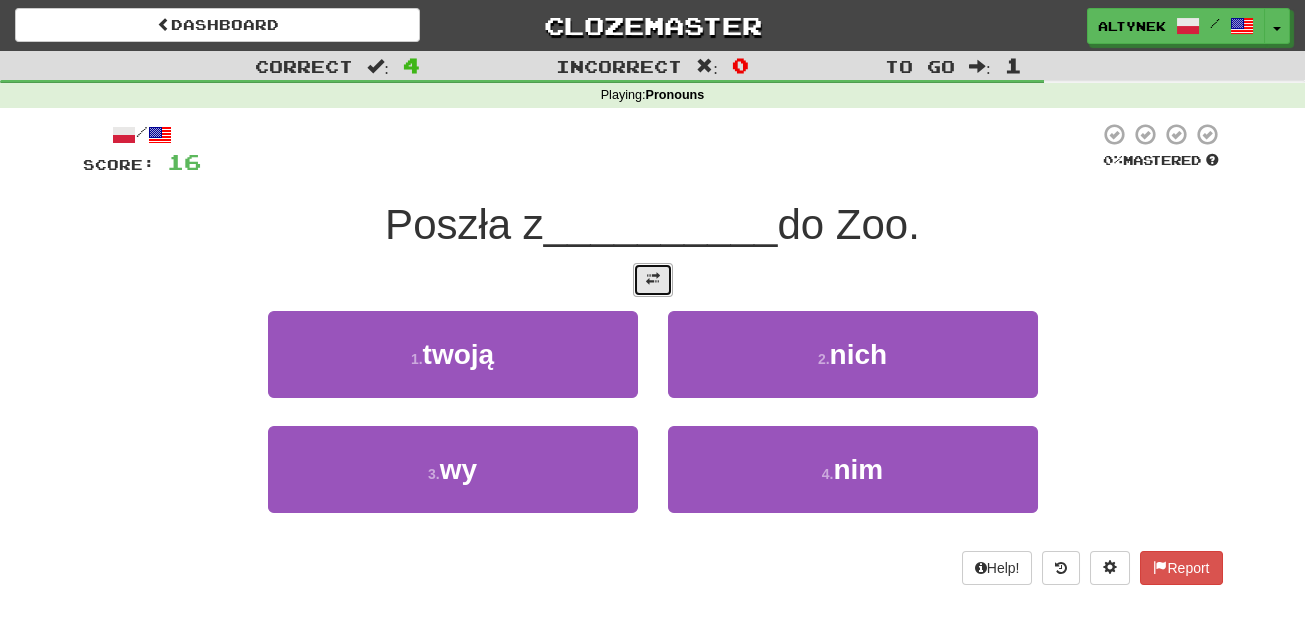 click at bounding box center (653, 280) 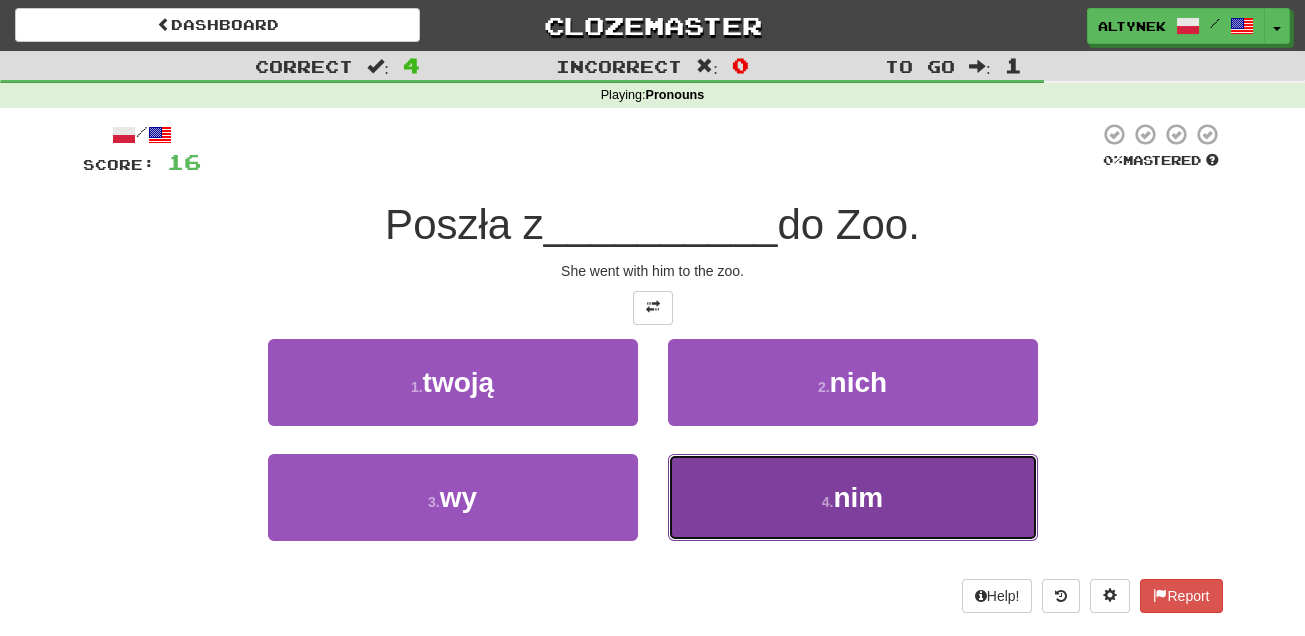 click on "4 .  nim" at bounding box center (853, 497) 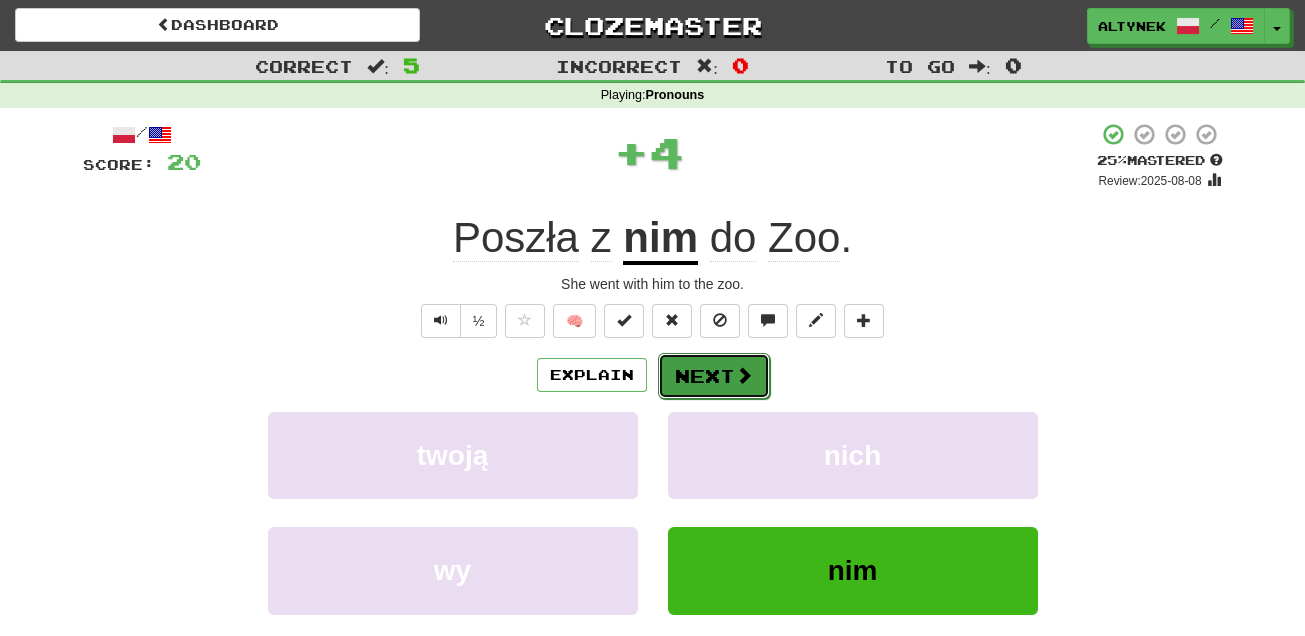 click at bounding box center [744, 375] 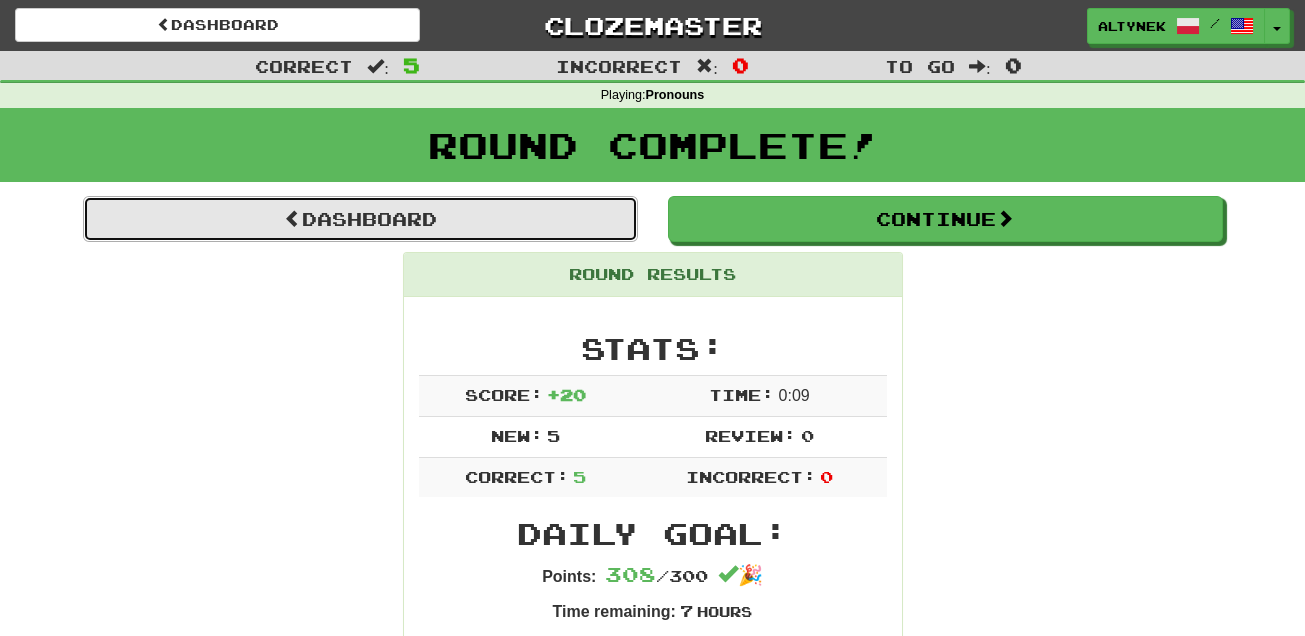 click on "Dashboard" at bounding box center (360, 219) 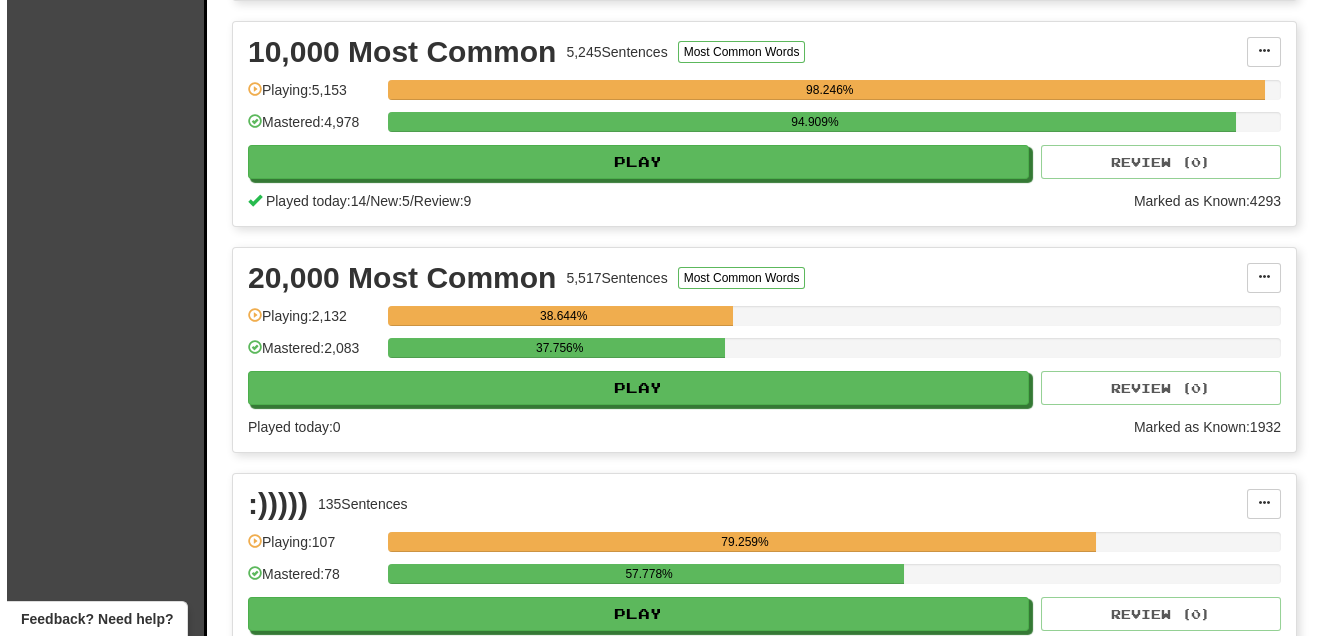 scroll, scrollTop: 909, scrollLeft: 0, axis: vertical 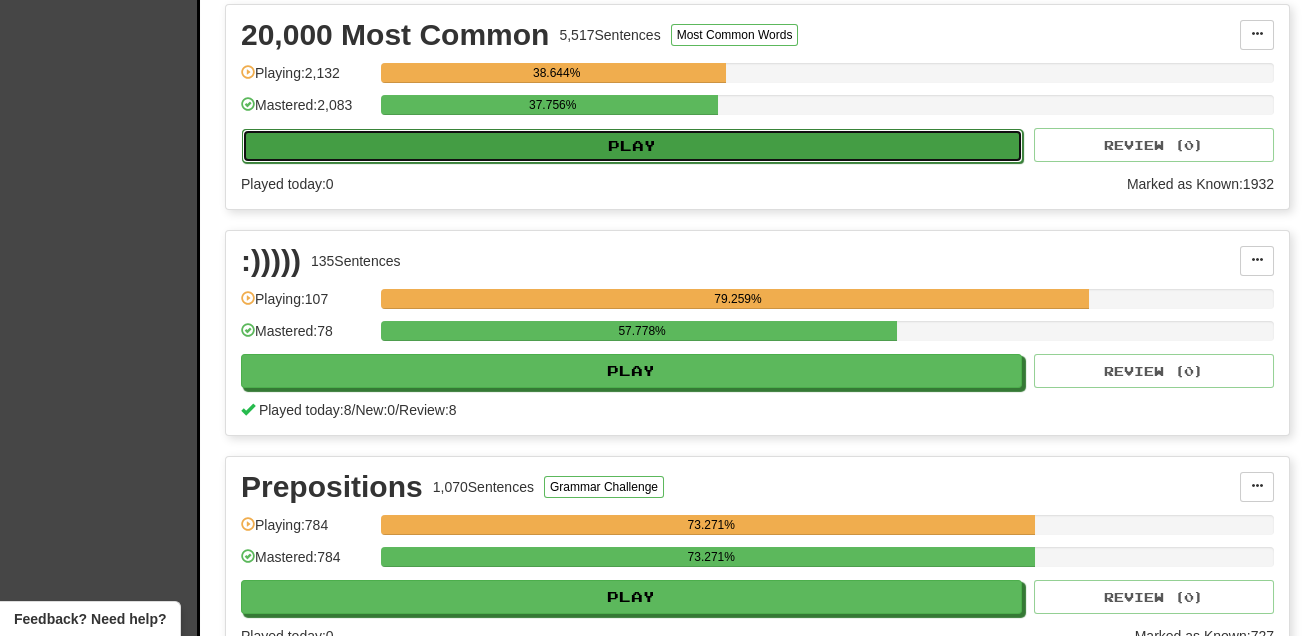 click on "Play" at bounding box center (632, 146) 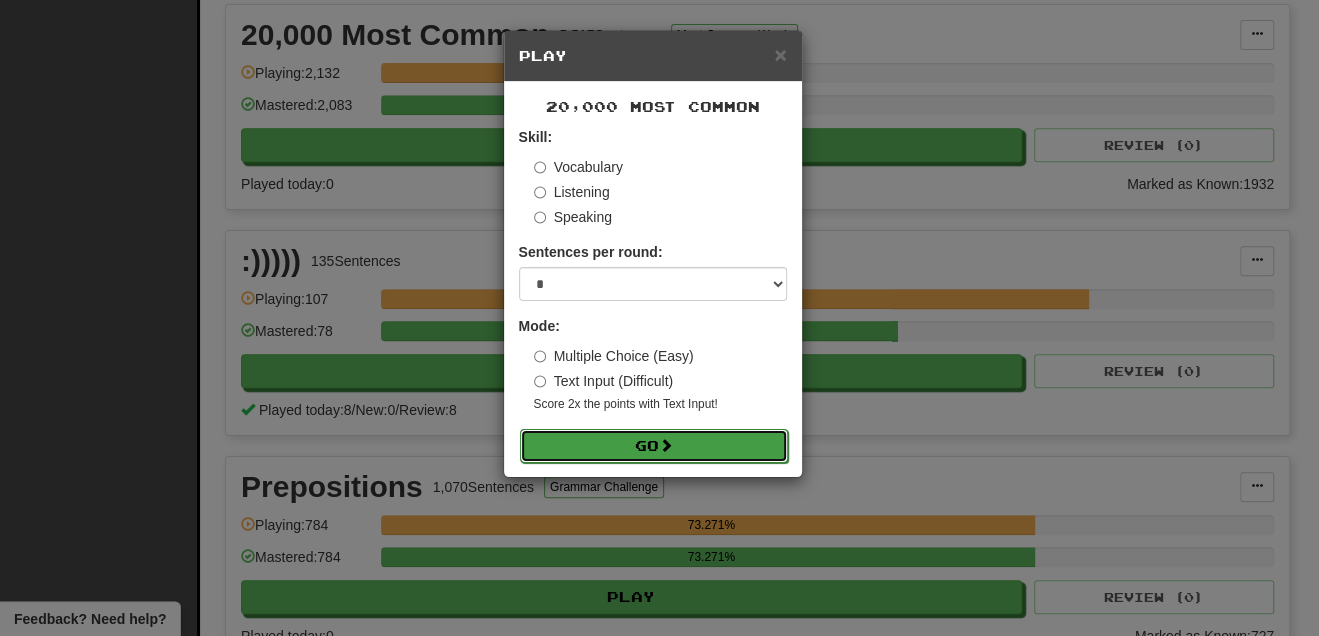 click on "Go" at bounding box center (654, 446) 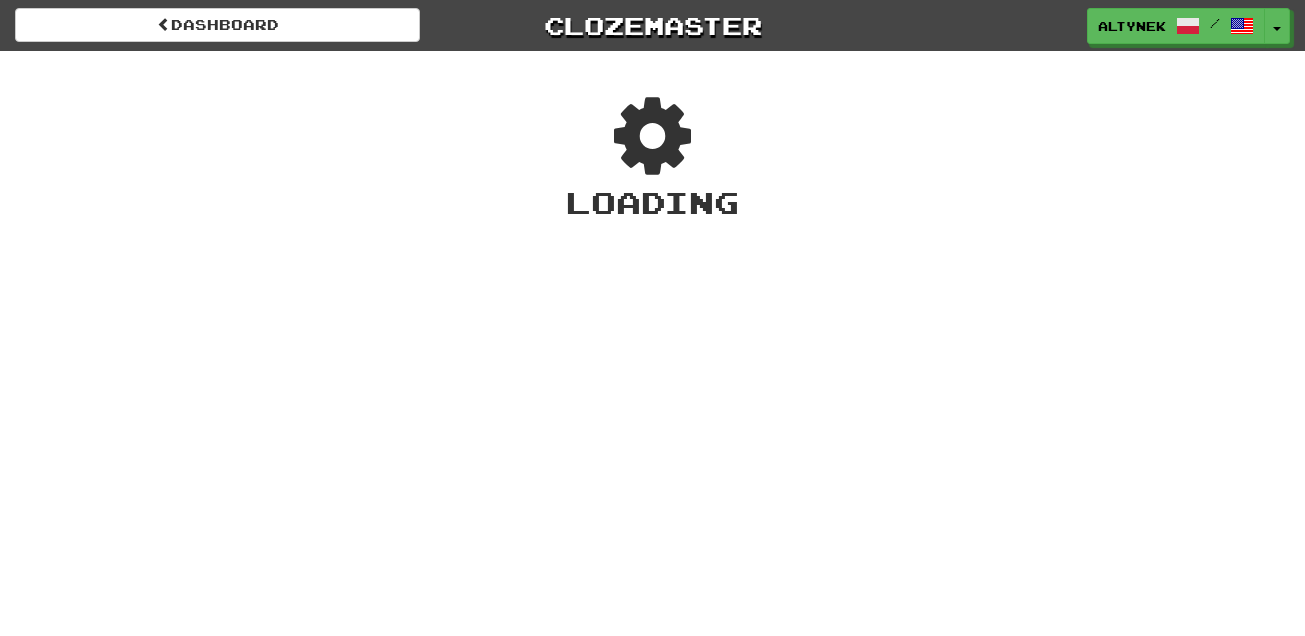 scroll, scrollTop: 0, scrollLeft: 0, axis: both 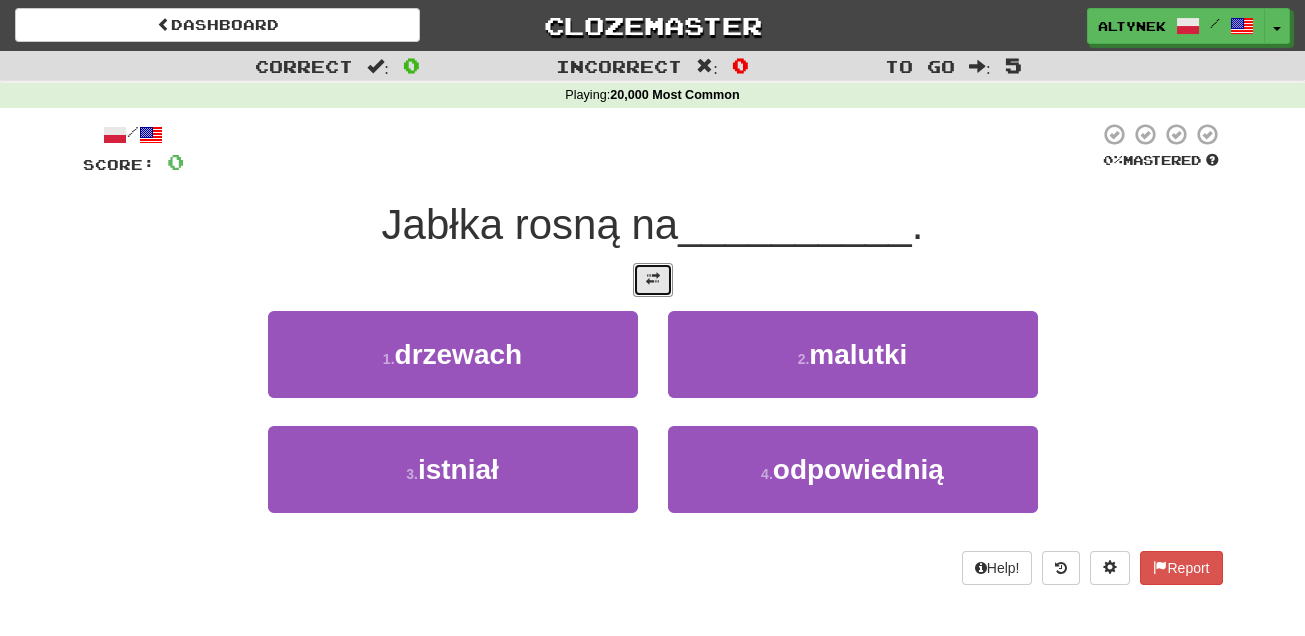 click at bounding box center [653, 280] 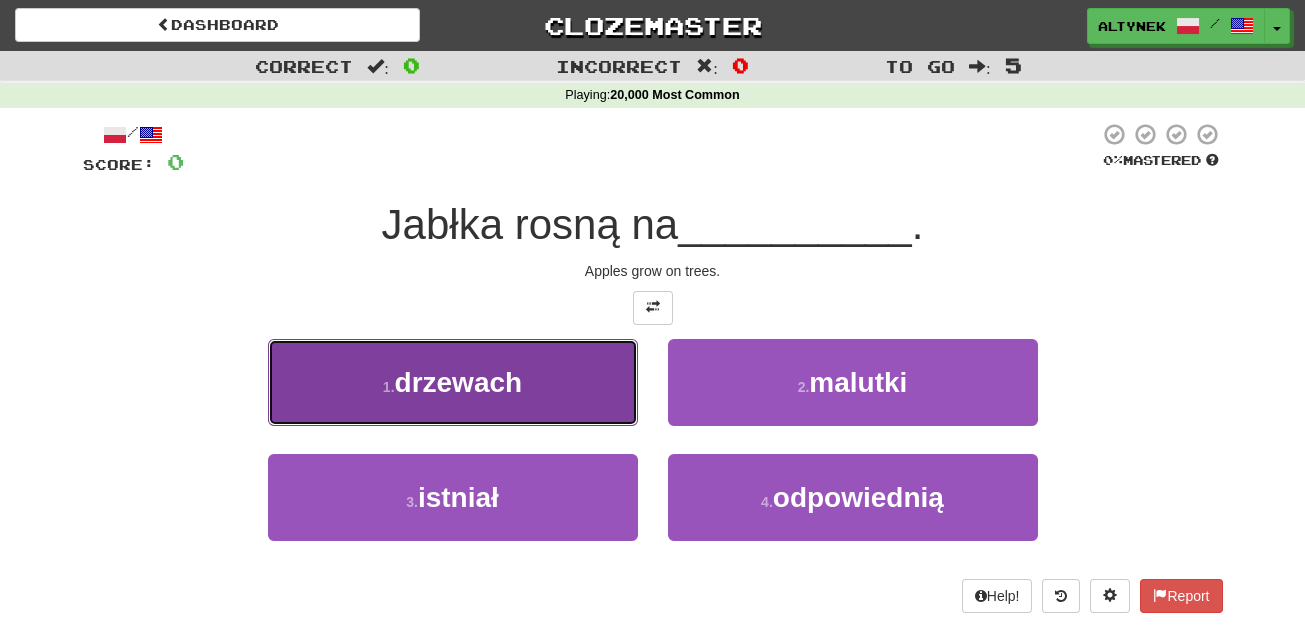 click on "1 .  drzewach" at bounding box center [453, 382] 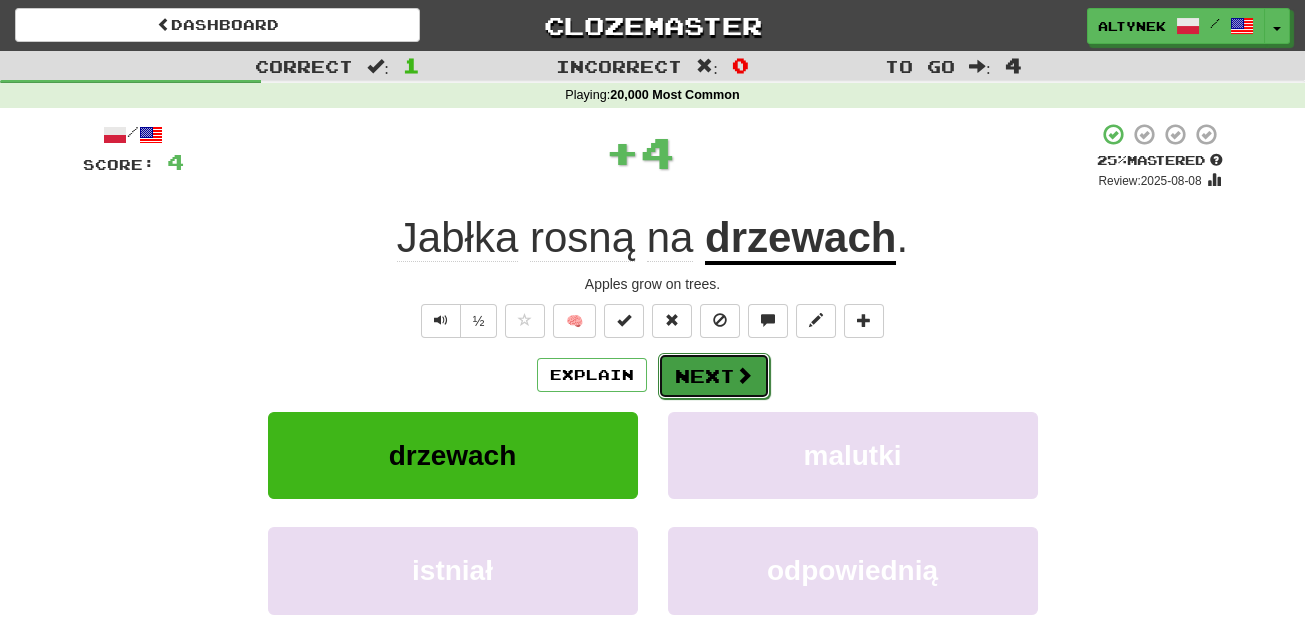 click on "Next" at bounding box center [714, 376] 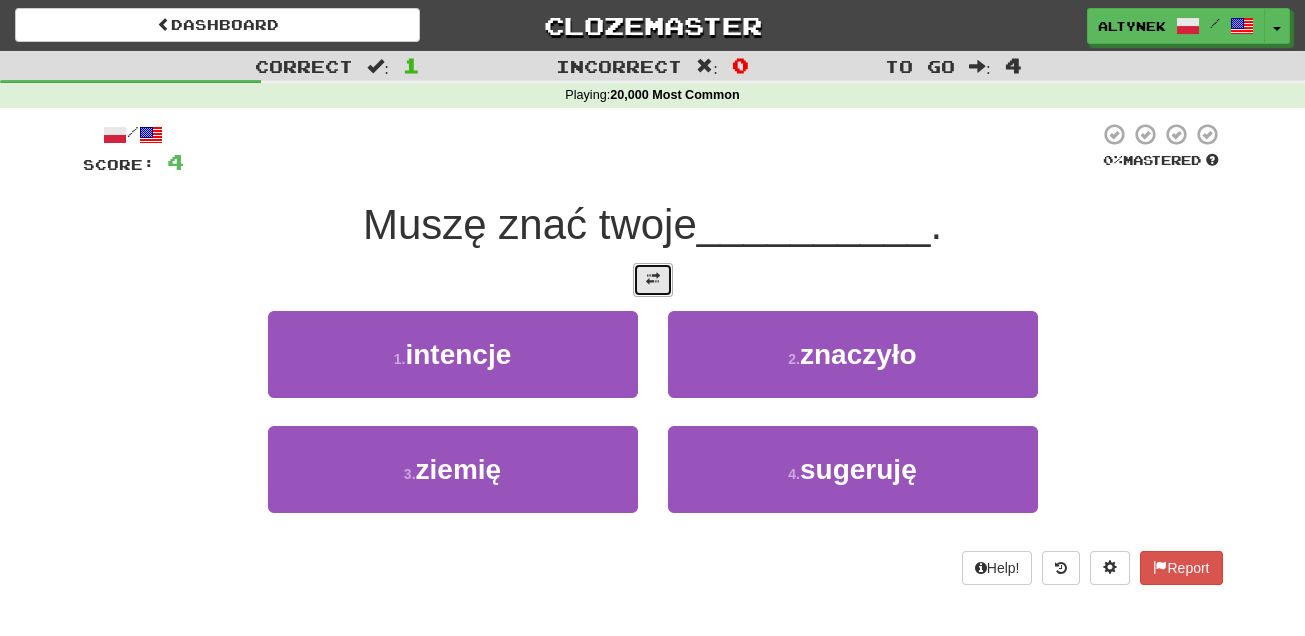 click at bounding box center [653, 280] 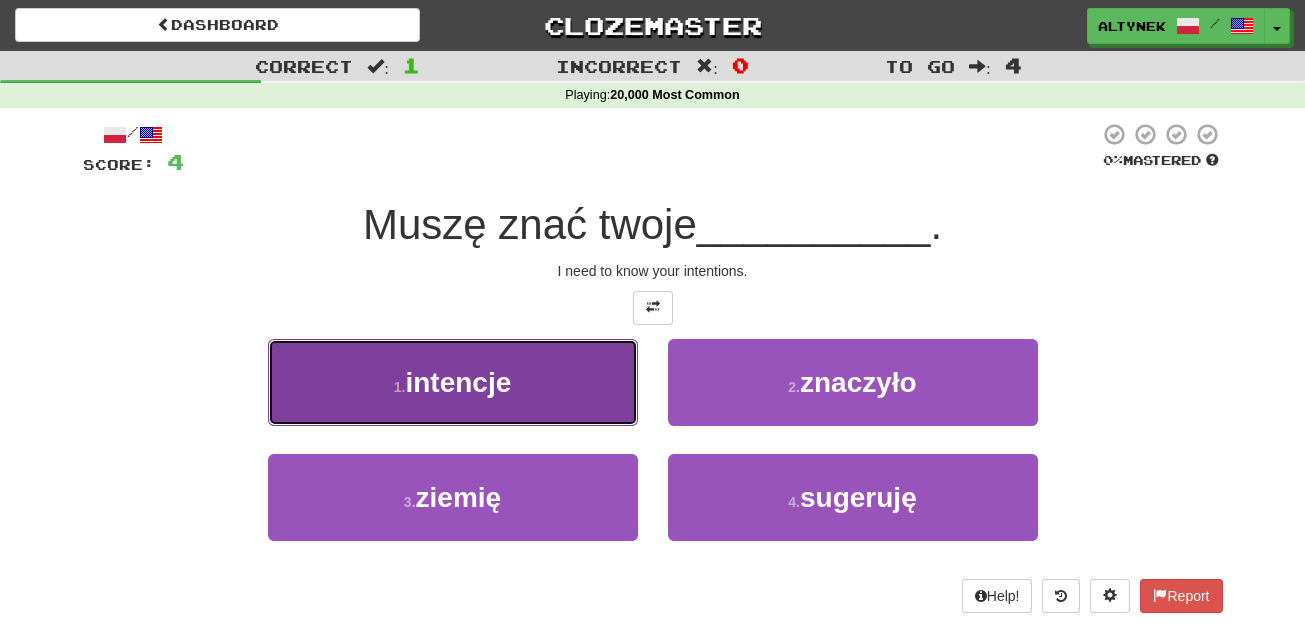 click on "1 .  intencje" at bounding box center (453, 382) 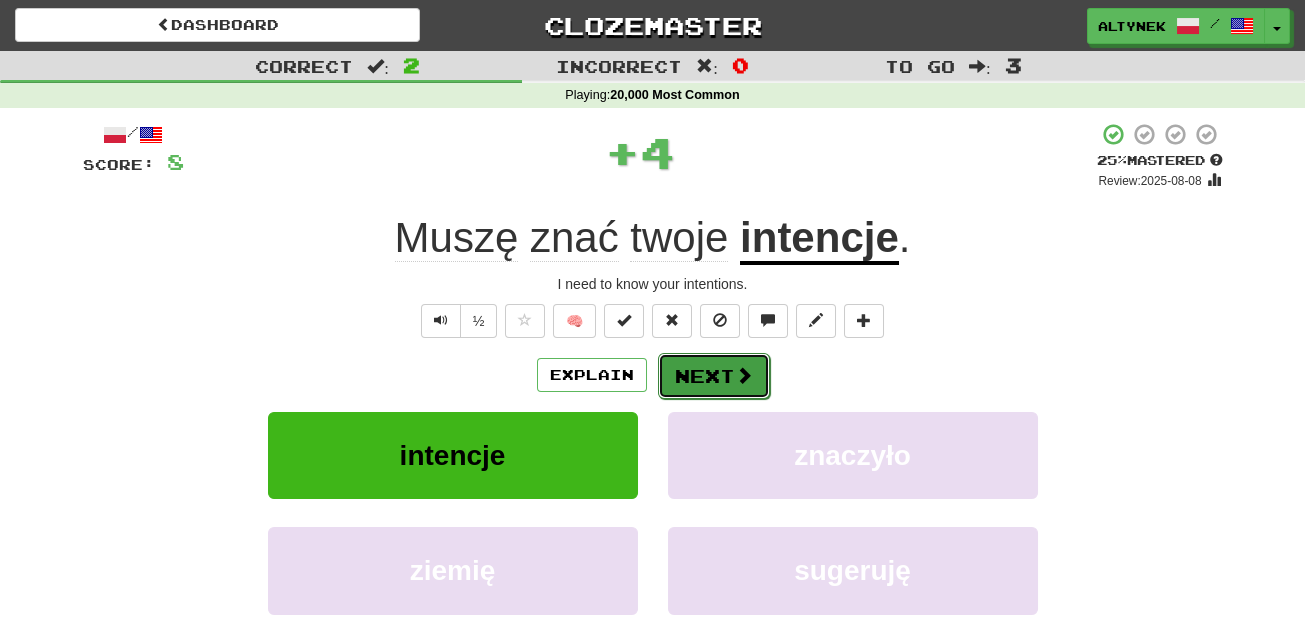 click on "Next" at bounding box center [714, 376] 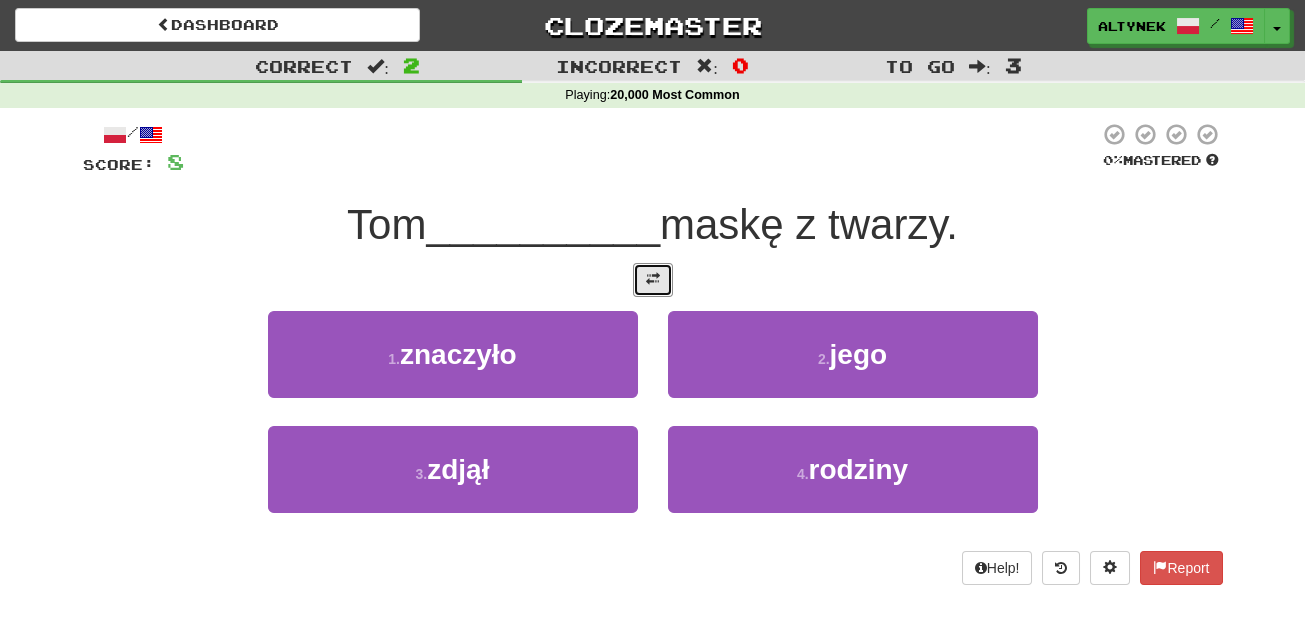 click at bounding box center (653, 280) 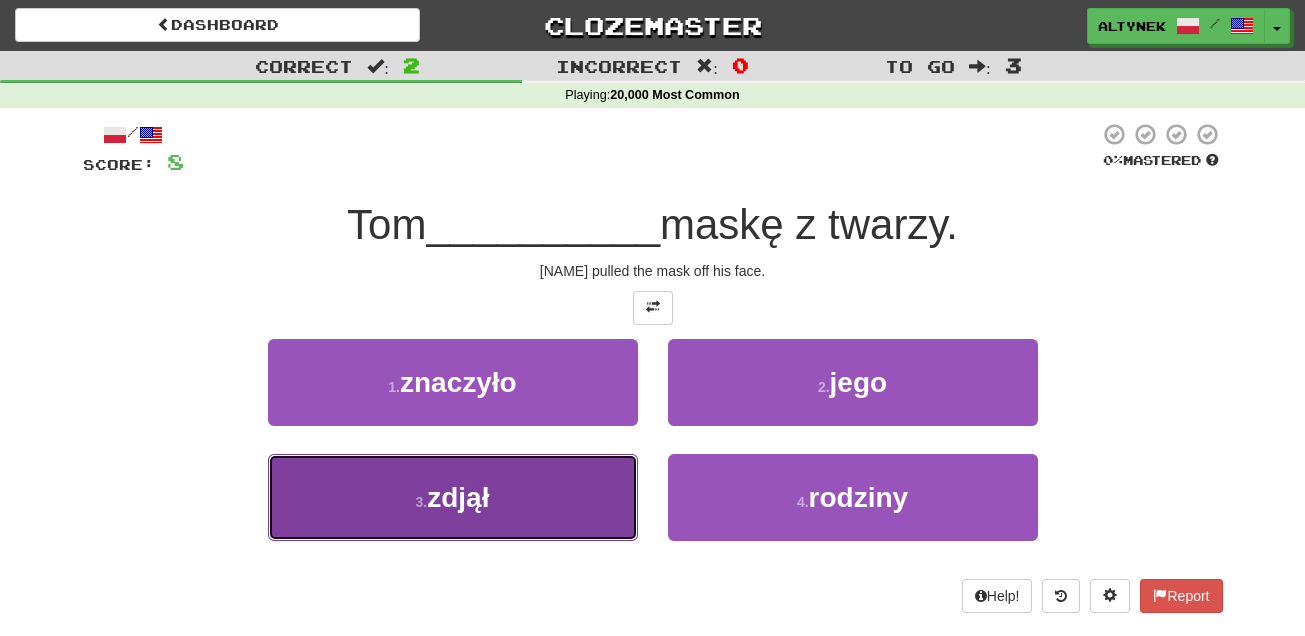 click on "3 .  zdjął" at bounding box center [453, 497] 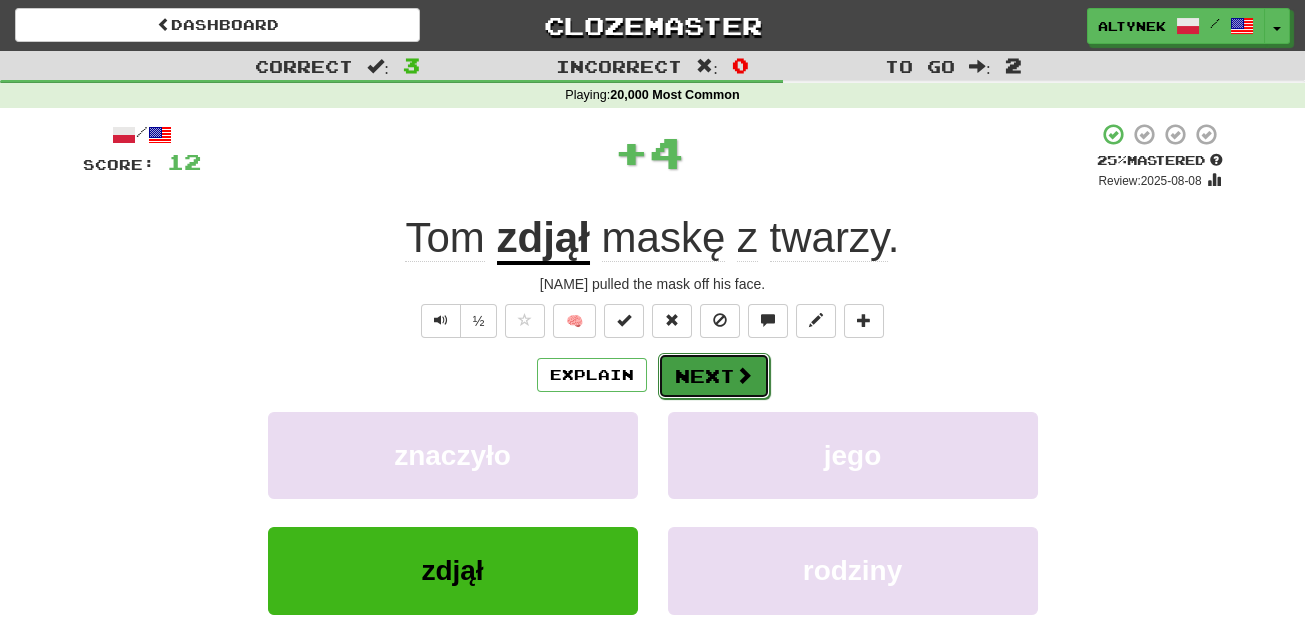 click on "Next" at bounding box center (714, 376) 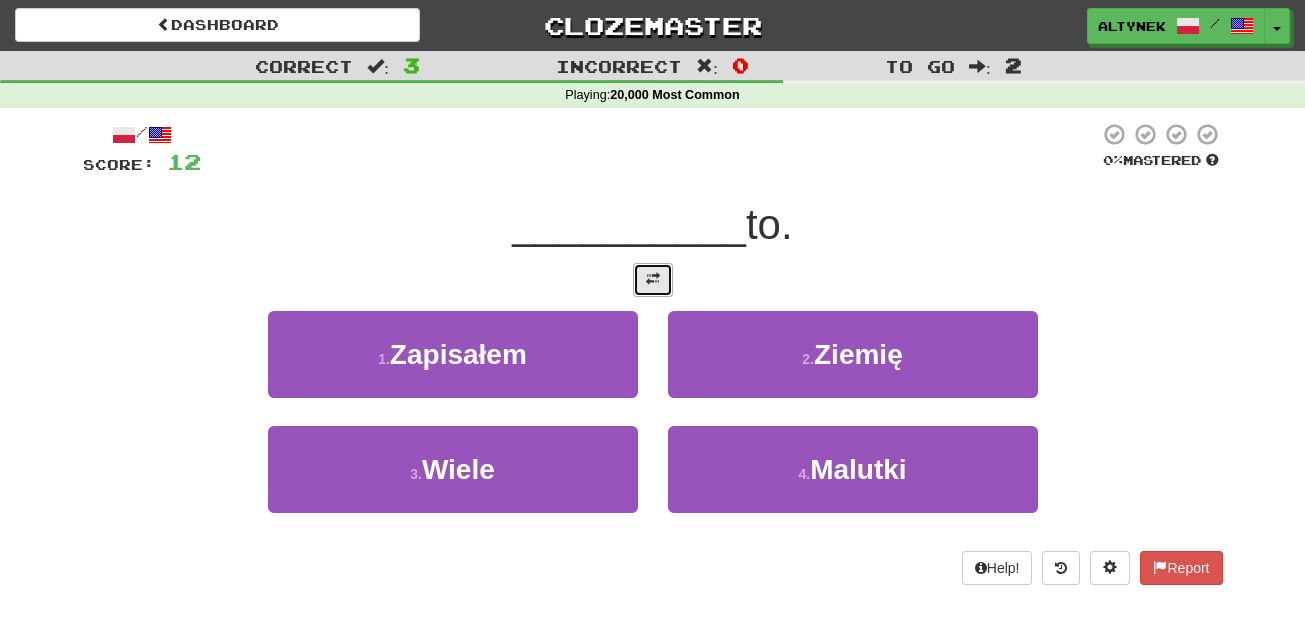 click at bounding box center (653, 280) 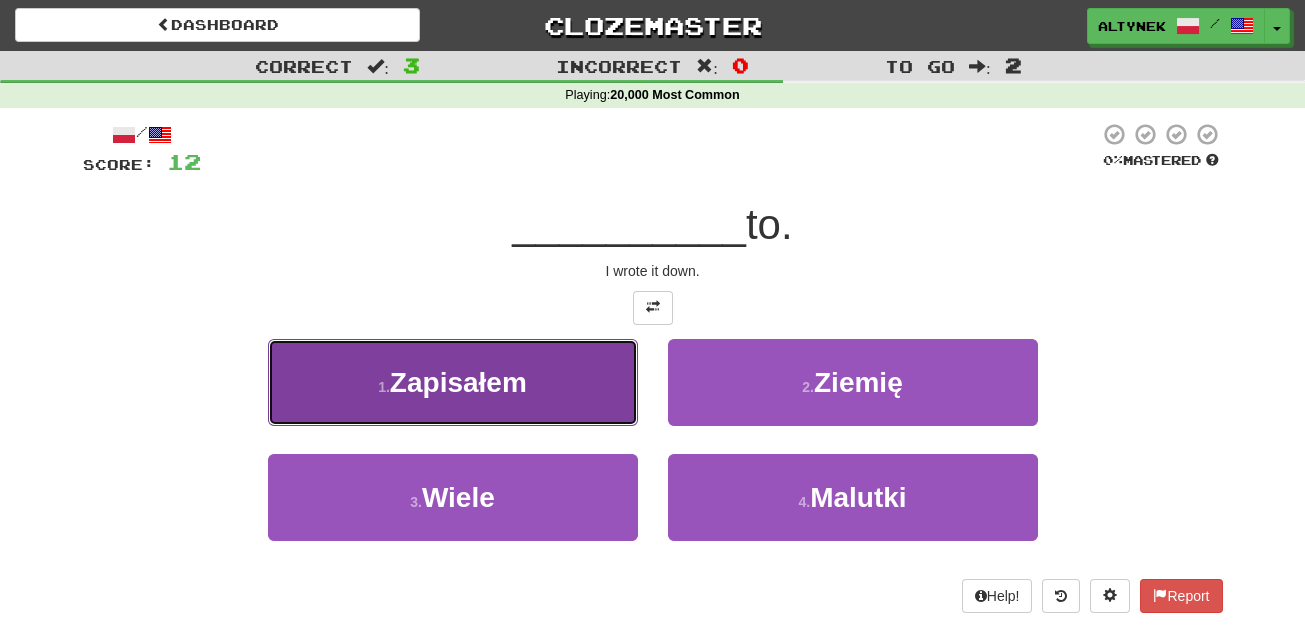 click on "Zapisałem" at bounding box center [458, 382] 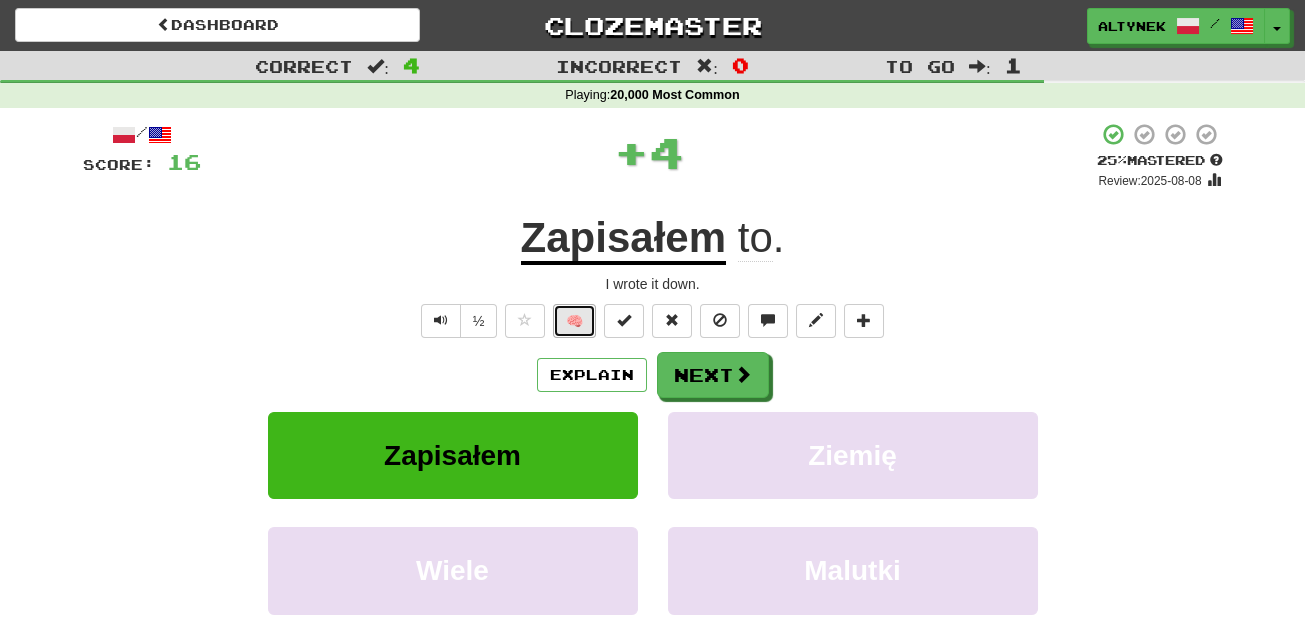 click on "🧠" at bounding box center (574, 321) 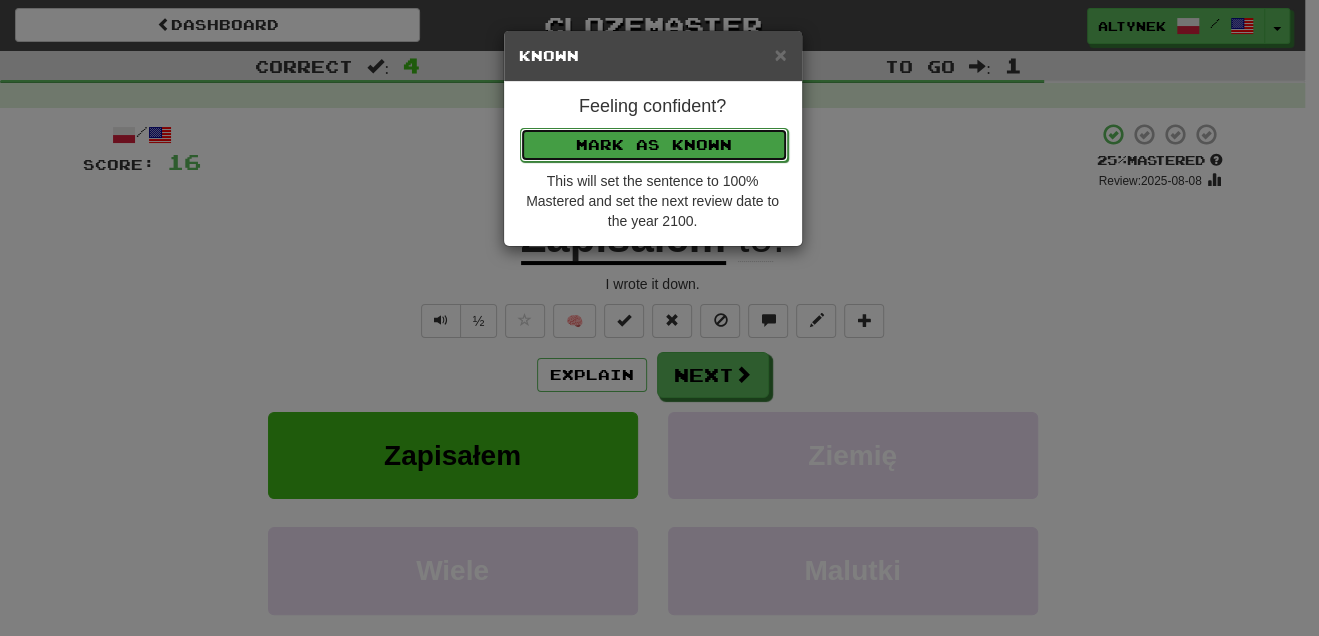 click on "Mark as Known" at bounding box center [654, 145] 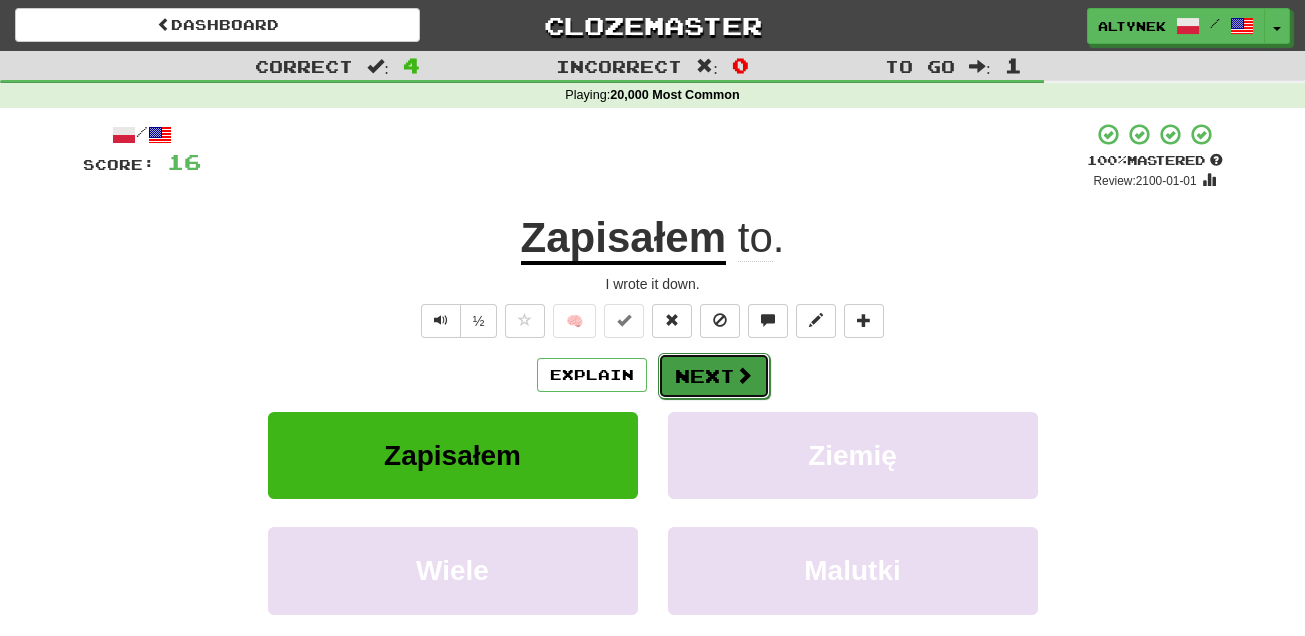 click on "Next" at bounding box center [714, 376] 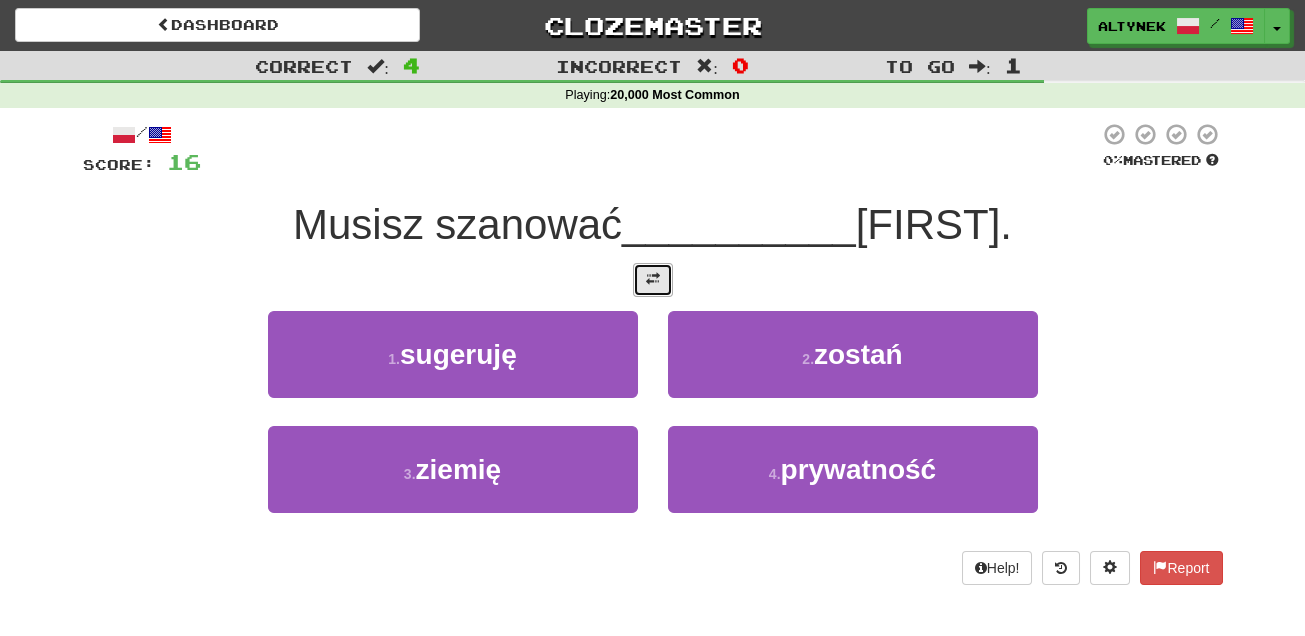 click at bounding box center [653, 280] 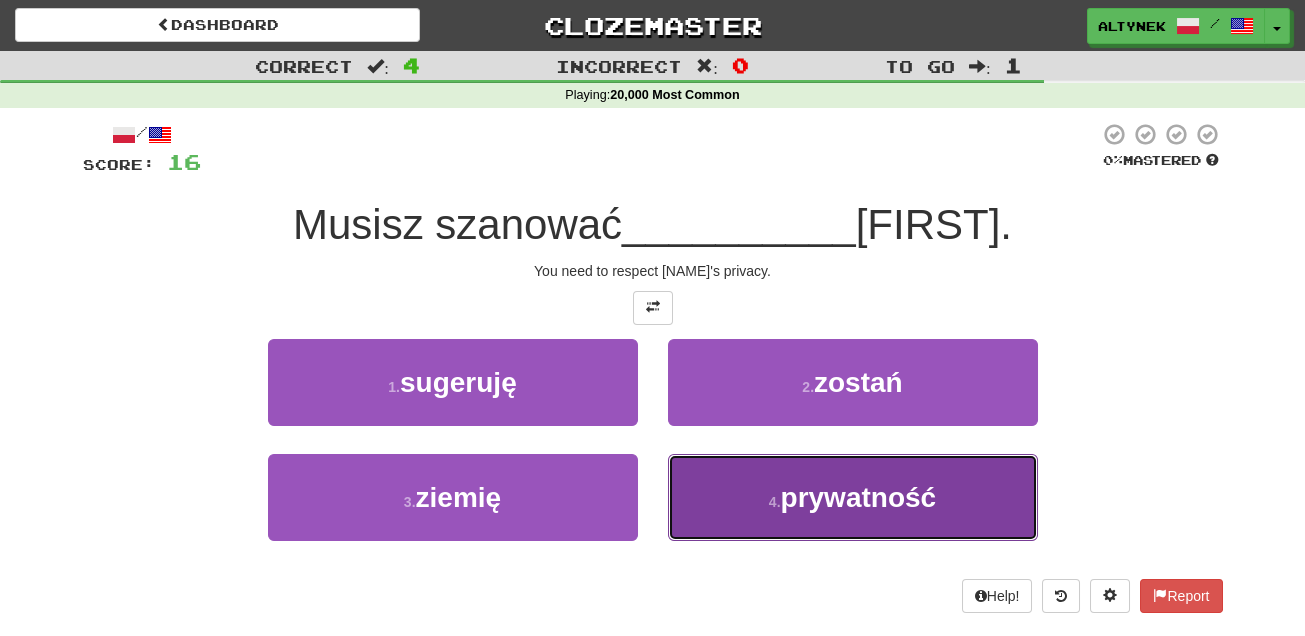 click on "4 .  prywatność" at bounding box center [853, 497] 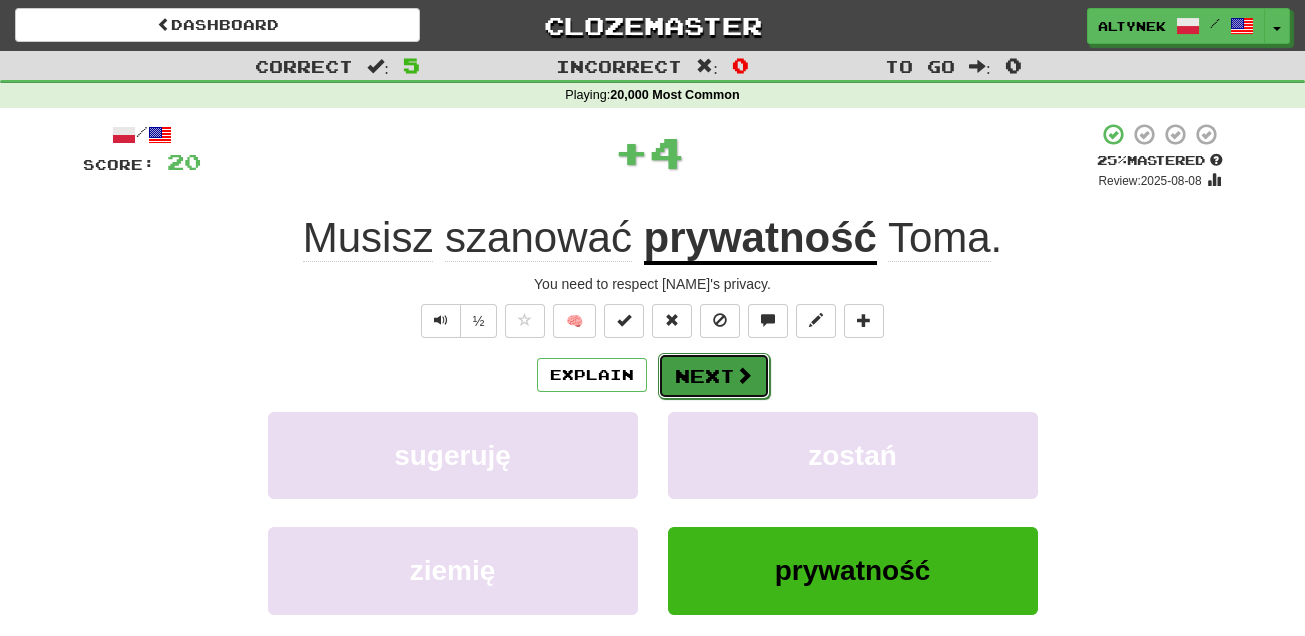 click on "Next" at bounding box center [714, 376] 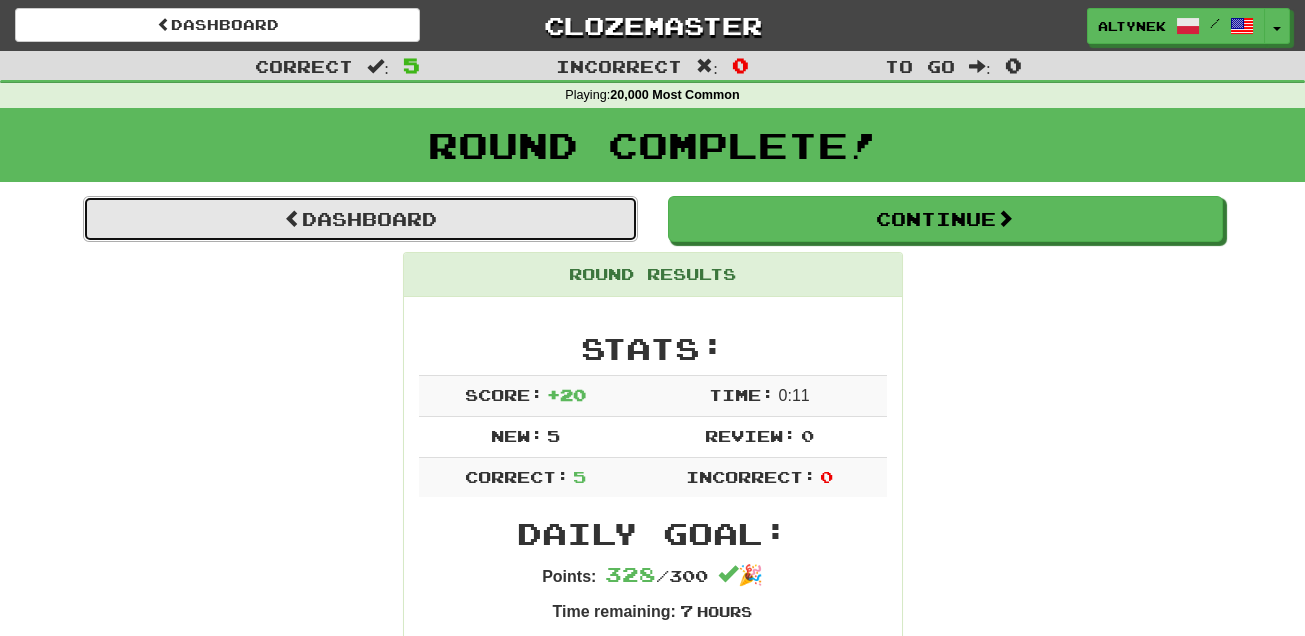 click on "Dashboard" at bounding box center (360, 219) 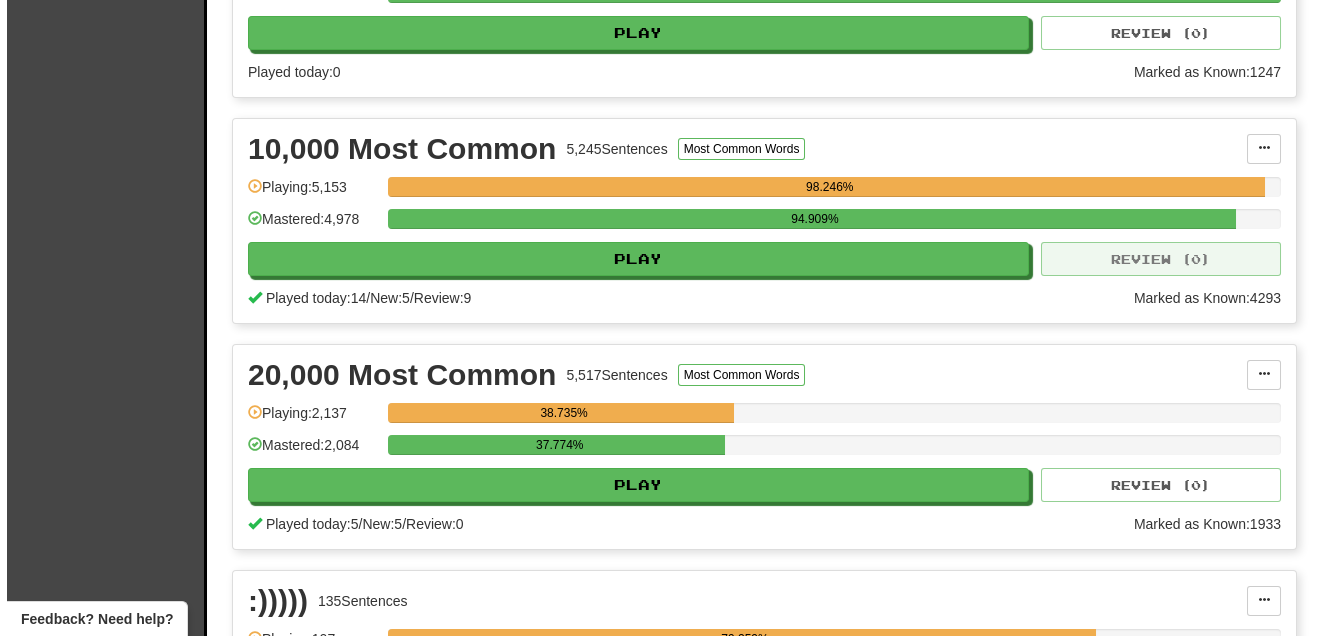 scroll, scrollTop: 727, scrollLeft: 0, axis: vertical 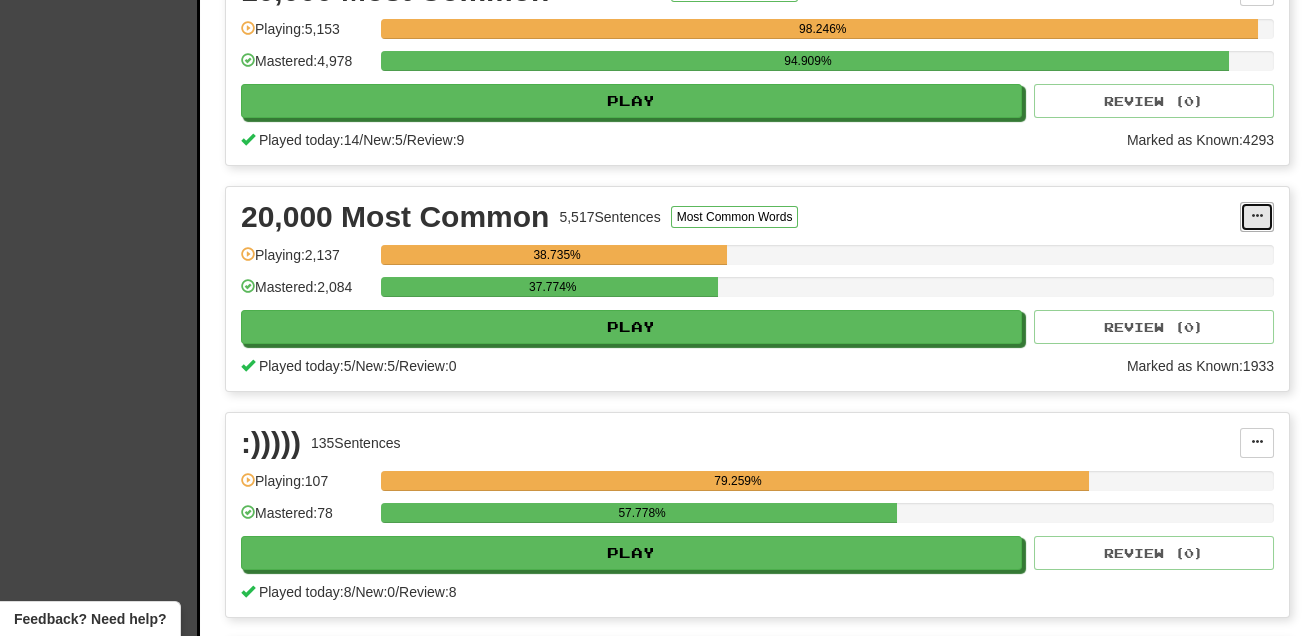 click at bounding box center [1257, 216] 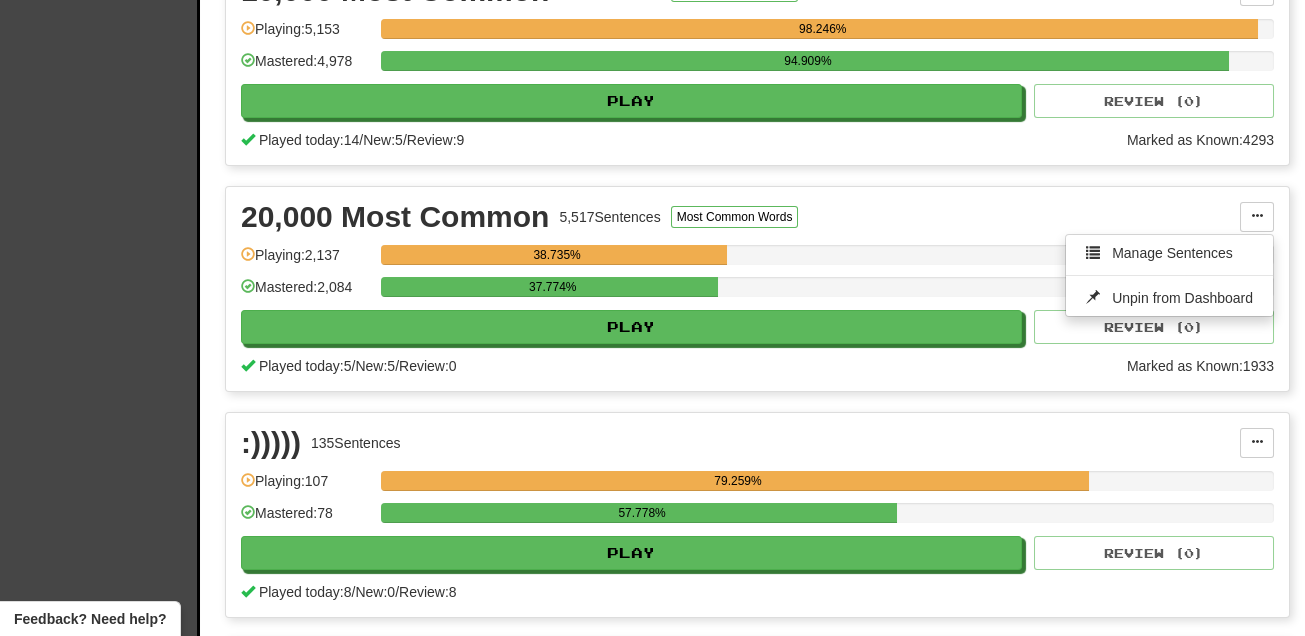 click on "Manage Sentences Unpin from Dashboard" at bounding box center [1169, 275] 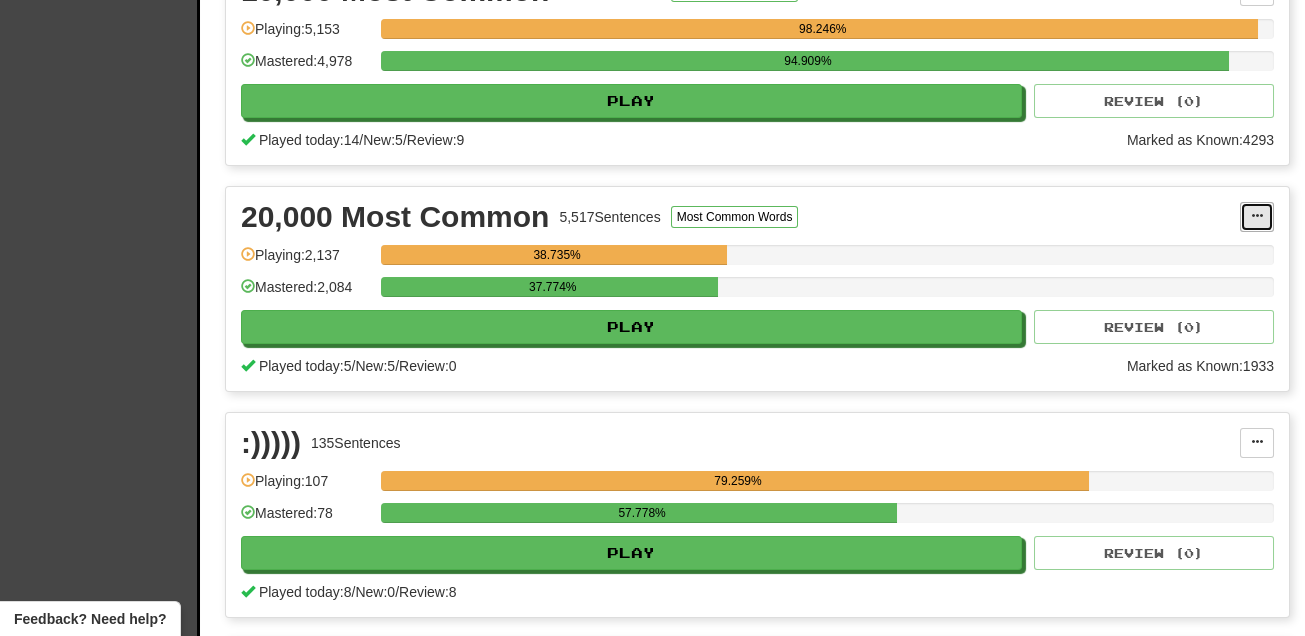 click at bounding box center [1257, 217] 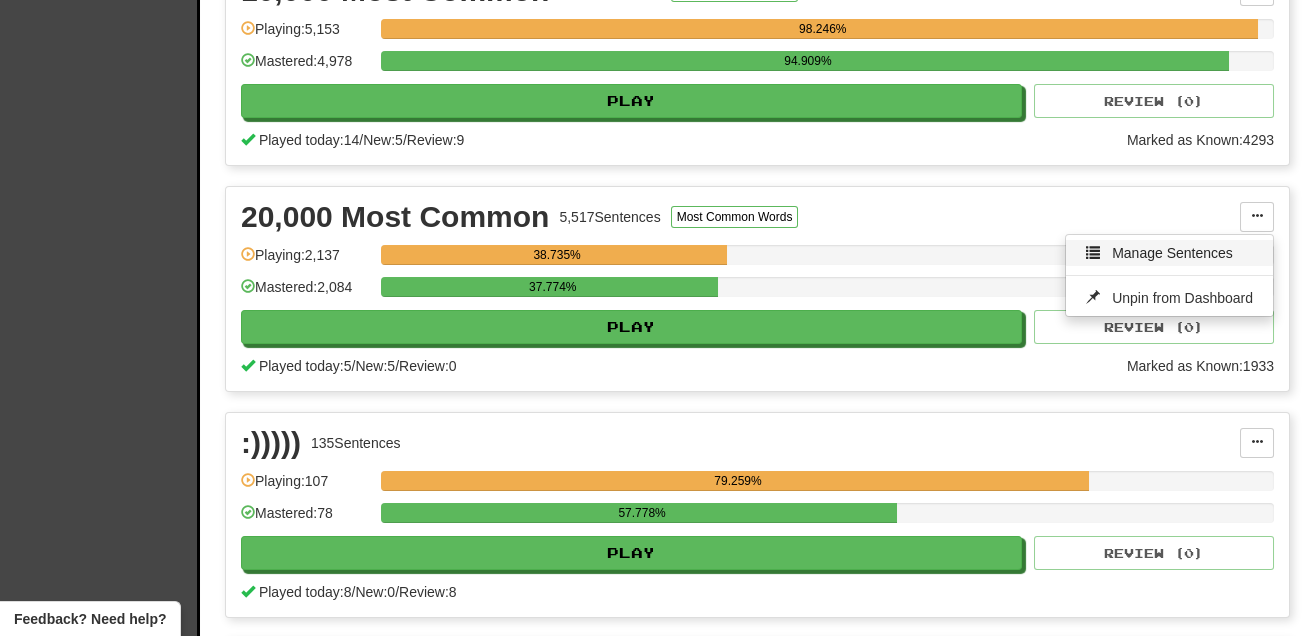 click on "Manage Sentences" at bounding box center (1172, 253) 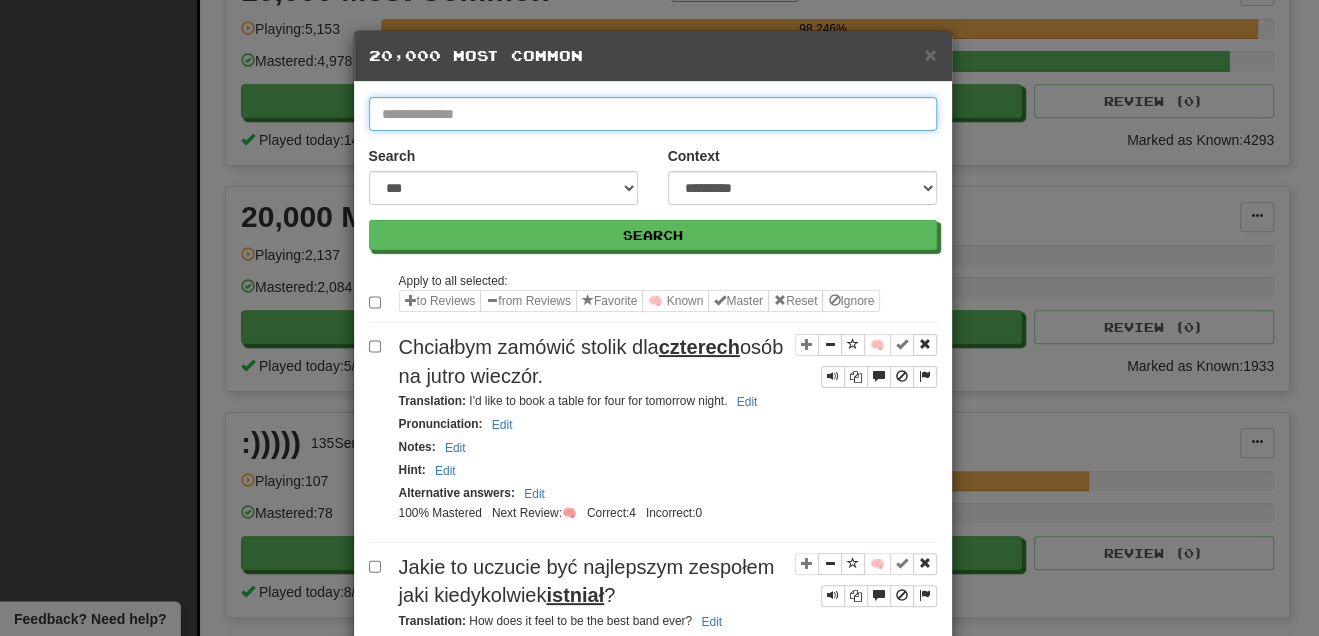 click at bounding box center [653, 114] 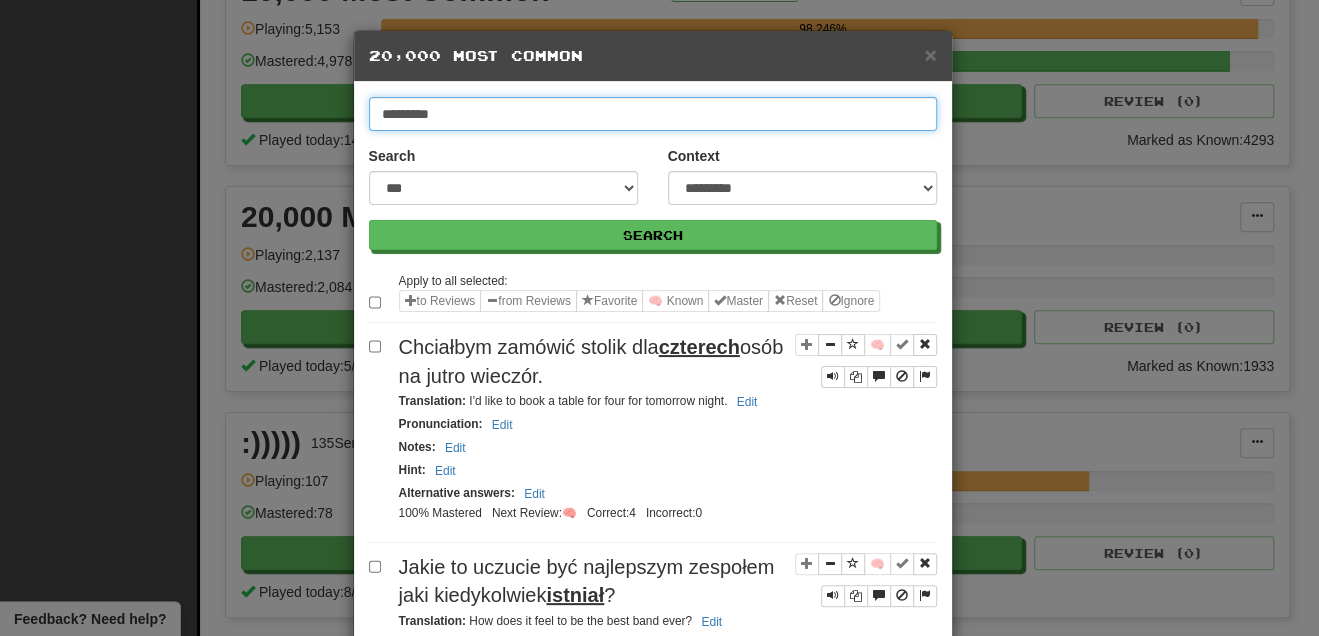 type on "*********" 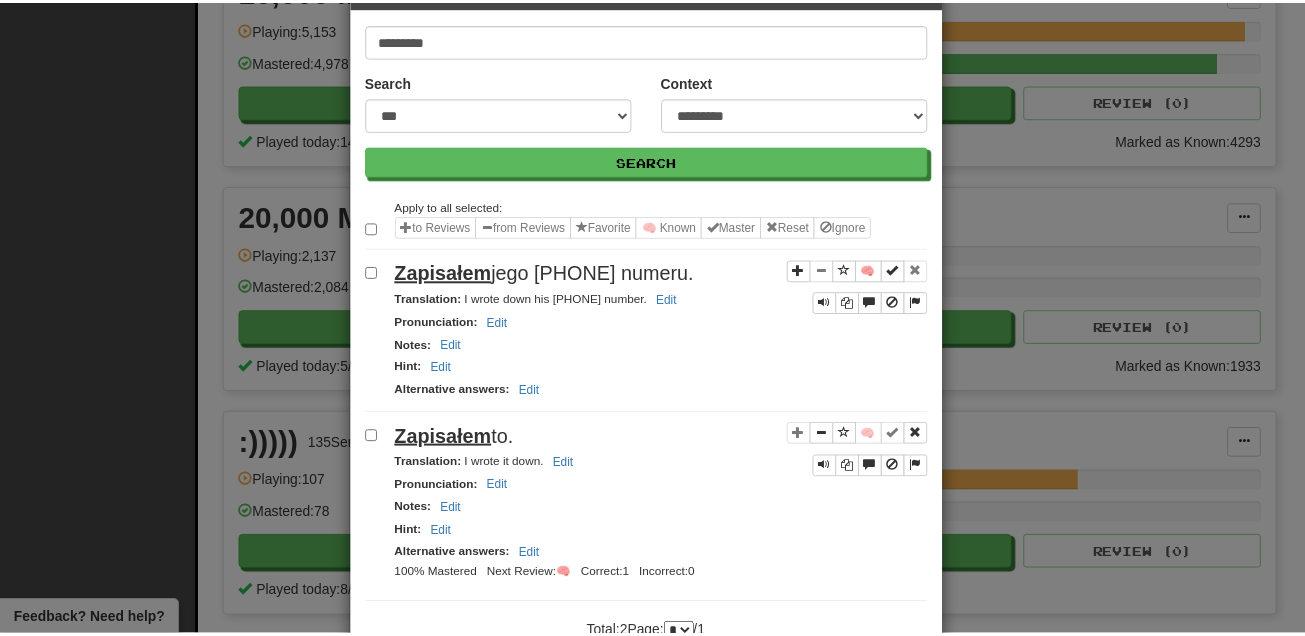 scroll, scrollTop: 183, scrollLeft: 0, axis: vertical 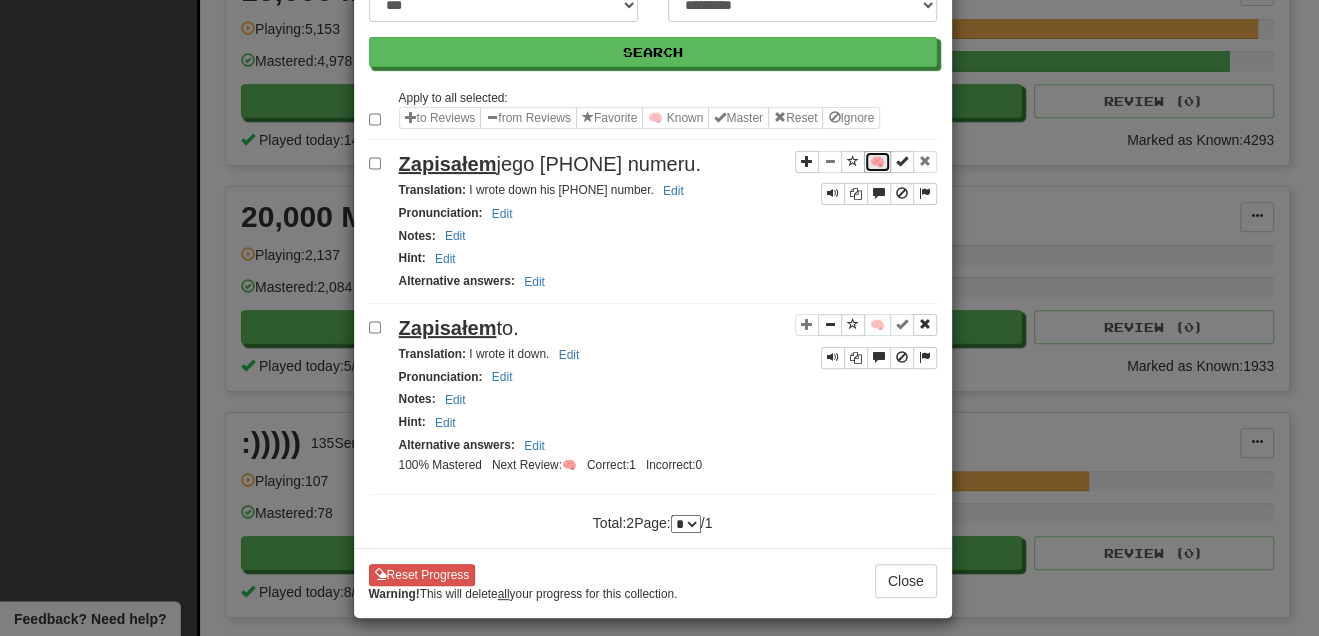 click on "🧠" at bounding box center (877, 162) 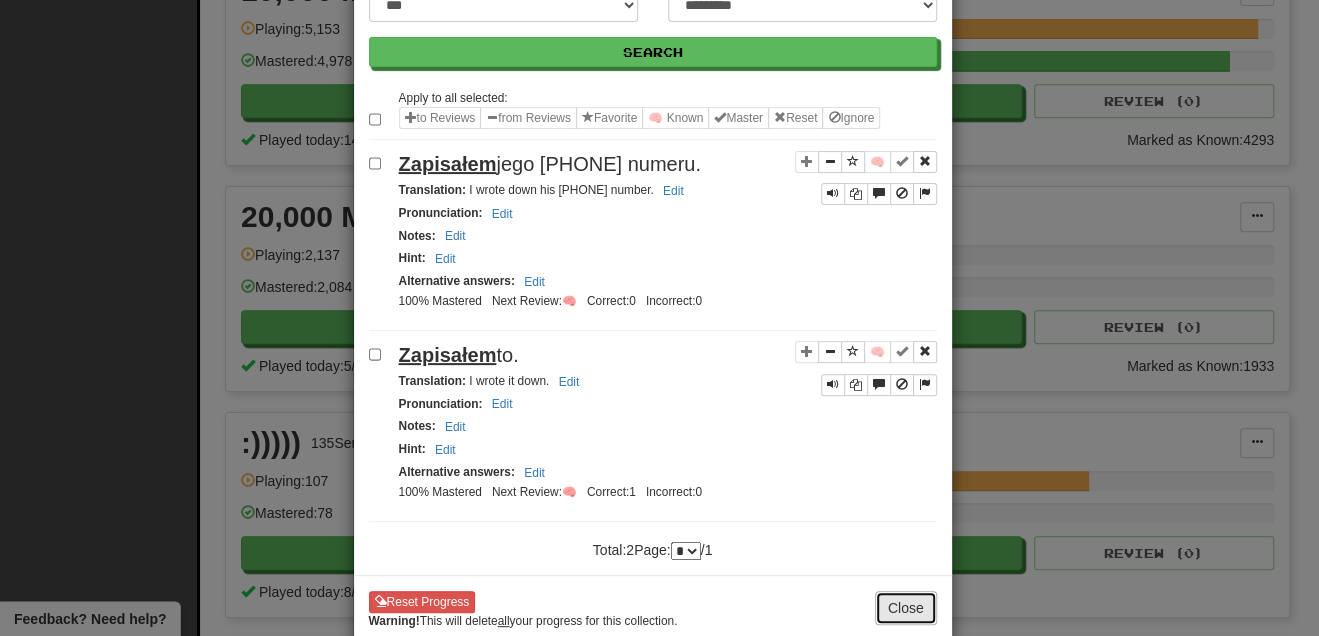 click on "Close" at bounding box center (906, 608) 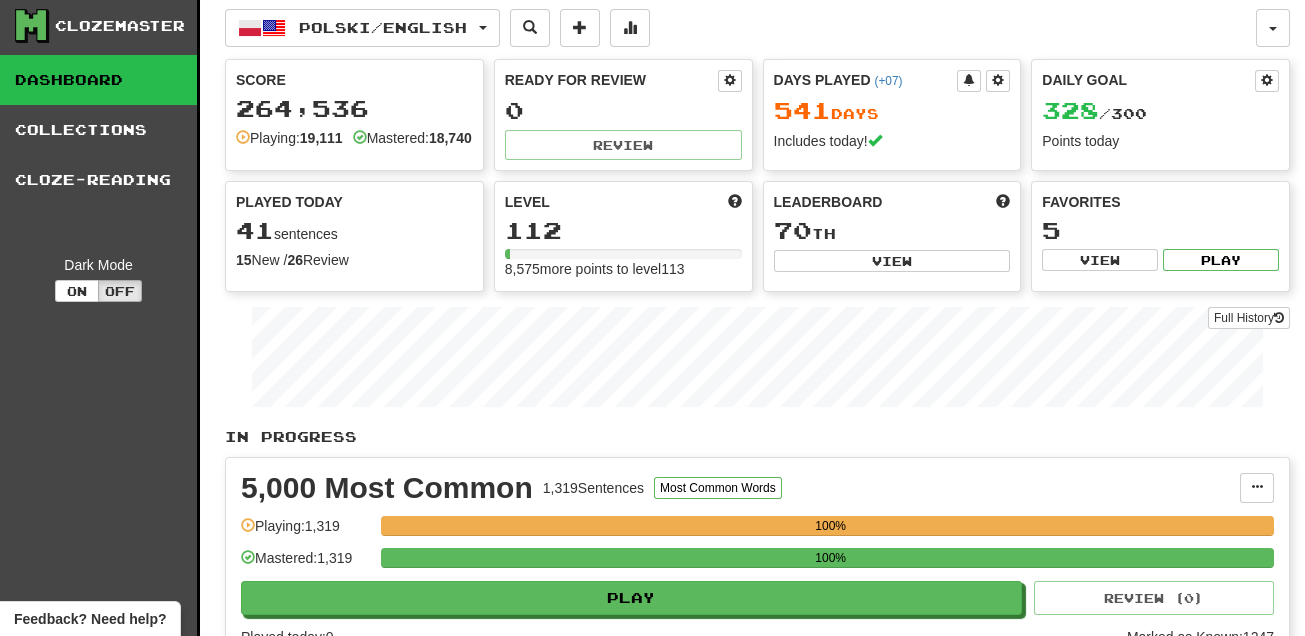 scroll, scrollTop: 0, scrollLeft: 0, axis: both 